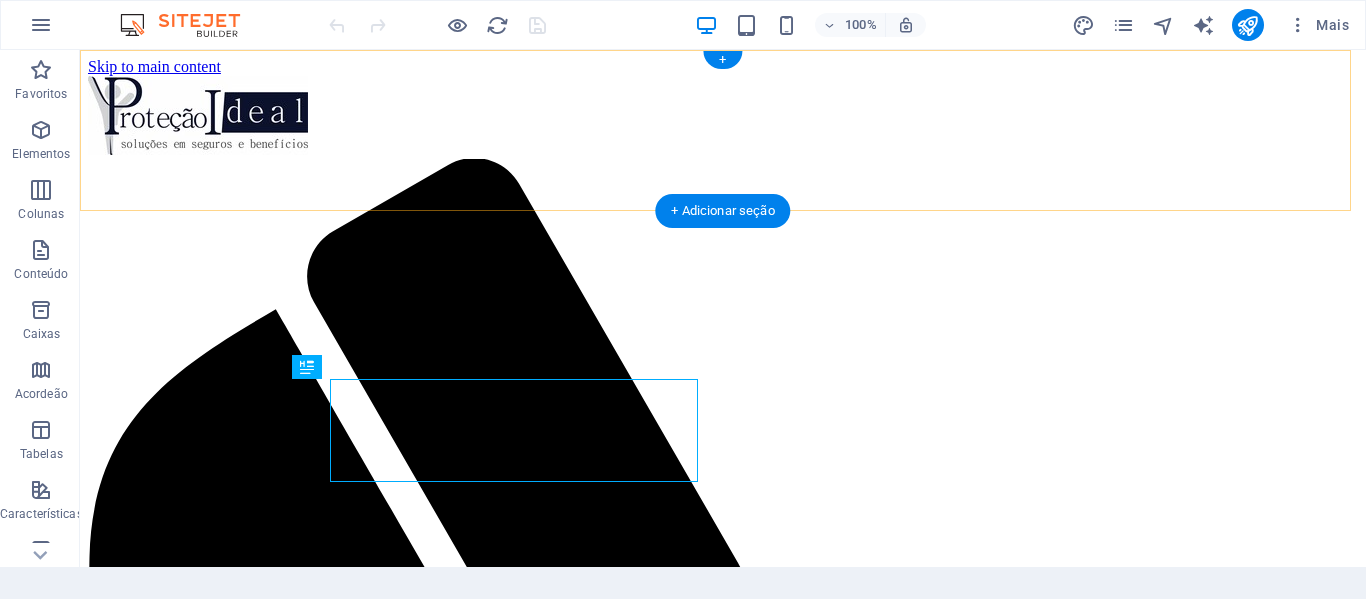 scroll, scrollTop: 0, scrollLeft: 0, axis: both 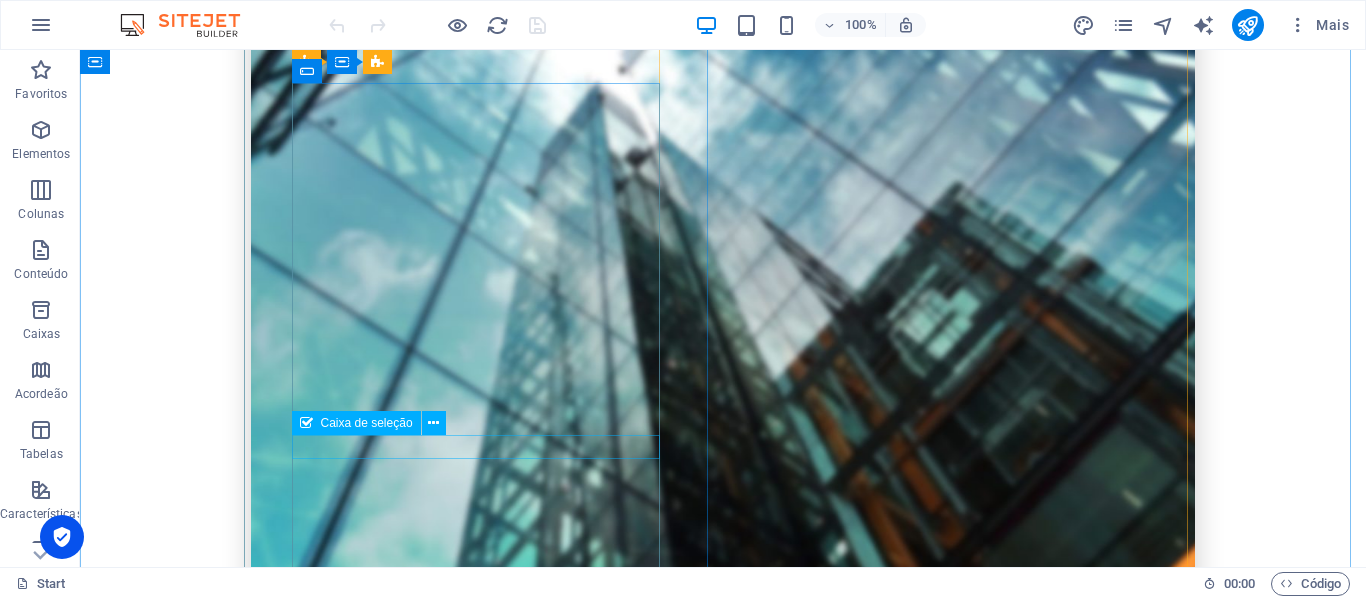 click on "[PERSON_NAME] e entendi a política de privacidade." at bounding box center (723, 1225) 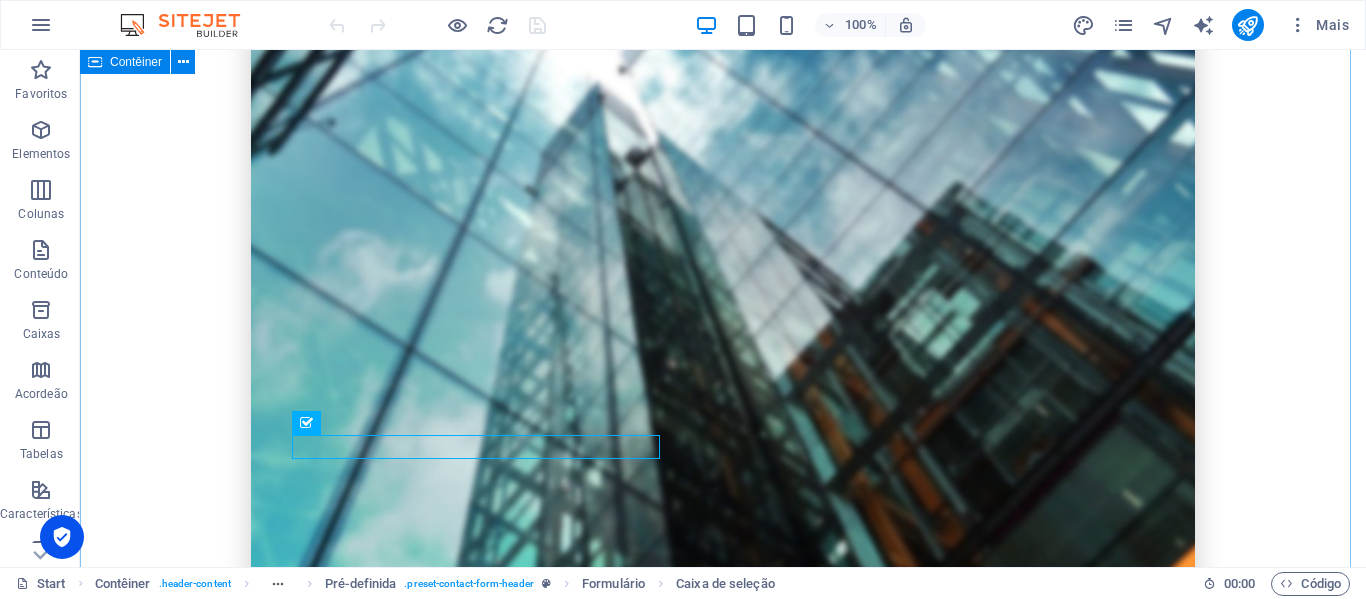 click on "SOLICITE SEU ORÇAMENTO GRATUITAMENTE Preencha o Formulário e Simule Seu Seguro  Nome completo Seu e-mail Sua empresa Site   Li e entendi a política de privacidade. Ilegível? Regenerar Cadastre-se gratuitamente Seguro  Convenção Coletiva COBERTURAS Seguro Convenções Coletivas atende às critérios dos acordos firmados pelos sindicatos de cada categoria ATENDIMENTO SÃO MAIS DE 100 SINDICATOS CREDENCIADOS. MOVIMENTAÇÕES A Proteção Ideal Corretora de Seguros faz toda movimentação para sua empresa, auxiliando o RH de sua empresa* Solicite orçamento GRÁTIS   QUERO SIMULAR AGORA" at bounding box center [723, 992] 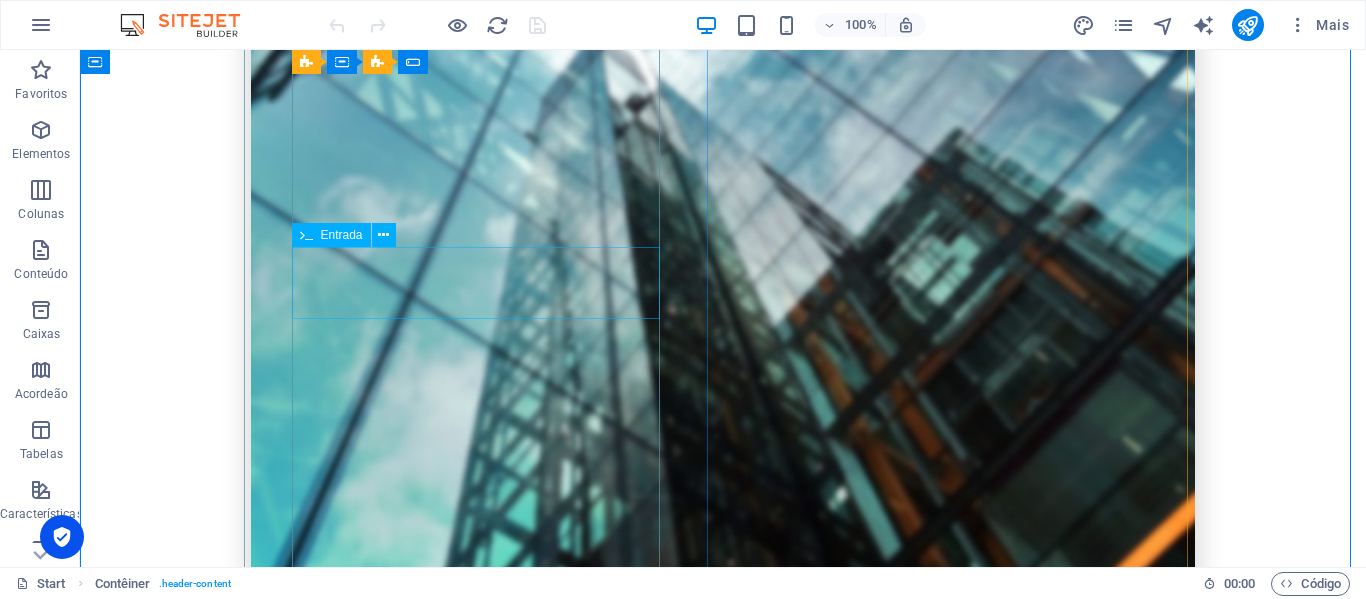 scroll, scrollTop: 600, scrollLeft: 0, axis: vertical 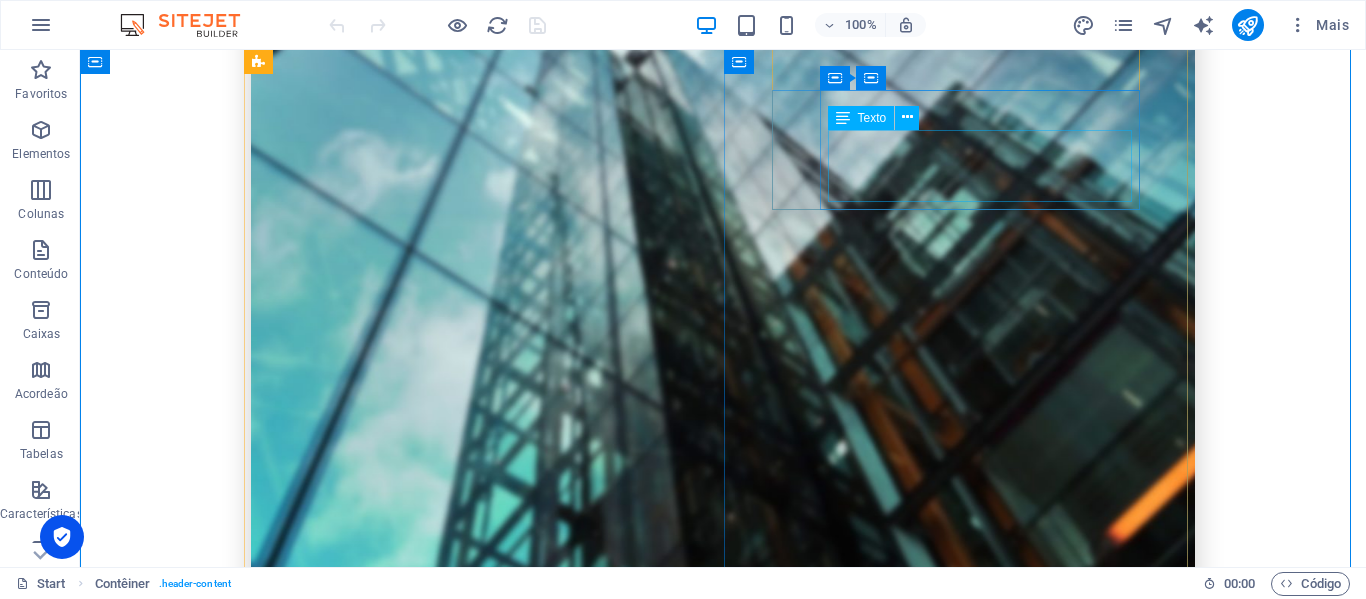 click on "A Proteção Ideal Corretora de Seguros faz toda movimentação para sua empresa, auxiliando o RH de sua empresa*" at bounding box center [723, 1875] 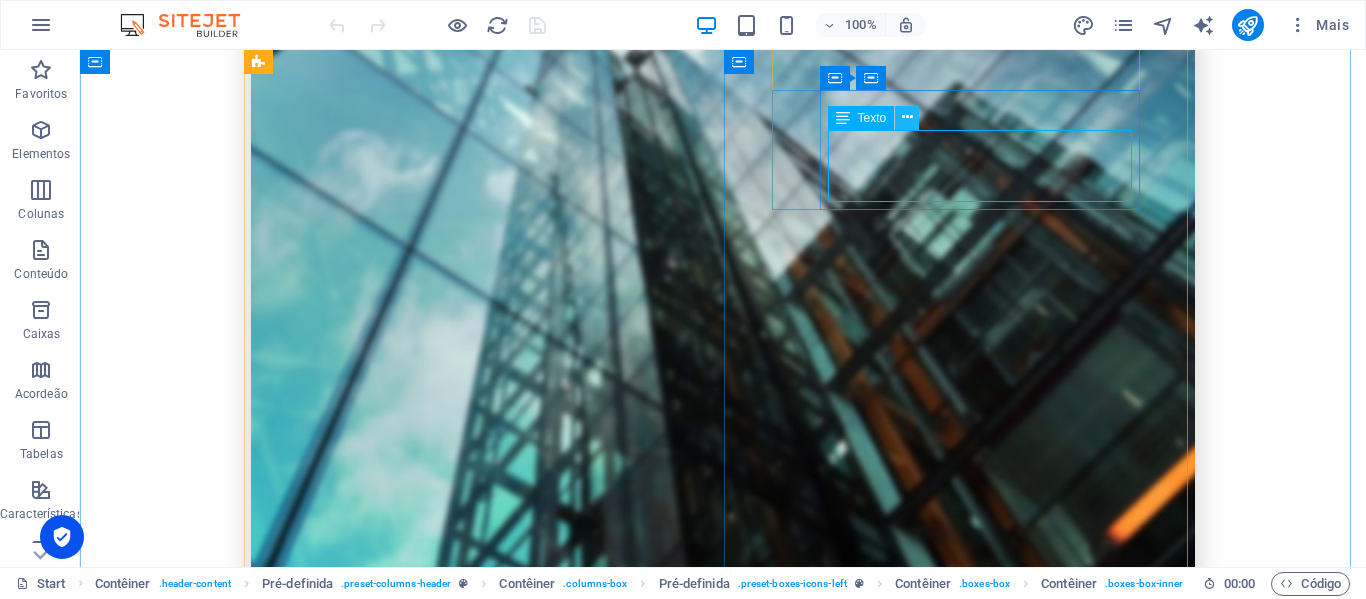click at bounding box center [907, 117] 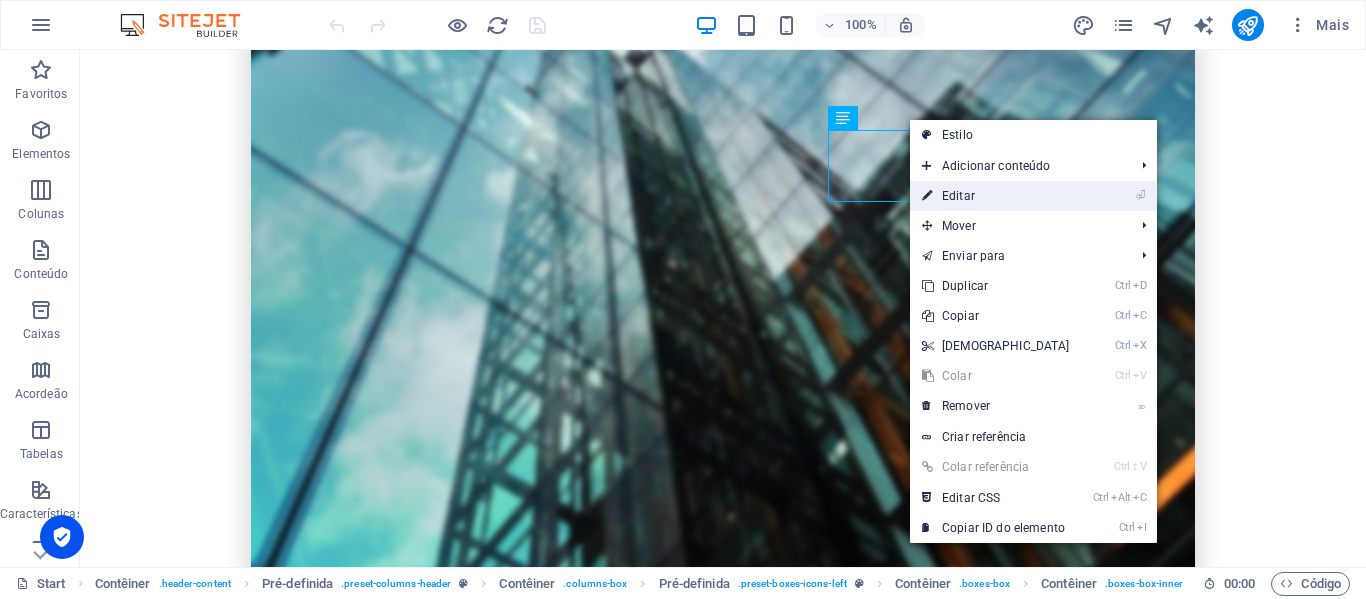 click on "⏎  Editar" at bounding box center (996, 196) 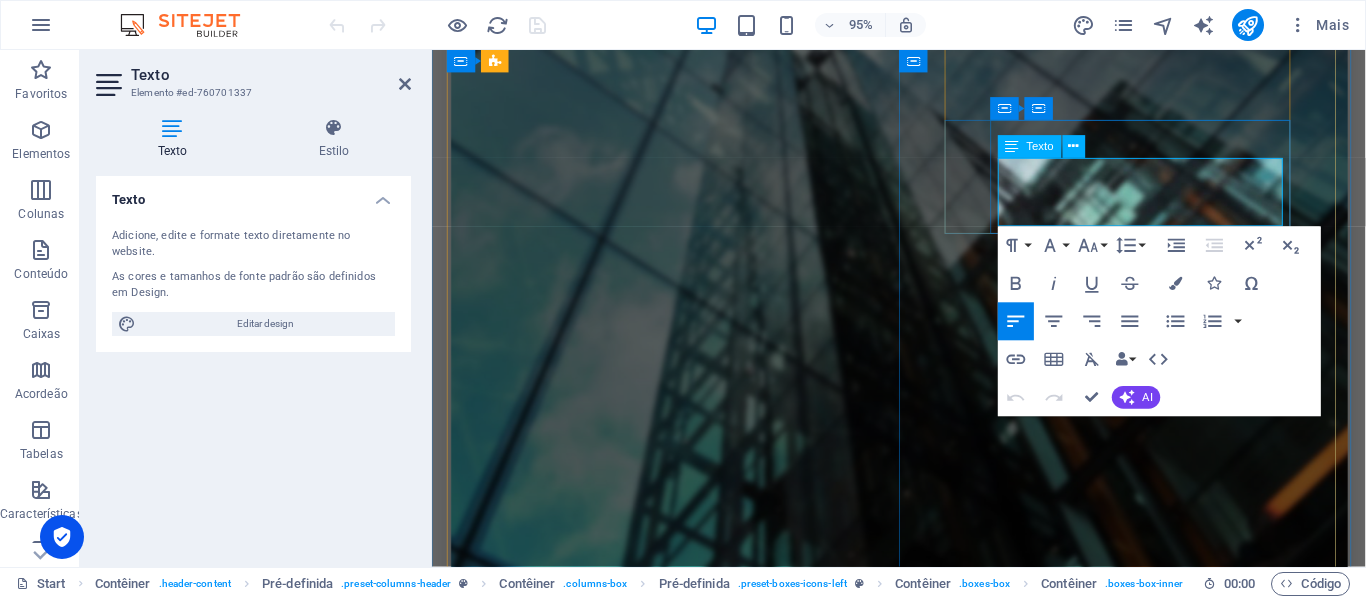 type 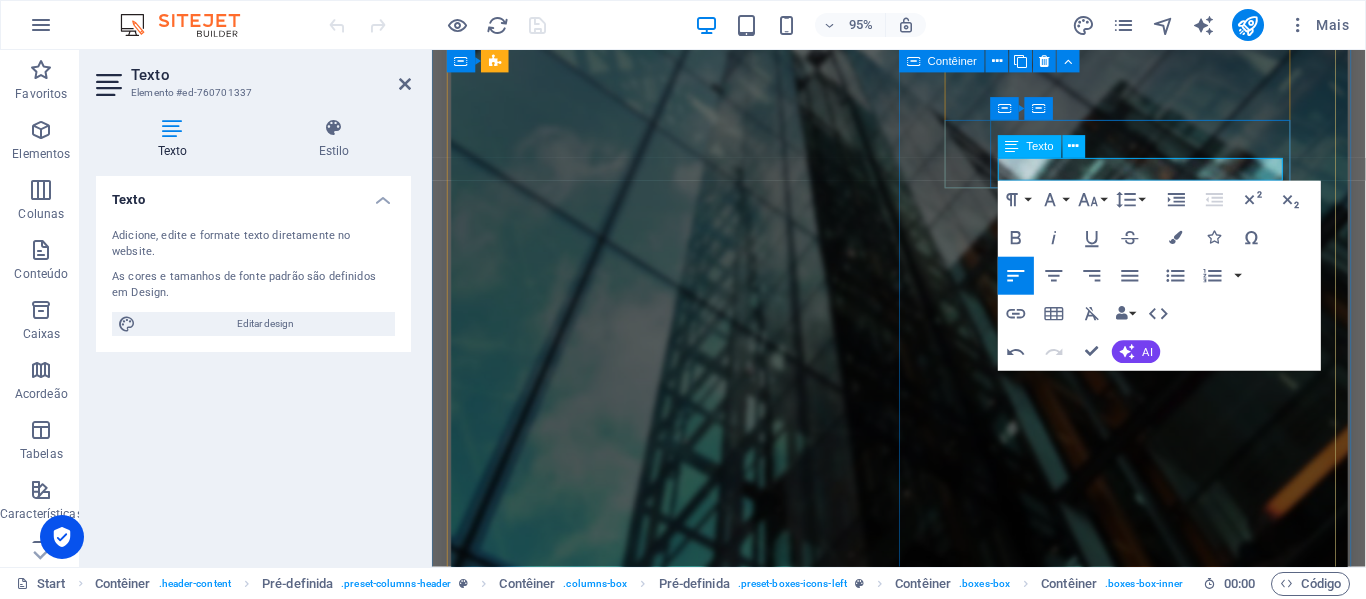 click on "Seguro  Convenção Coletiva COBERTURAS Seguro Convenções Coletivas atende às critérios dos acordos firmados pelos sindicatos de cada categoria ATENDIMENTO SÃO MAIS DE 100 SINDICATOS CREDENCIADOS. MOVIMENTAÇÕES ssim  Solicite orçamento GRÁTIS   QUERO SIMULAR AGORA" at bounding box center [924, 1744] 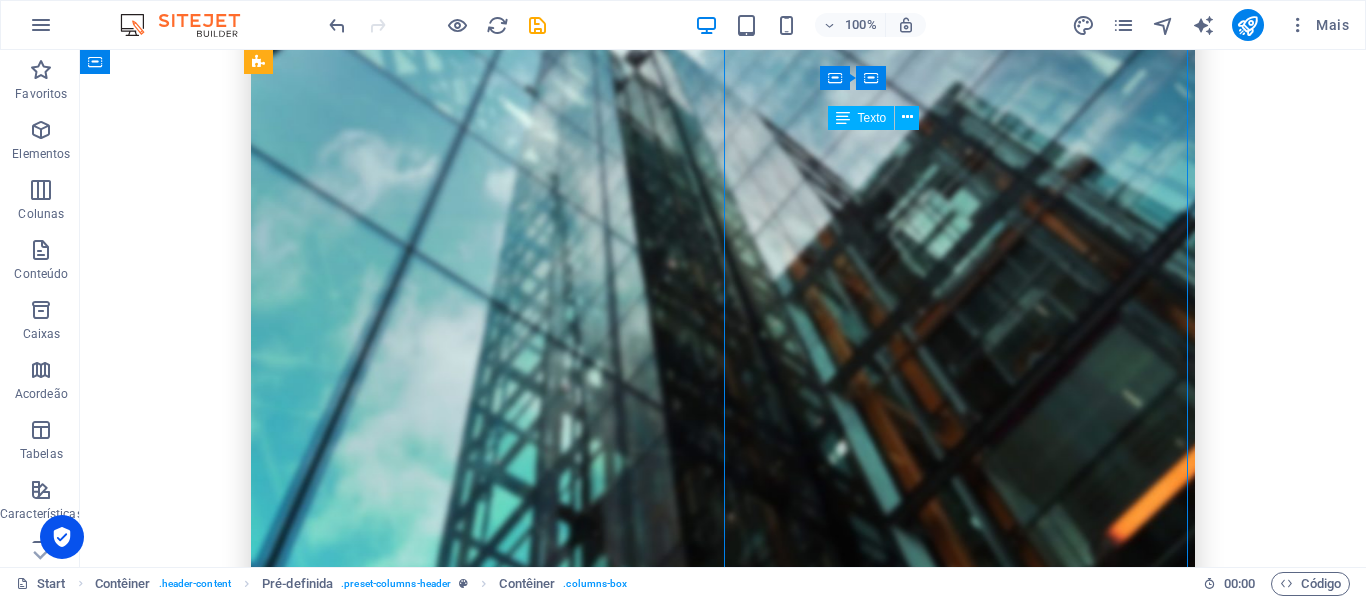 click on "Seguro  Convenção Coletiva COBERTURAS Seguro Convenções Coletivas atende às critérios dos acordos firmados pelos sindicatos de cada categoria ATENDIMENTO SÃO MAIS DE 100 SINDICATOS CREDENCIADOS. MOVIMENTAÇÕES ssim  Solicite orçamento GRÁTIS   QUERO SIMULAR AGORA" at bounding box center (723, 1744) 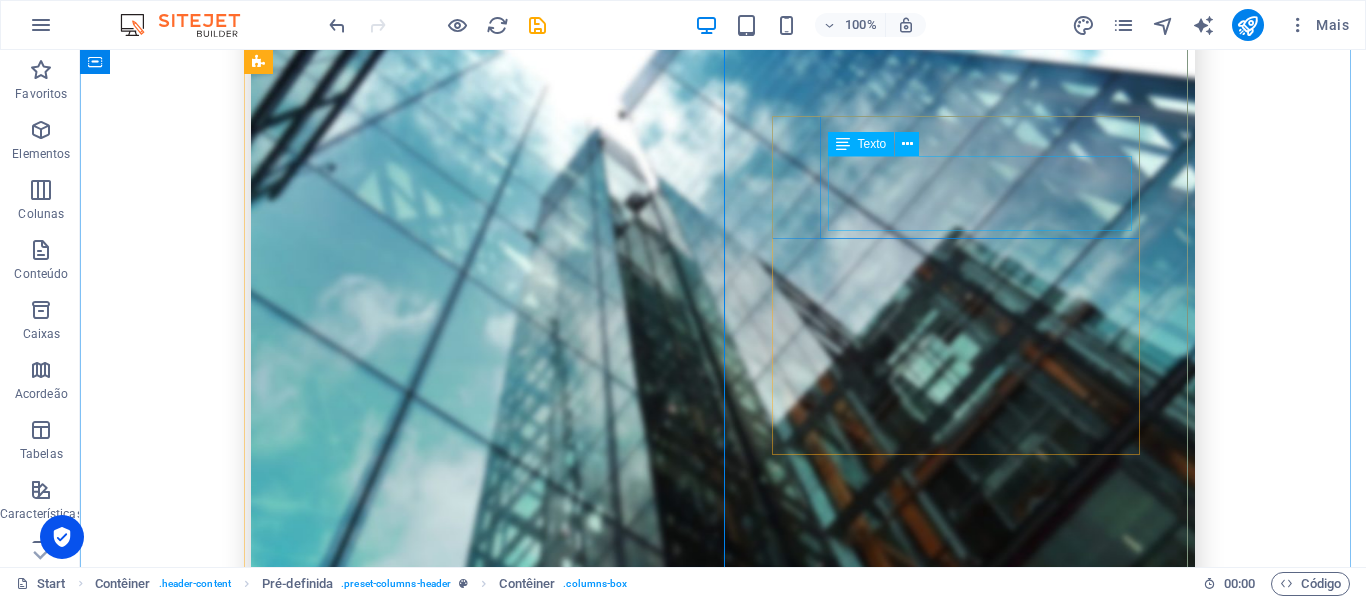 scroll, scrollTop: 600, scrollLeft: 0, axis: vertical 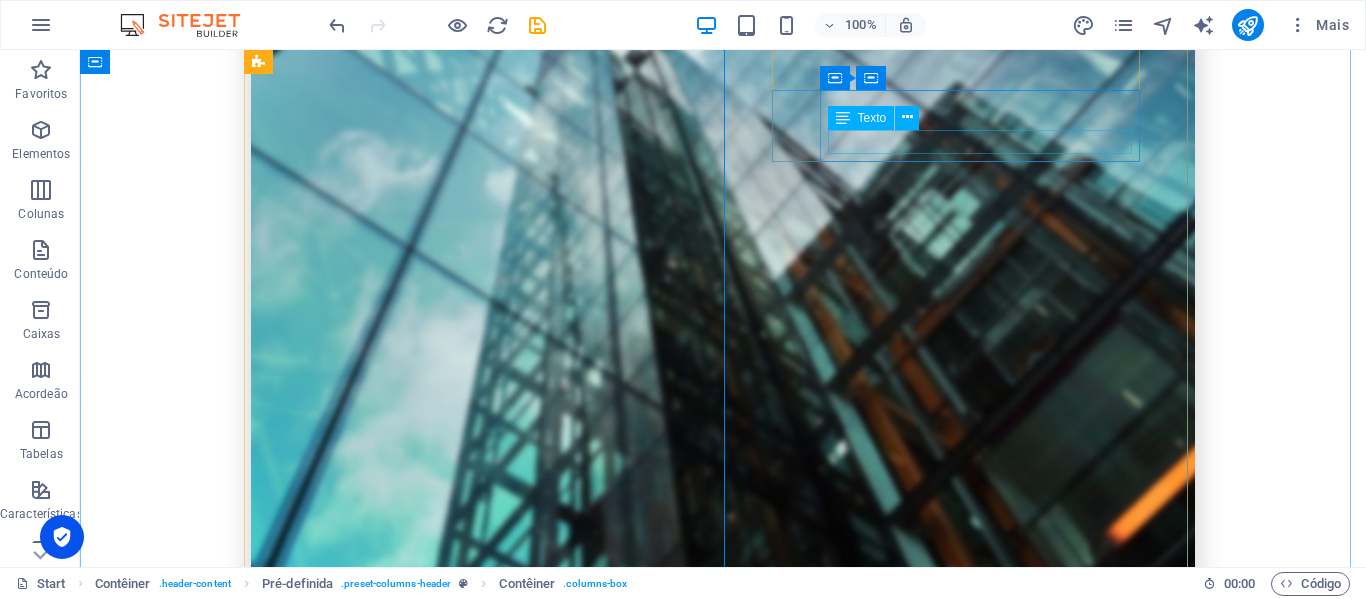 click on "Texto" at bounding box center [880, 118] 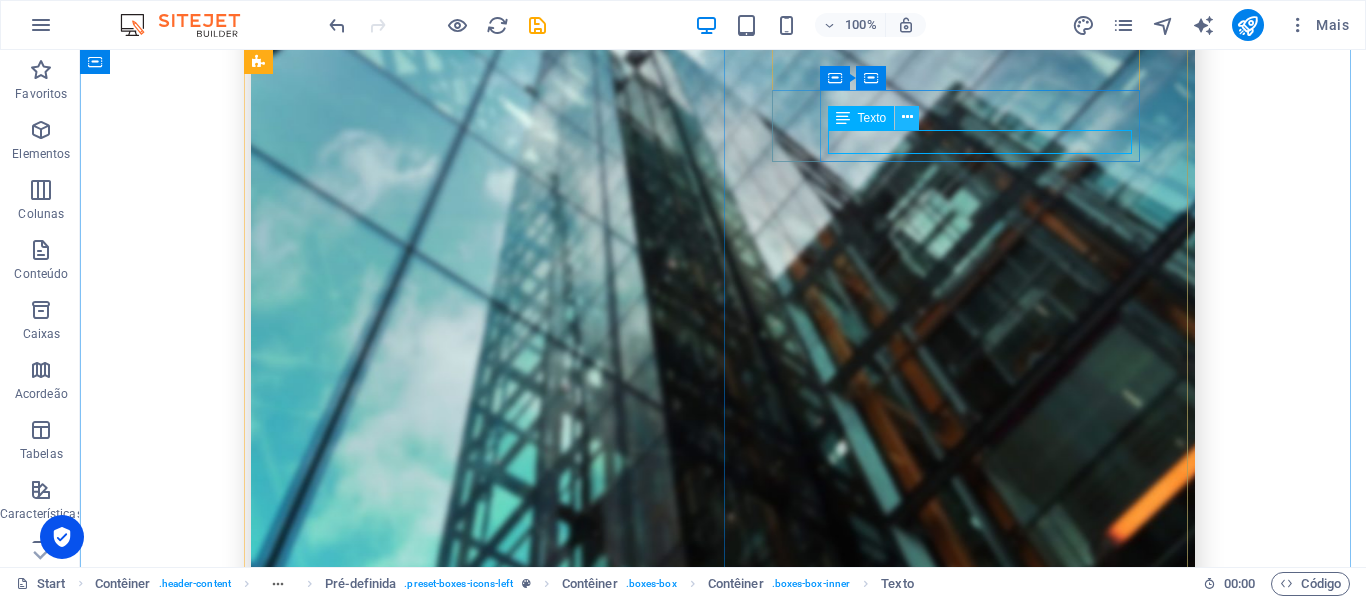 click at bounding box center (907, 117) 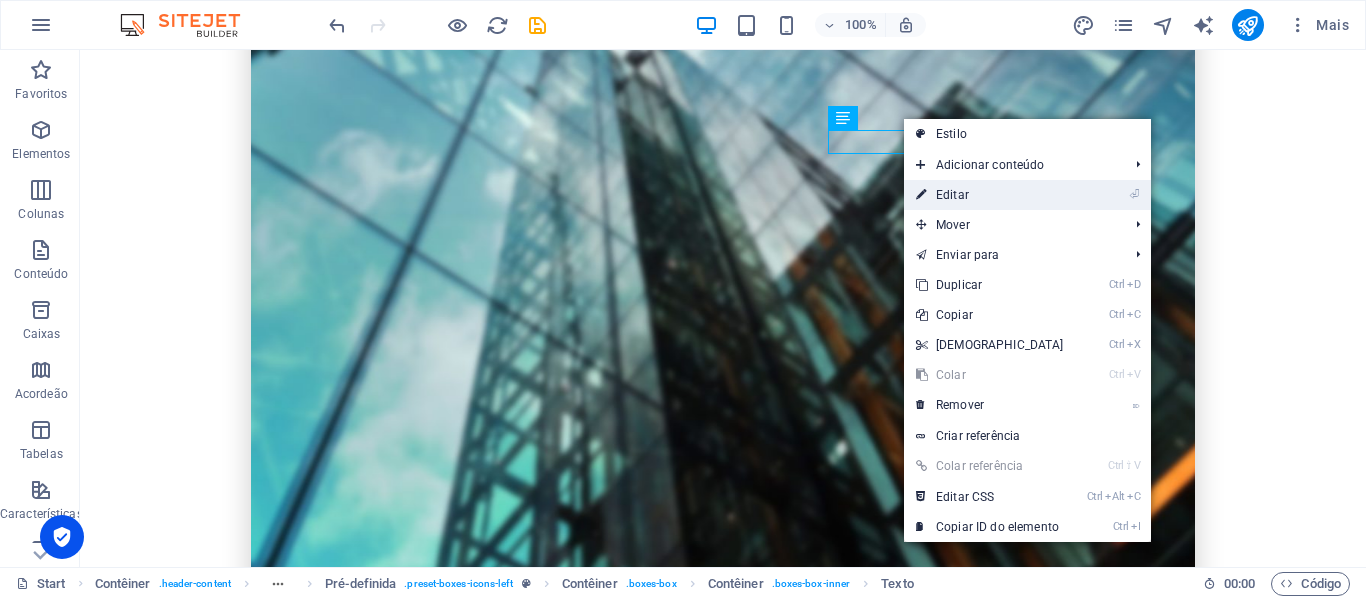 click on "⏎  Editar" at bounding box center (990, 195) 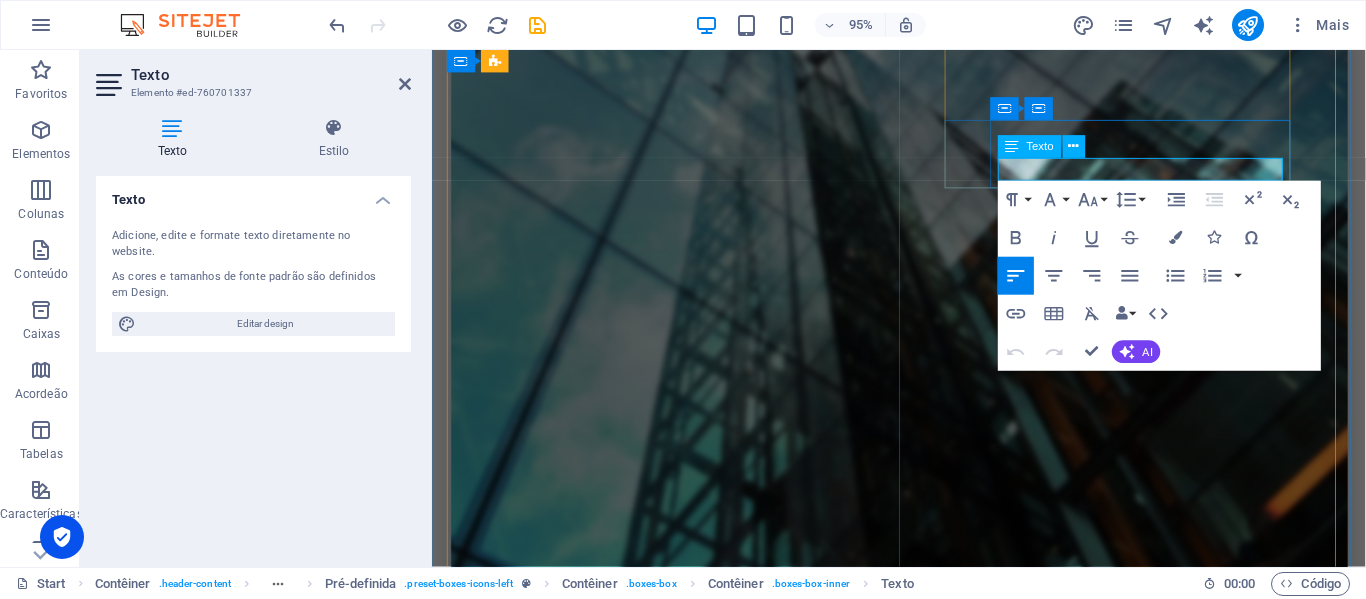 click on "ssim" at bounding box center (924, 1875) 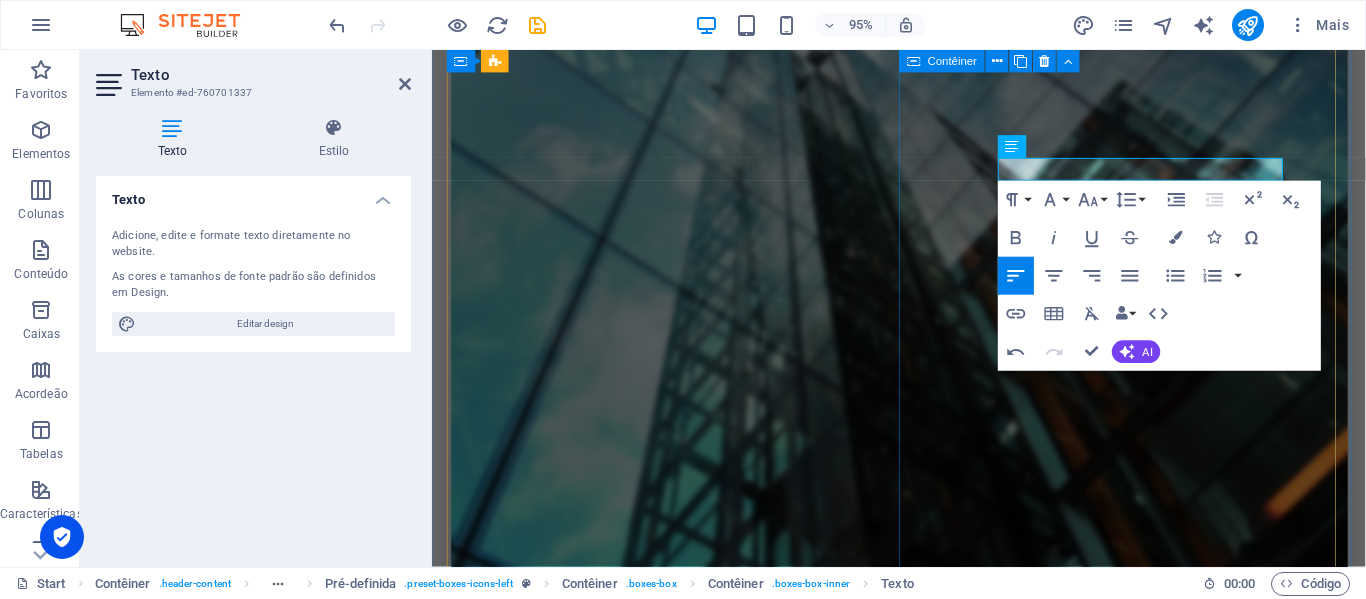 click on "Seguro  Convenção Coletiva COBERTURAS Seguro Convenções Coletivas atende às critérios dos acordos firmados pelos sindicatos de cada categoria ATENDIMENTO SÃO MAIS DE 100 SINDICATOS CREDENCIADOS. MOVIMENTAÇÕES Solicite orçamento GRÁTIS   QUERO SIMULAR AGORA" at bounding box center [924, 1744] 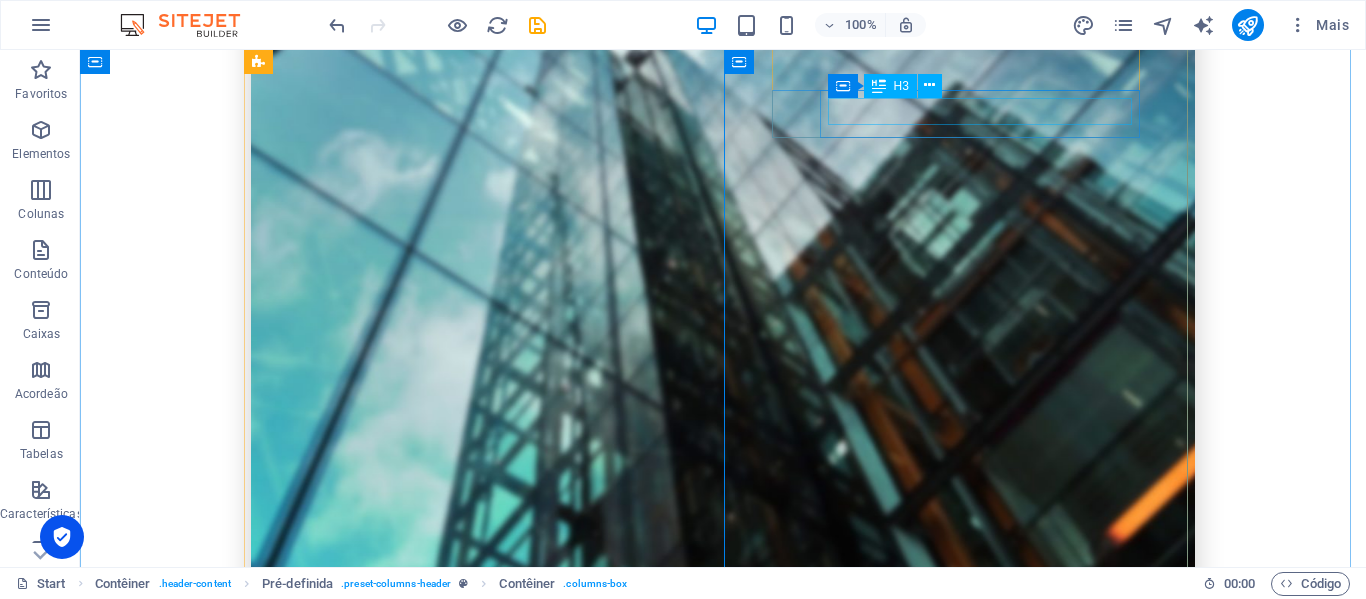 click on "MOVIMENTAÇÕES" at bounding box center (723, 1844) 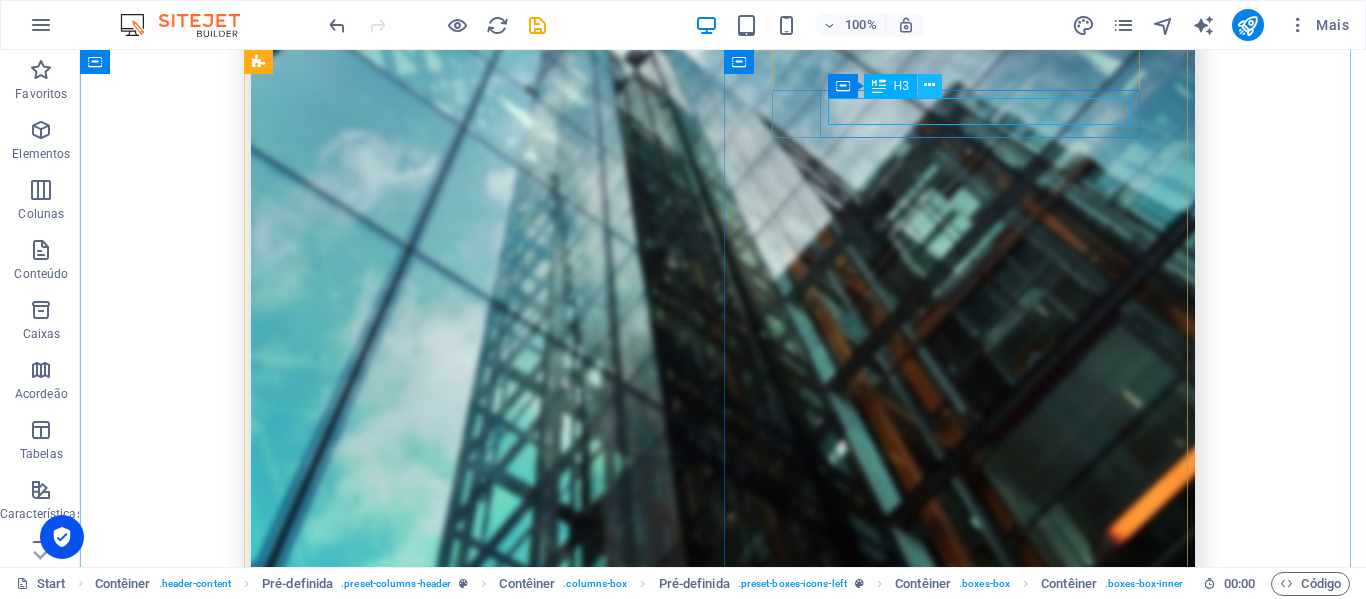 click at bounding box center (929, 85) 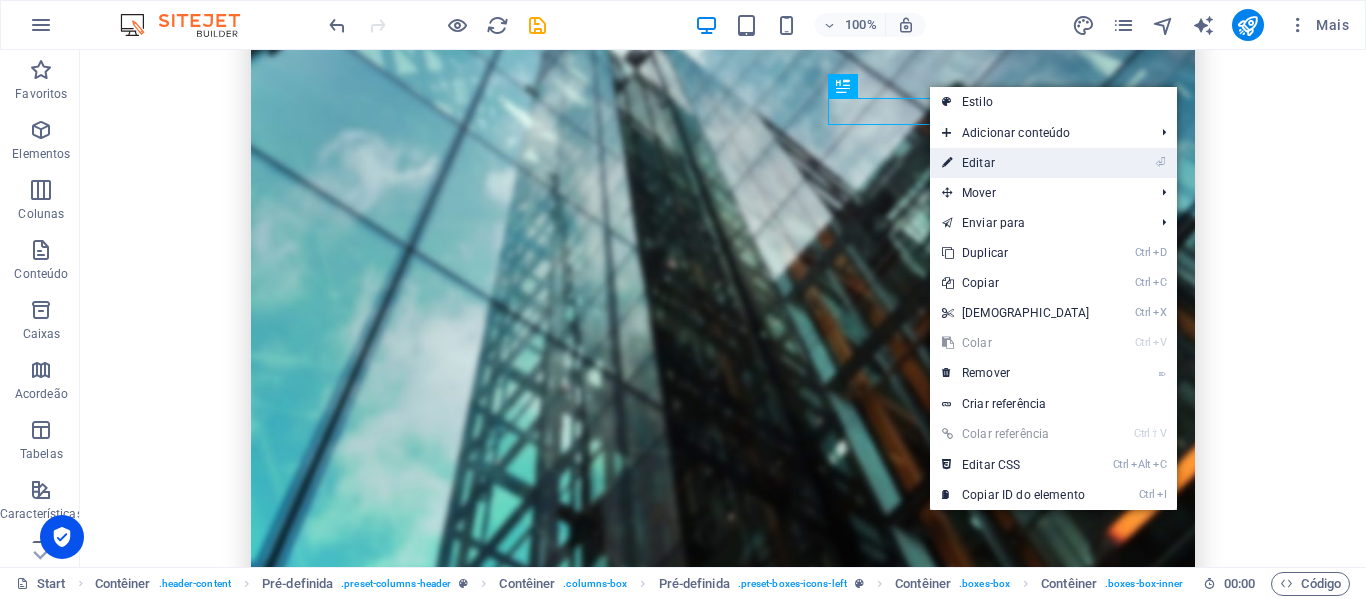 click on "⏎  Editar" at bounding box center [1016, 163] 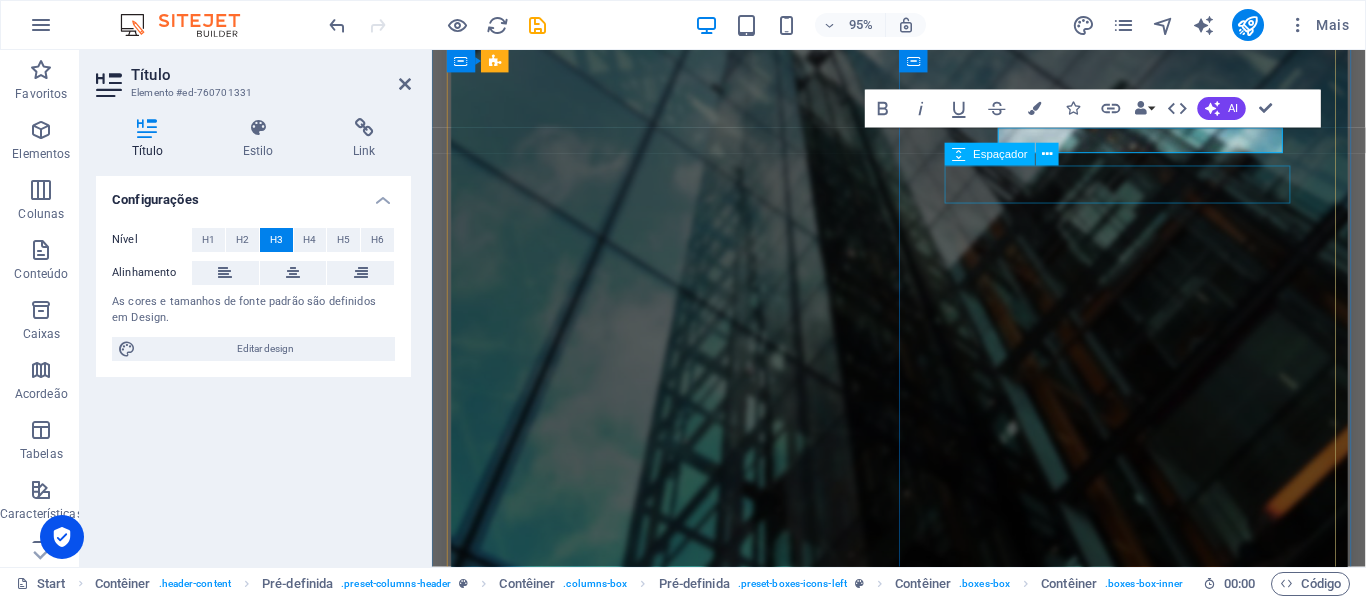 click at bounding box center (924, 1891) 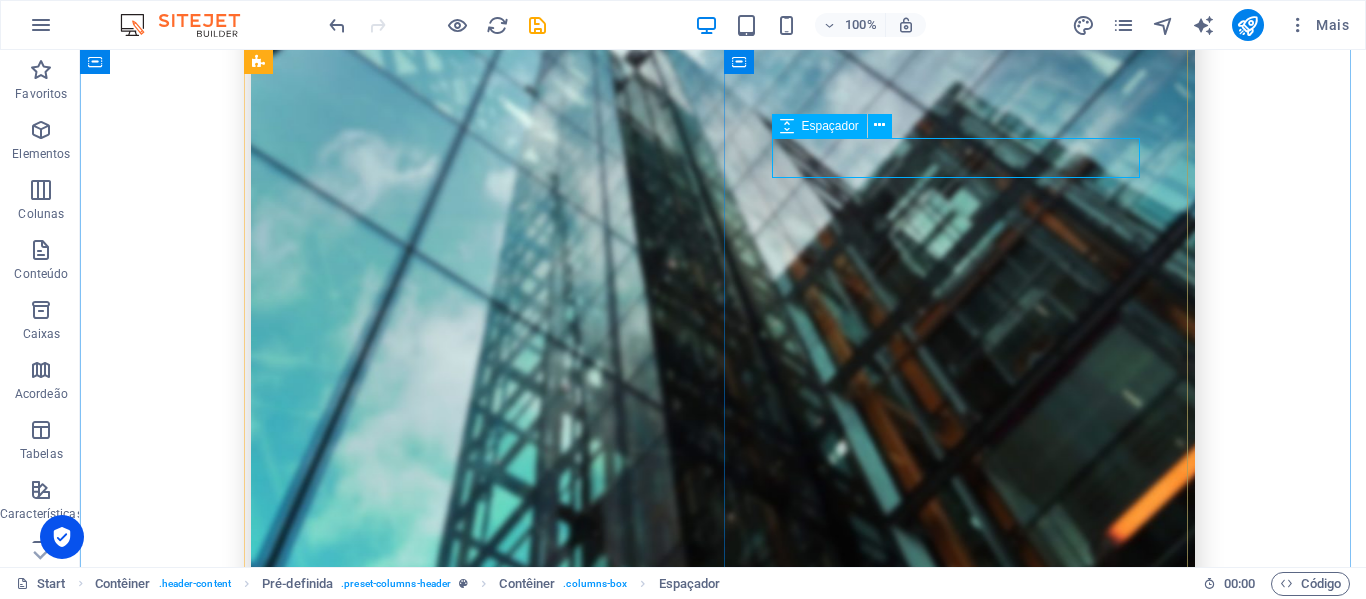 click at bounding box center [723, 1891] 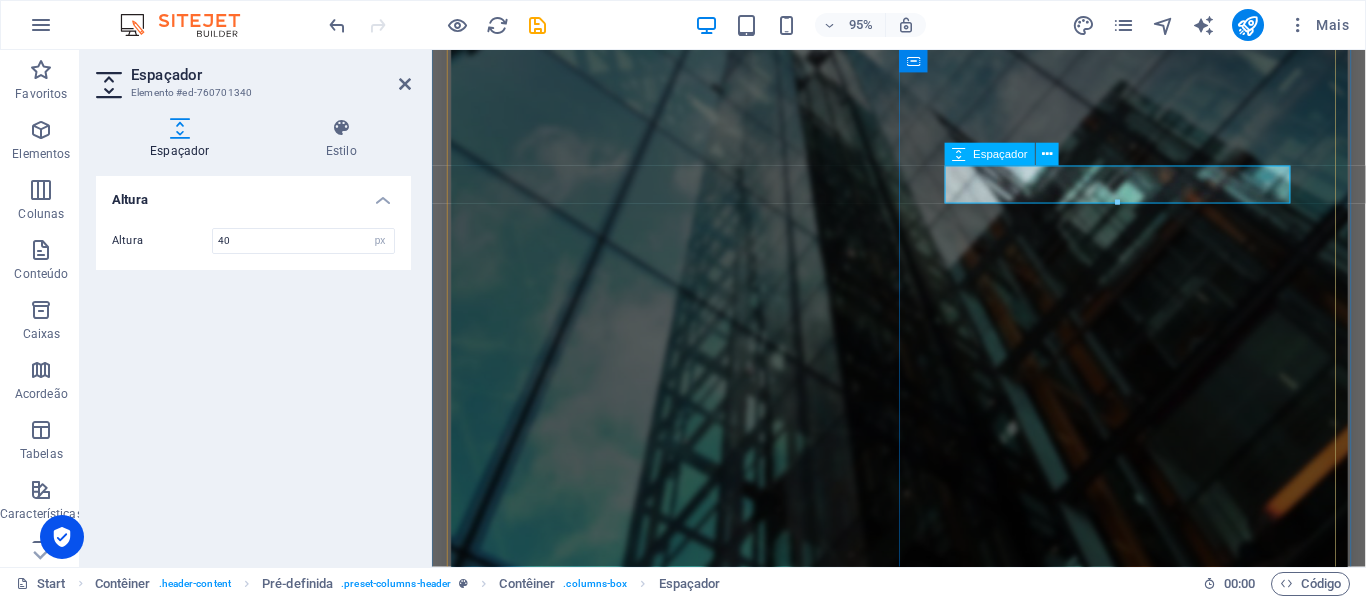 click at bounding box center (924, 1891) 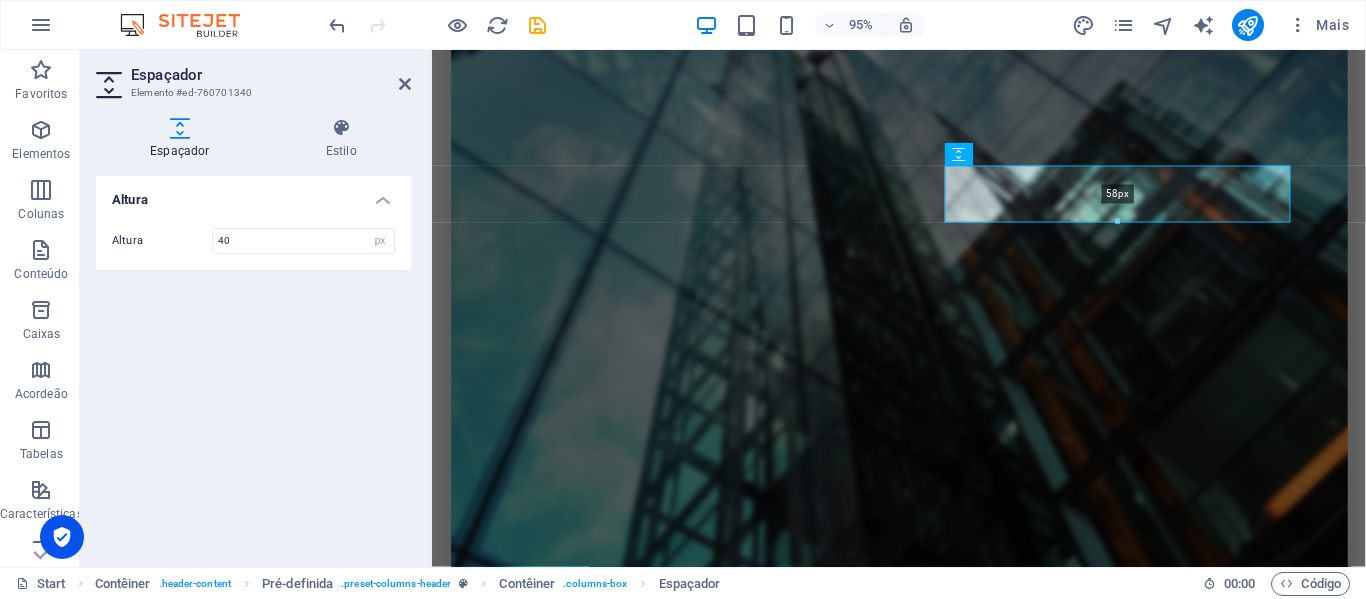 drag, startPoint x: 1119, startPoint y: 201, endPoint x: 1121, endPoint y: 217, distance: 16.124516 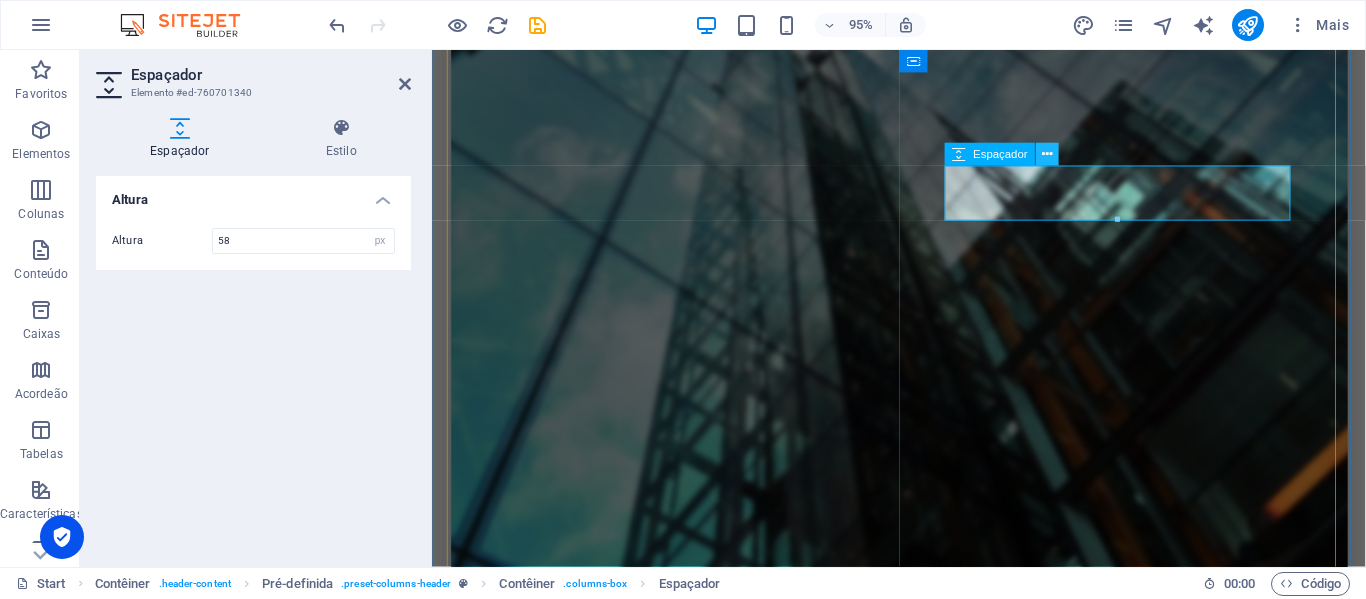 click at bounding box center (1048, 155) 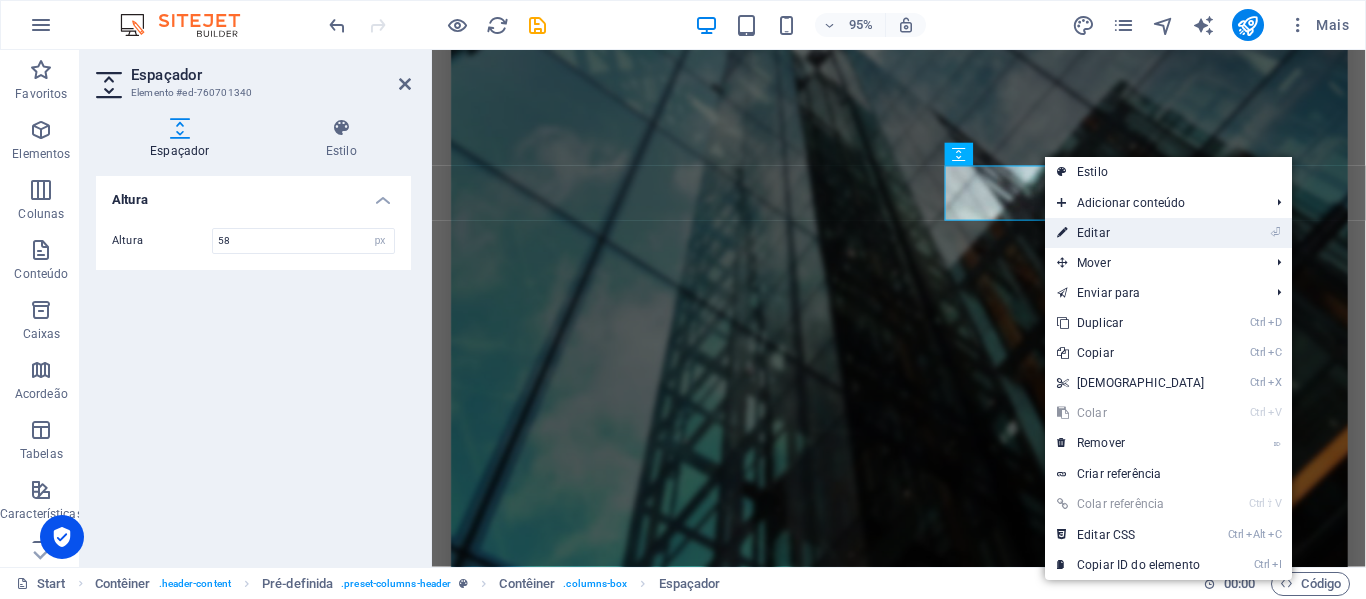click on "⏎  Editar" at bounding box center (1131, 233) 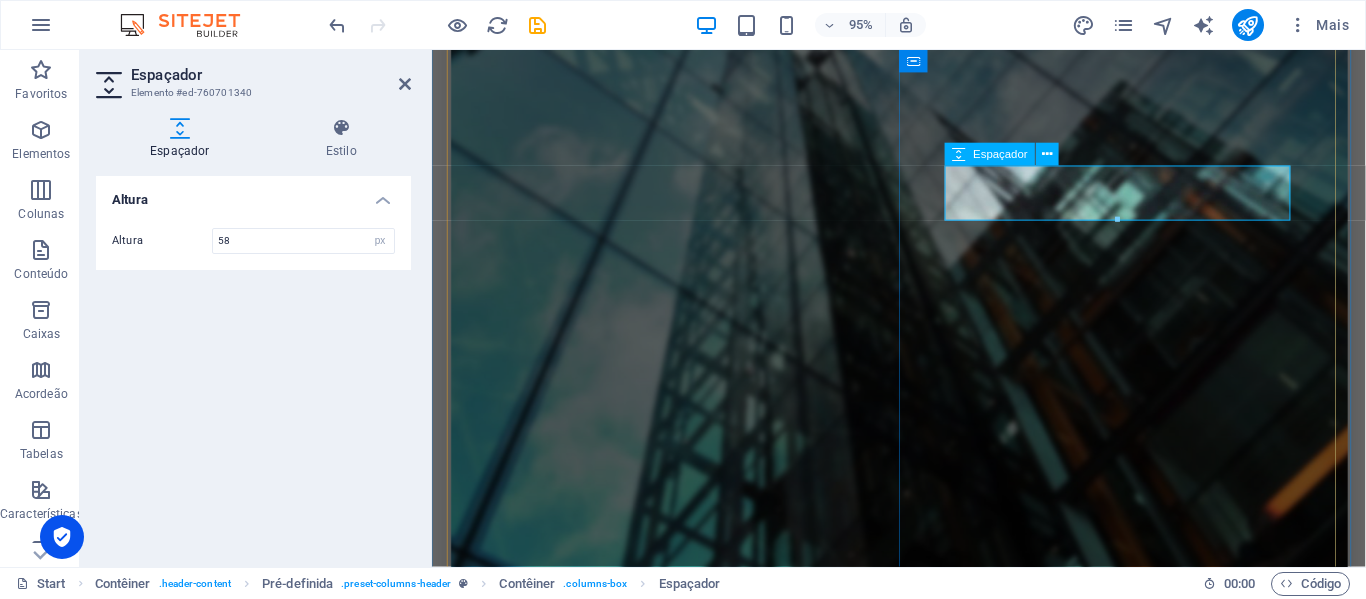 click at bounding box center [924, 1900] 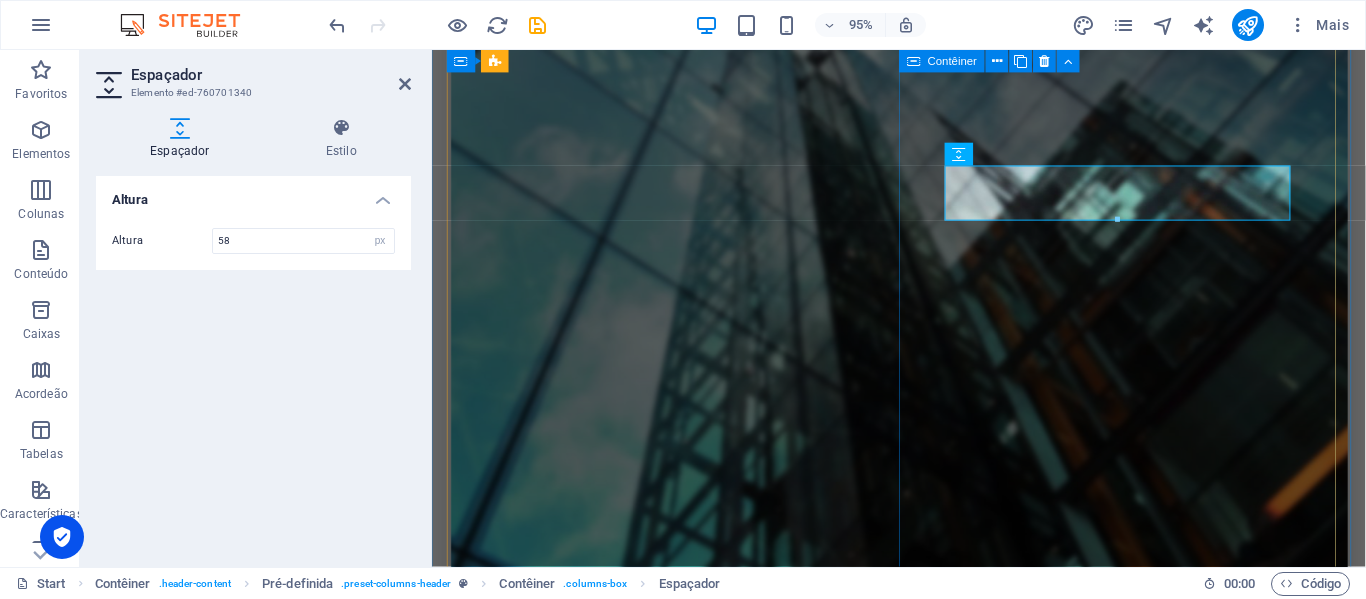 click on "Seguro  Convenção Coletiva COBERTURAS Seguro Convenções Coletivas atende às critérios dos acordos firmados pelos sindicatos de cada categoria ATENDIMENTO SÃO MAIS DE 100 SINDICATOS CREDENCIADOS. MOVIMENTAÇÕES Solicite orçamento GRÁTIS   QUERO SIMULAR AGORA" at bounding box center (924, 1741) 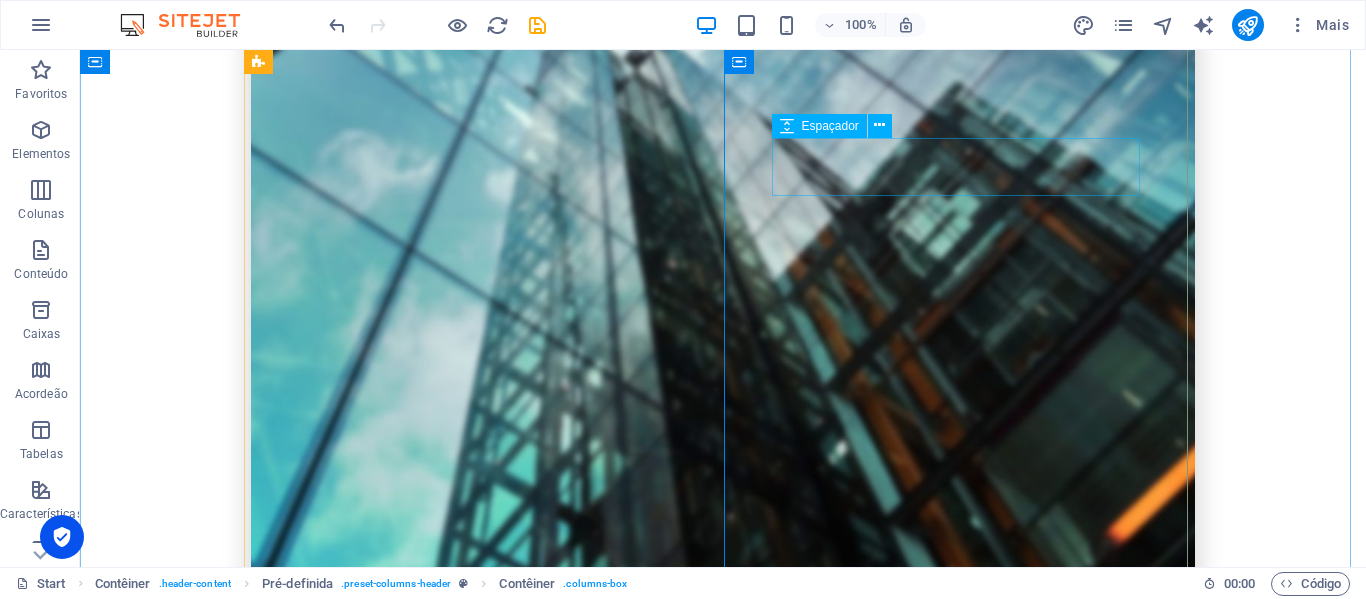 click at bounding box center (723, 1900) 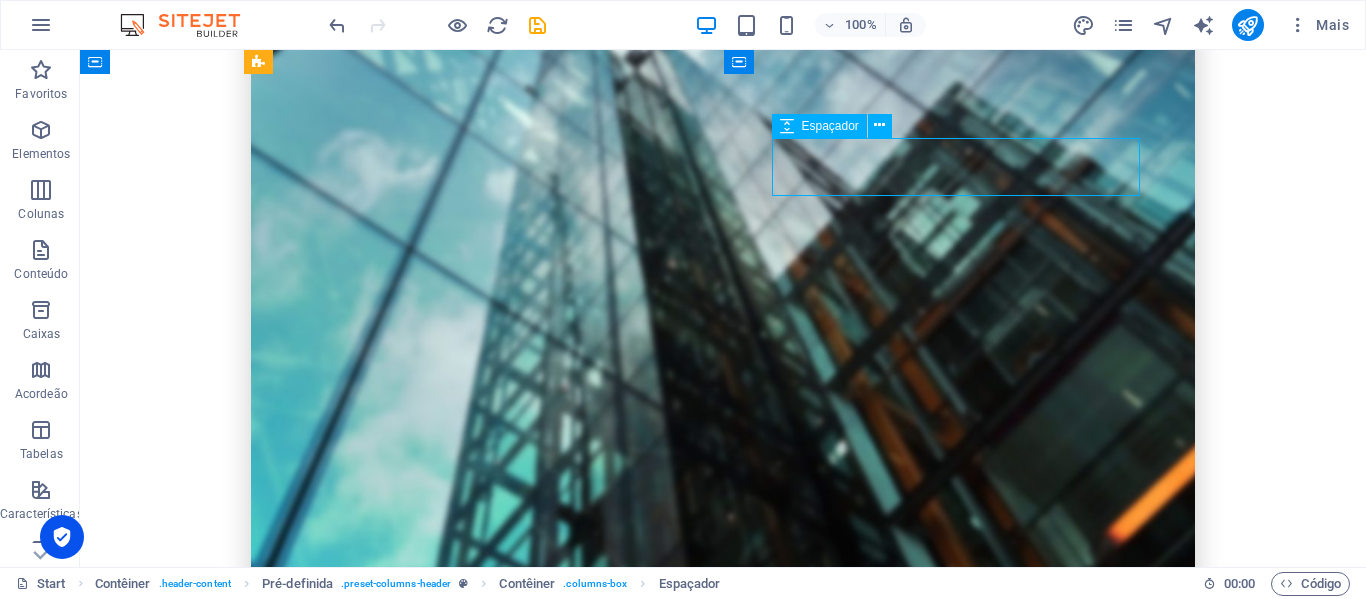 click at bounding box center [723, 1900] 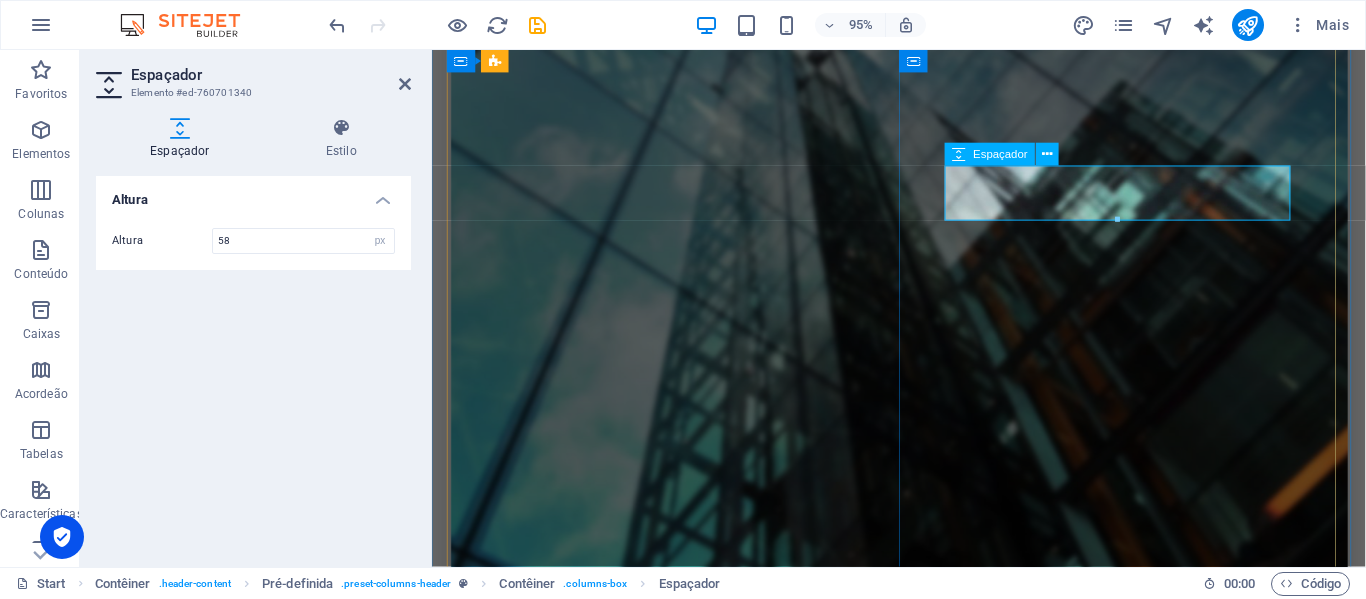 click at bounding box center (924, 1900) 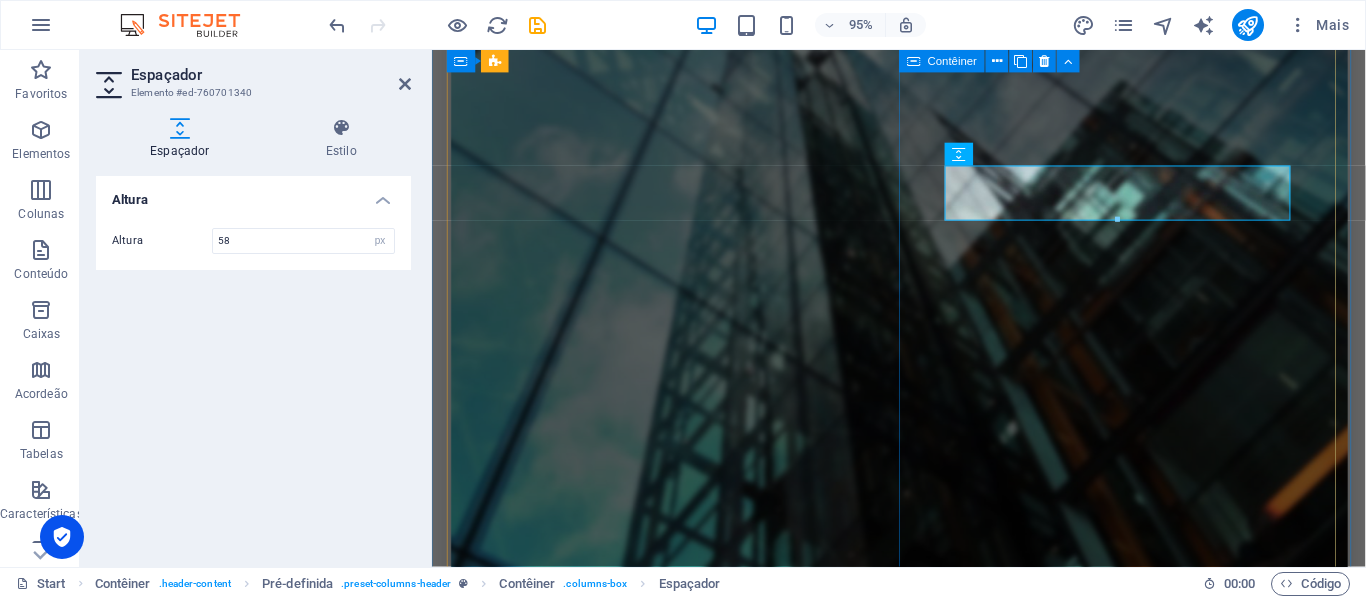 click on "Seguro  Convenção Coletiva COBERTURAS Seguro Convenções Coletivas atende às critérios dos acordos firmados pelos sindicatos de cada categoria ATENDIMENTO SÃO MAIS DE 100 SINDICATOS CREDENCIADOS. MOVIMENTAÇÕES Solicite orçamento GRÁTIS   QUERO SIMULAR AGORA" at bounding box center [924, 1741] 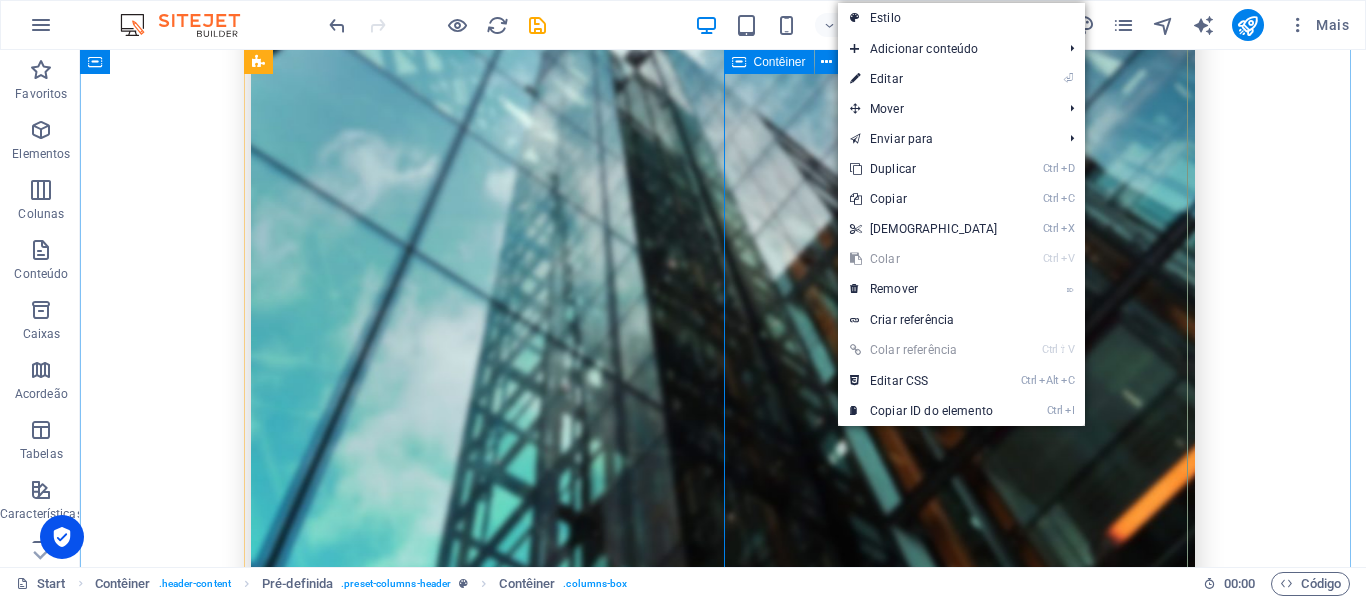 click on "Seguro  Convenção Coletiva COBERTURAS Seguro Convenções Coletivas atende às critérios dos acordos firmados pelos sindicatos de cada categoria ATENDIMENTO SÃO MAIS DE 100 SINDICATOS CREDENCIADOS. MOVIMENTAÇÕES Solicite orçamento GRÁTIS   QUERO SIMULAR AGORA" at bounding box center (723, 1741) 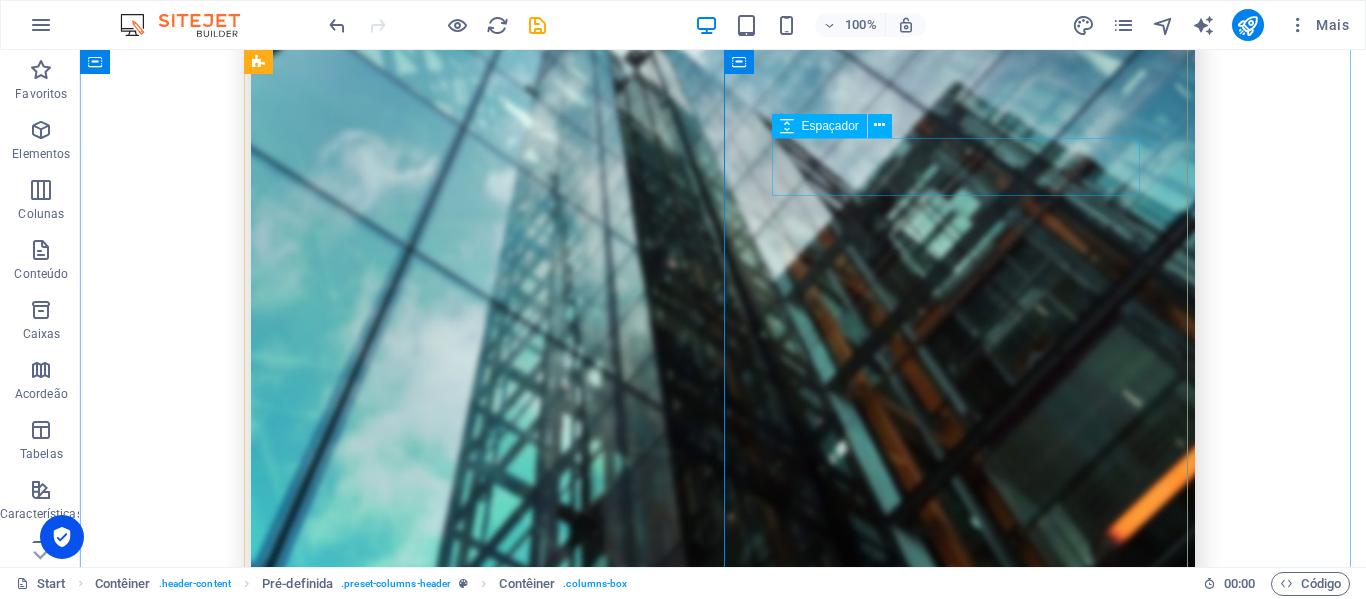 click at bounding box center (723, 1900) 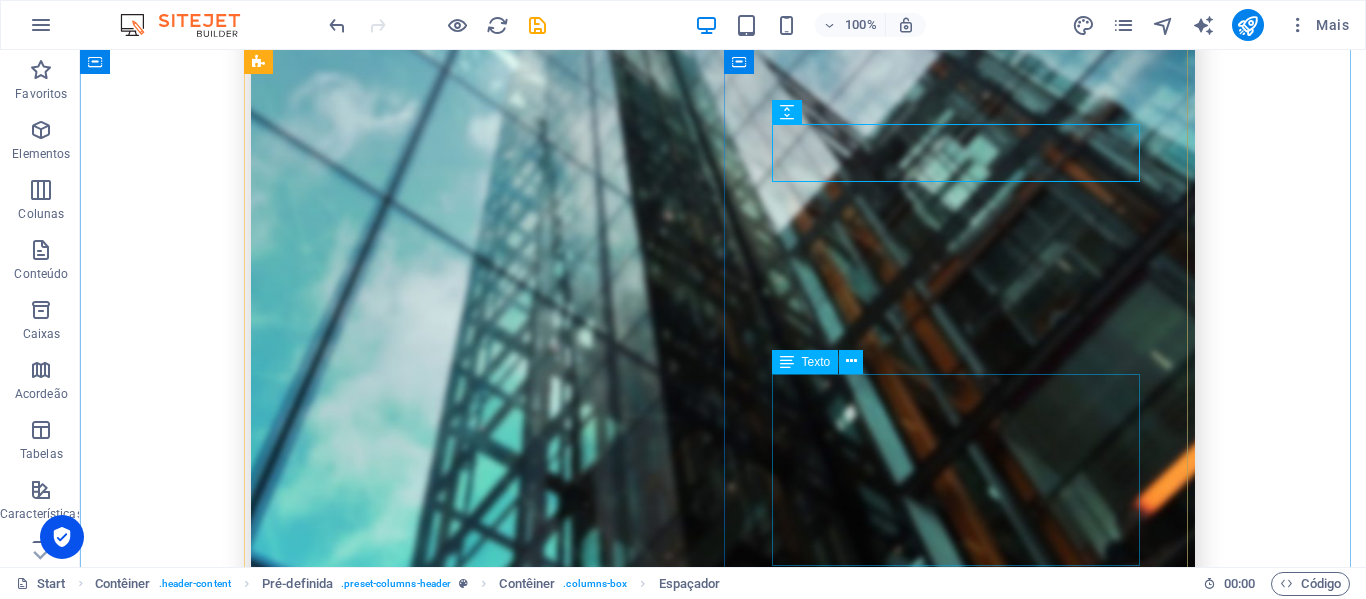 scroll, scrollTop: 800, scrollLeft: 0, axis: vertical 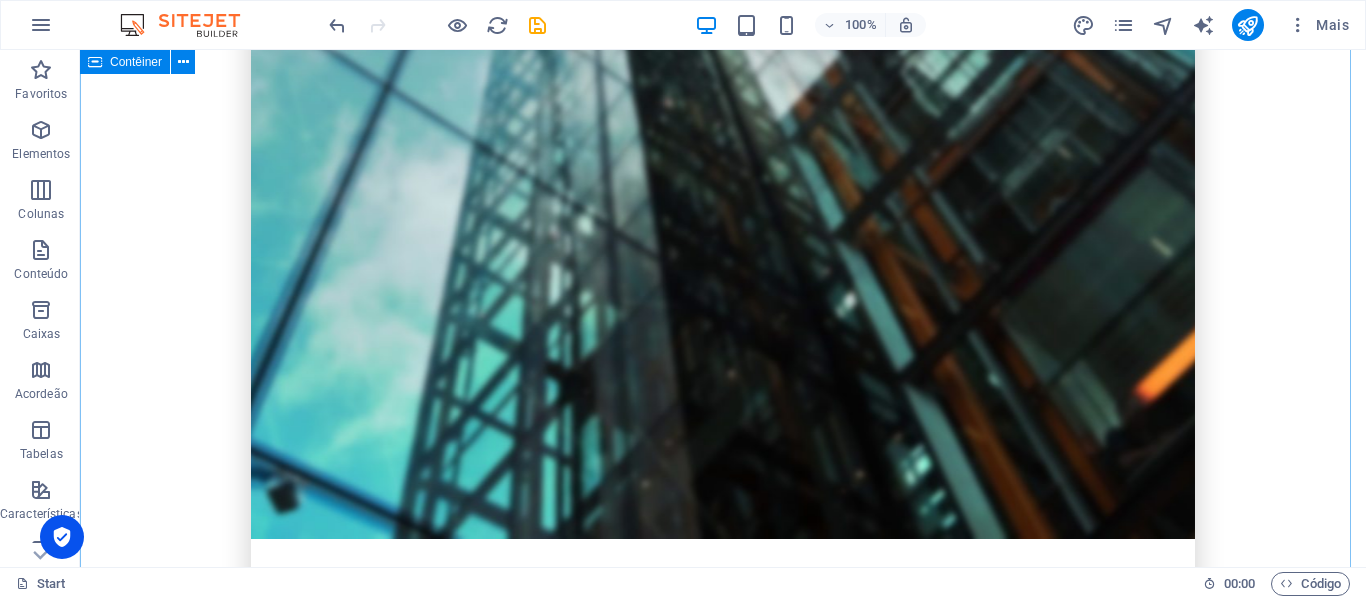 click on "SOLICITE SEU ORÇAMENTO GRATUITAMENTE Preencha o Formulário e Simule Seu Seguro  Nome completo Seu e-mail Sua empresa Site   Li e entendi a política de privacidade. Ilegível? Regenerar Cadastre-se gratuitamente Seguro  Convenção Coletiva COBERTURAS Seguro Convenções Coletivas atende às critérios dos acordos firmados pelos sindicatos de cada categoria ATENDIMENTO SÃO MAIS DE 100 SINDICATOS CREDENCIADOS. MOVIMENTAÇÕES A Proteção Ideal Corretora de Seguros realiza todas as movimentações do seguro de vida dos colaboradores, oferecendo suporte completo ao RH da sua empresa. Cuidamos de inclusões, exclusões e atualizações, garantindo agilidade, conformidade e tranquilidade para sua equipe.
Conte com a gente para simplificar a gestão dos benefícios!
Conte com a gente para simplificar a gestão dos benefícios! Solicite orçamento GRÁTIS   QUERO SIMULAR AGORA" at bounding box center [723, 819] 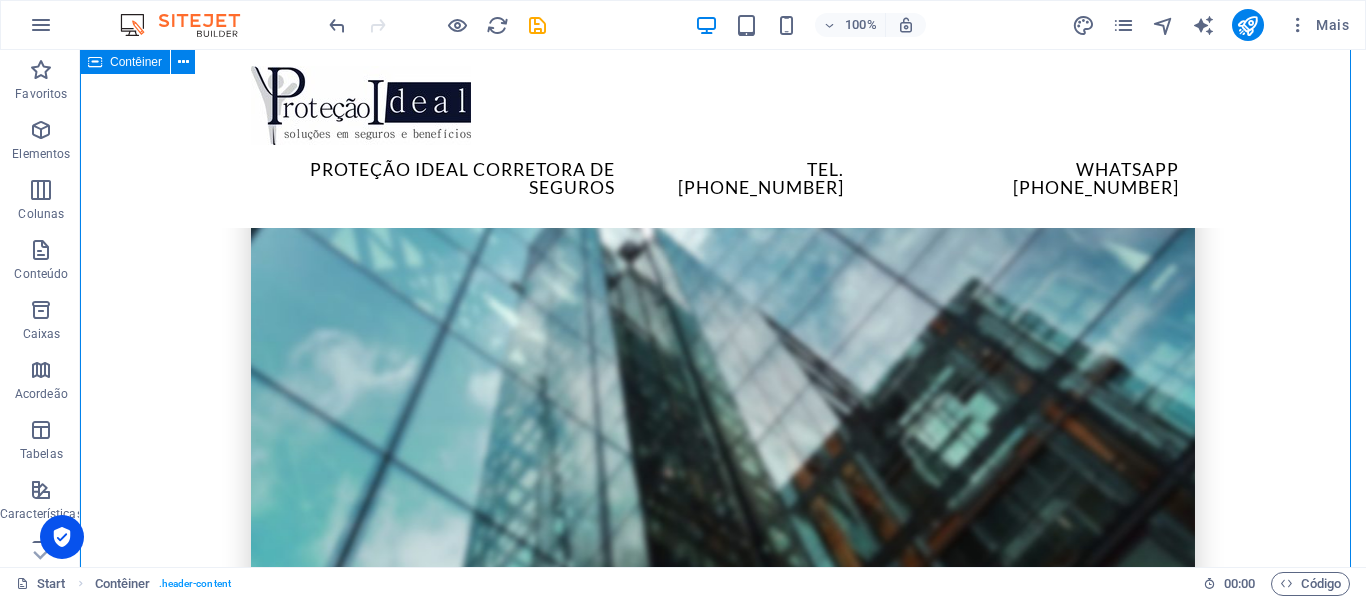 scroll, scrollTop: 400, scrollLeft: 0, axis: vertical 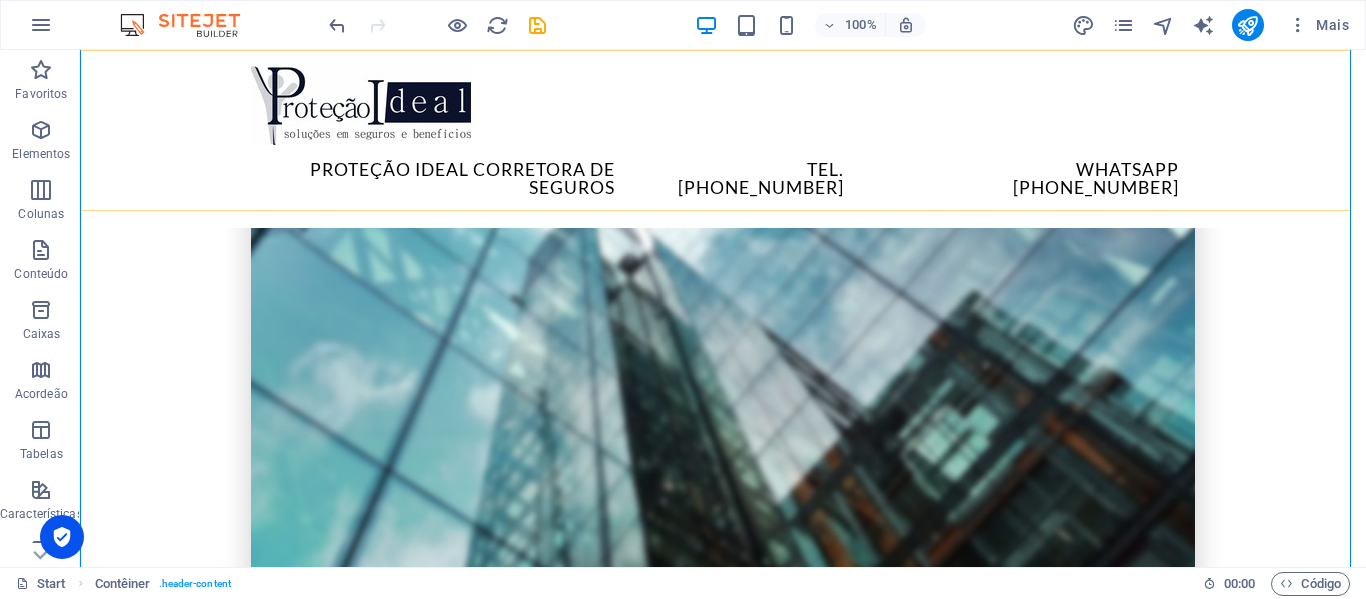 click on "Proteção Ideal Corretora de Seguros  Tel. (11)2365.0000 WhatsApp (11)961883303" at bounding box center [723, 139] 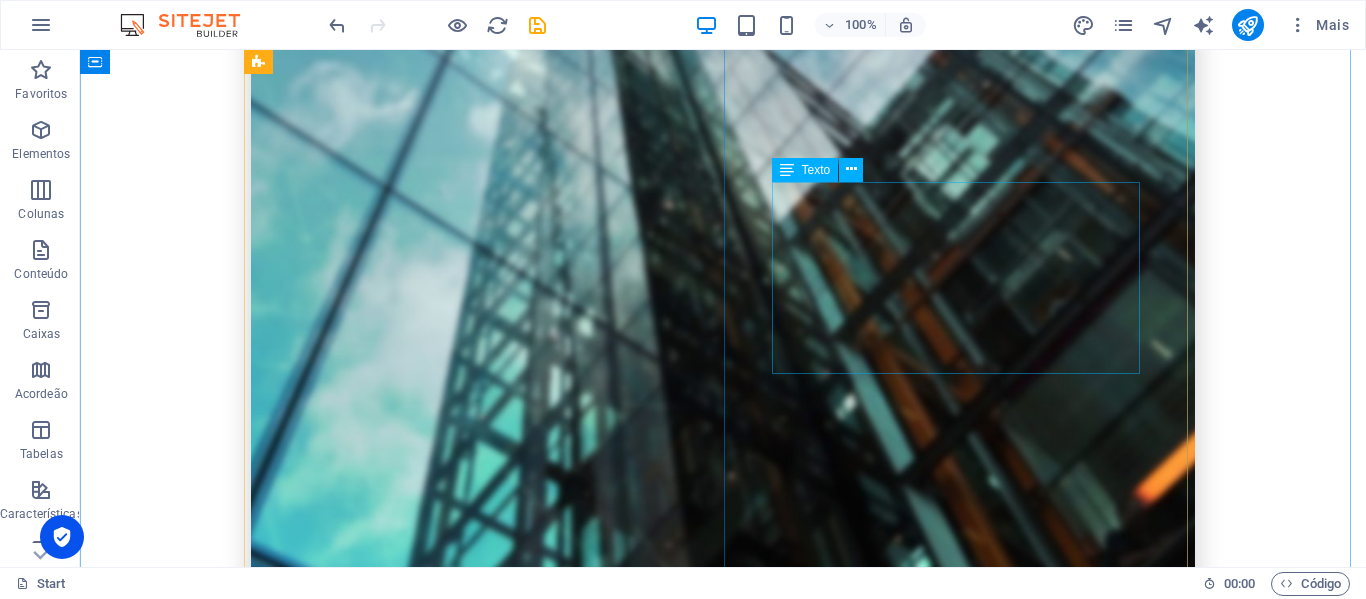 scroll, scrollTop: 700, scrollLeft: 0, axis: vertical 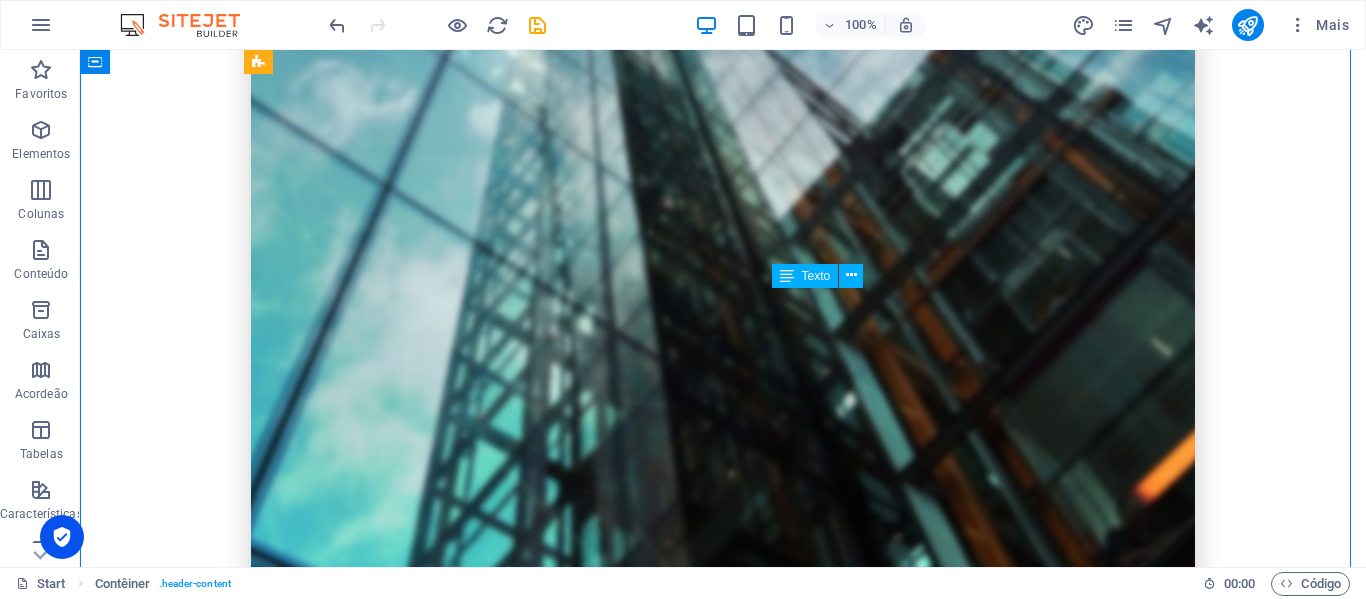 drag, startPoint x: 859, startPoint y: 464, endPoint x: 780, endPoint y: 365, distance: 126.65702 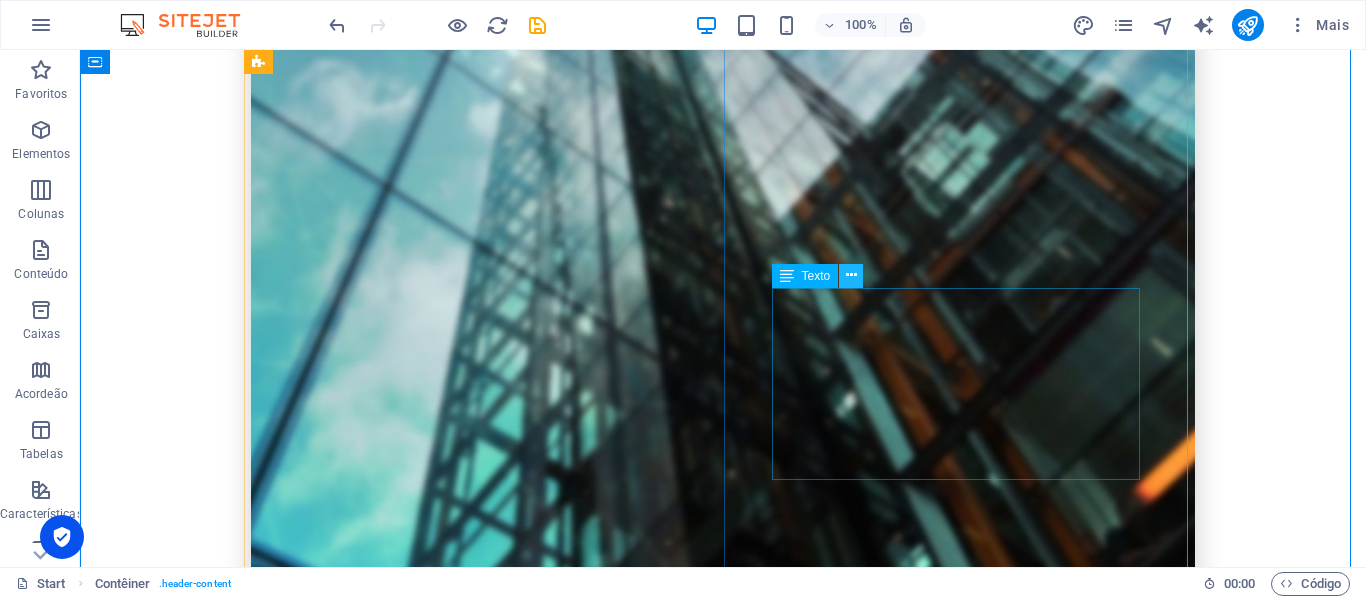 click at bounding box center [851, 275] 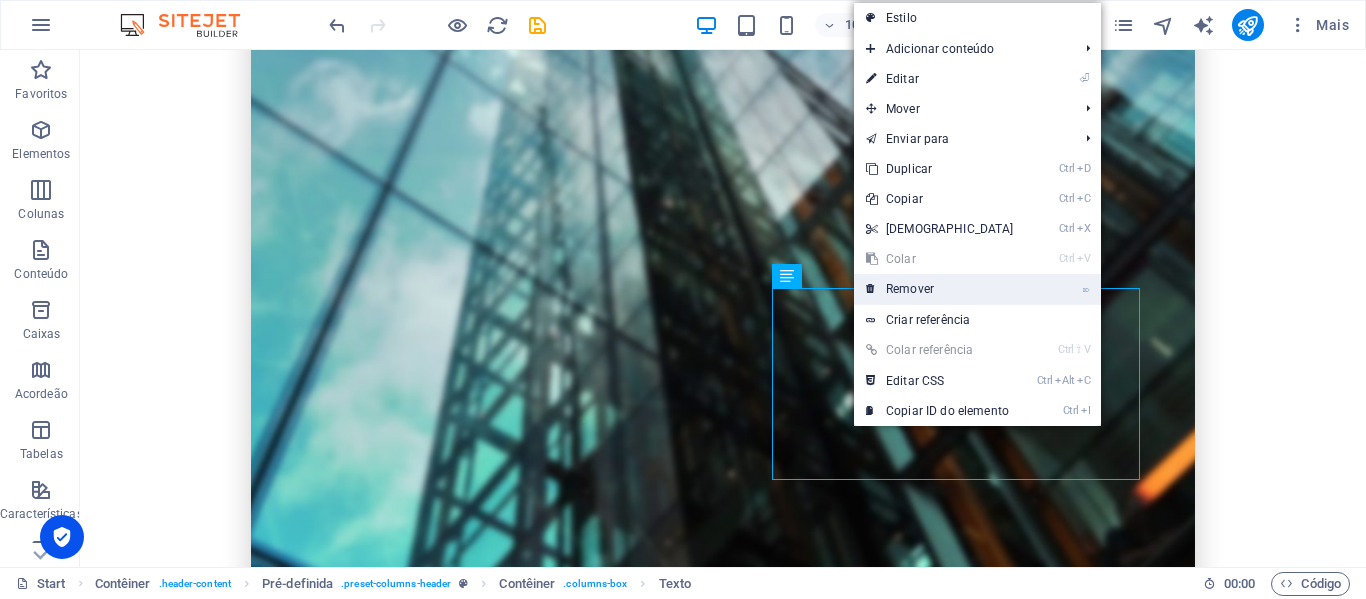 click on "⌦  Remover" at bounding box center [940, 289] 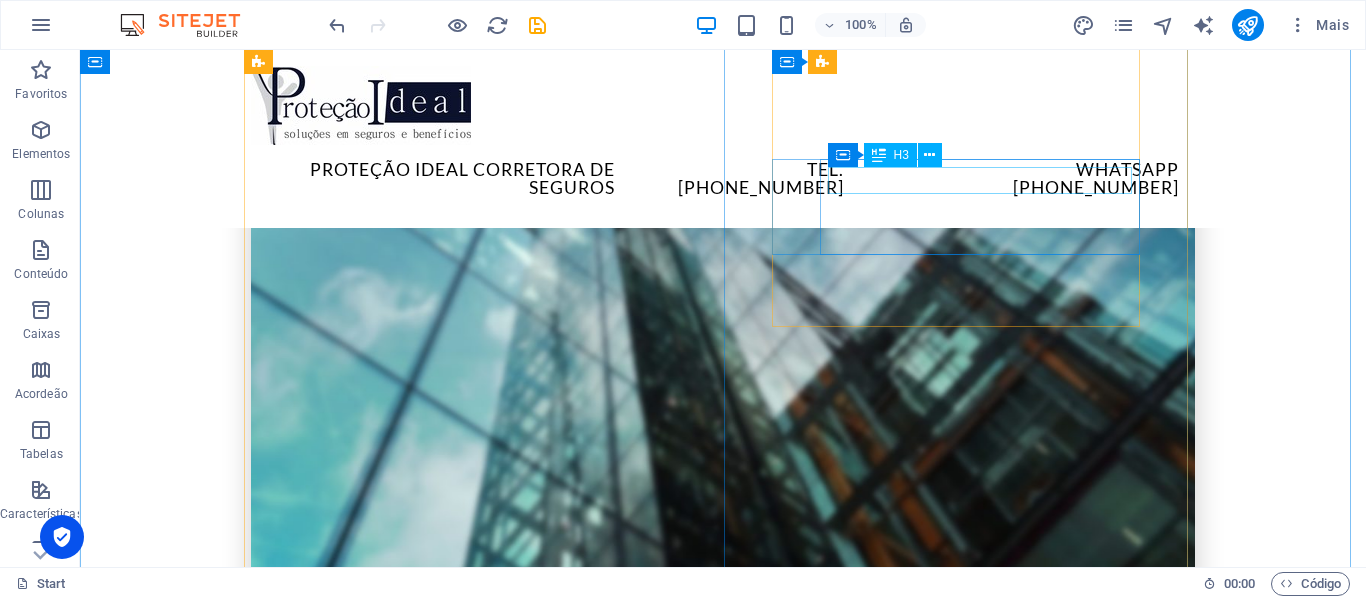 scroll, scrollTop: 400, scrollLeft: 0, axis: vertical 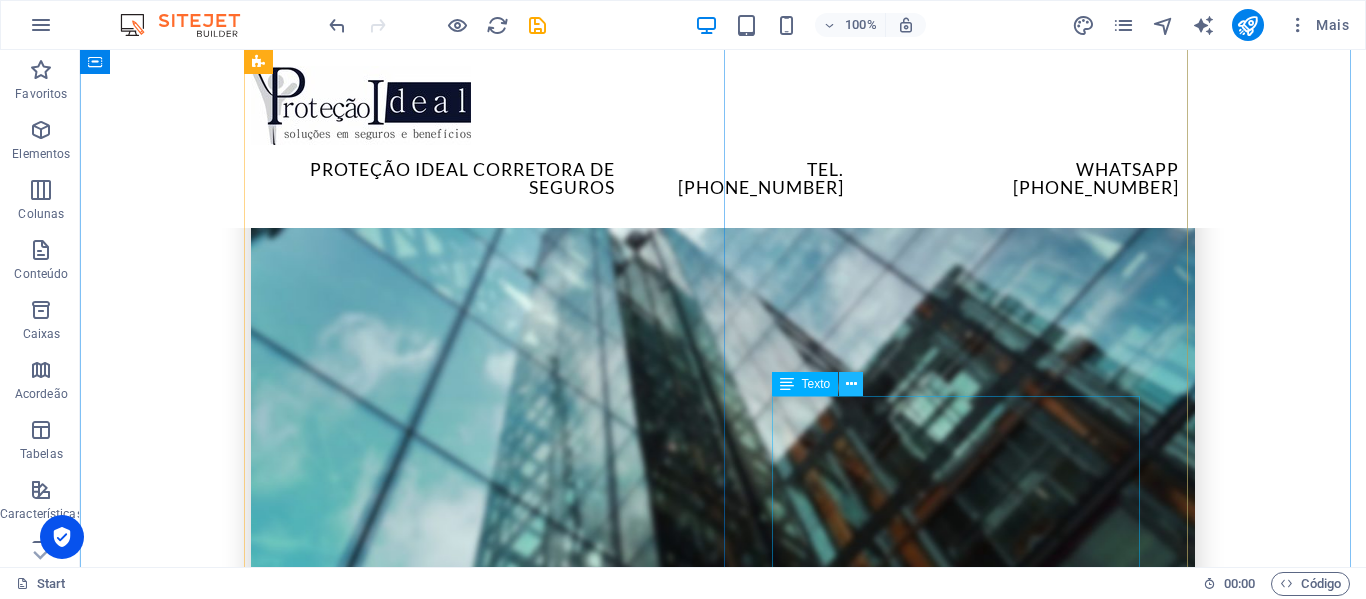 click at bounding box center (851, 384) 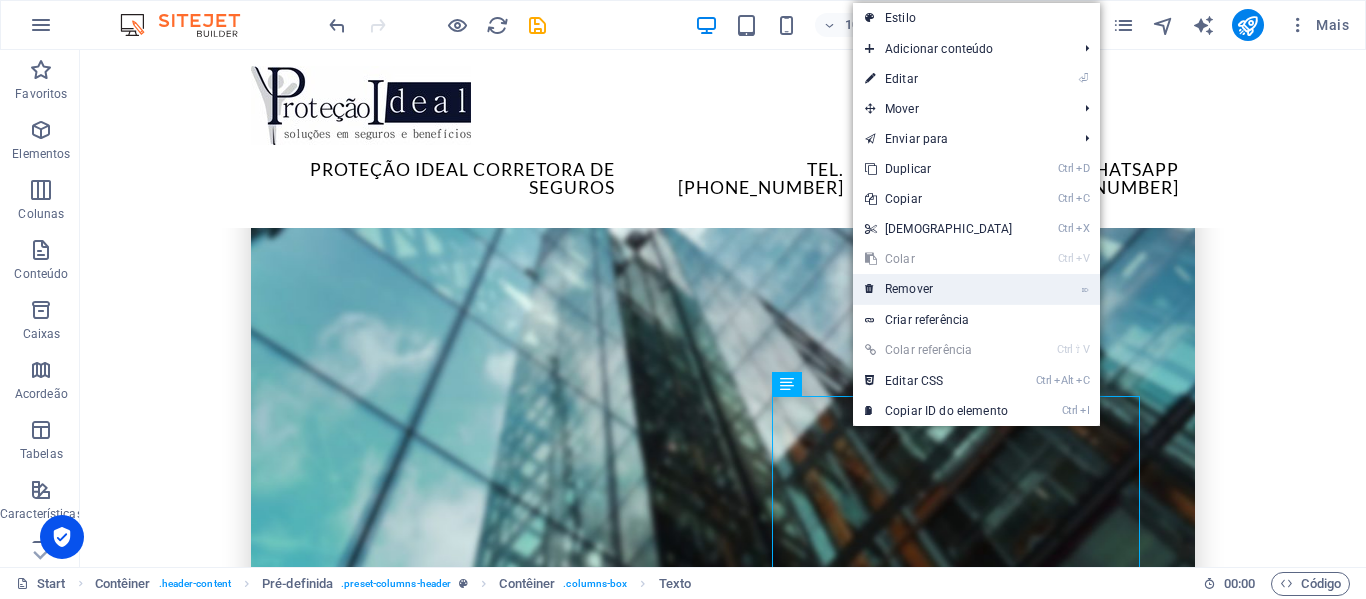 click on "⌦  Remover" at bounding box center [939, 289] 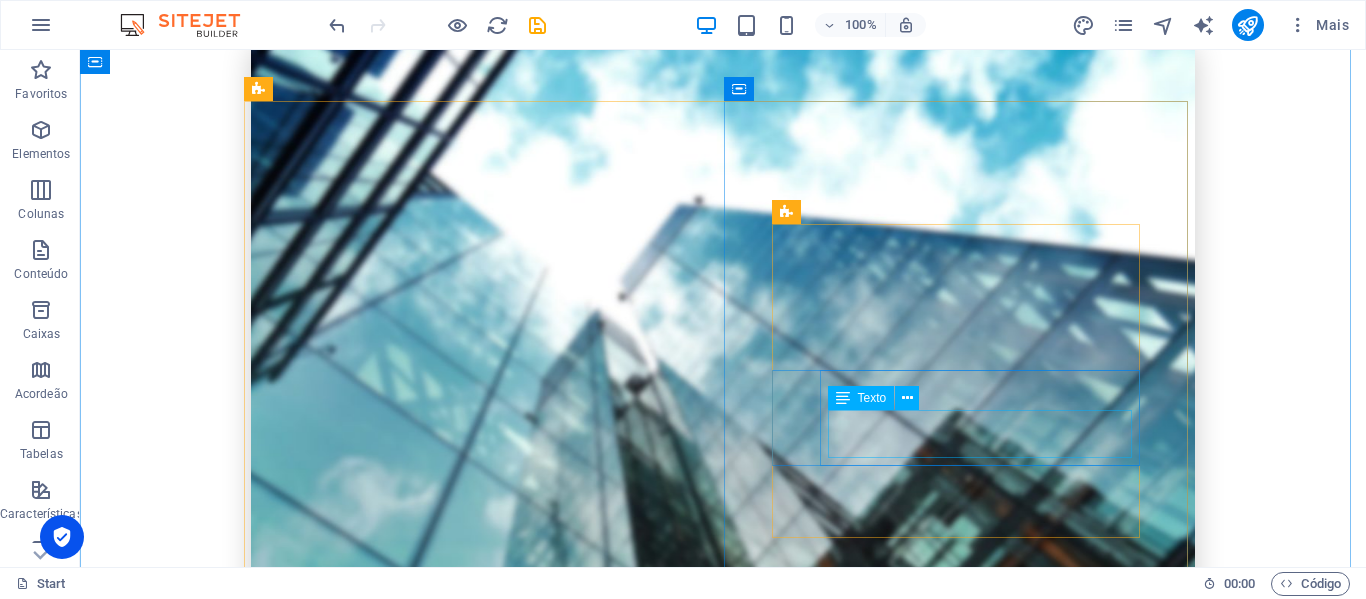 scroll, scrollTop: 300, scrollLeft: 0, axis: vertical 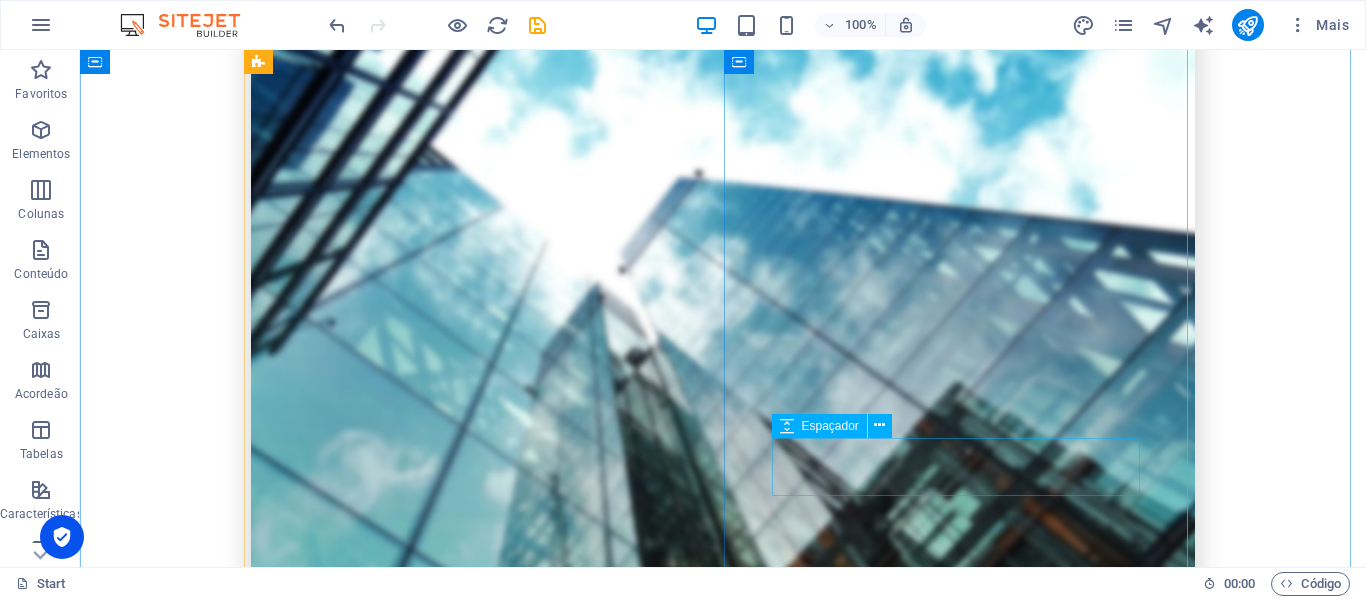 click at bounding box center (723, 2200) 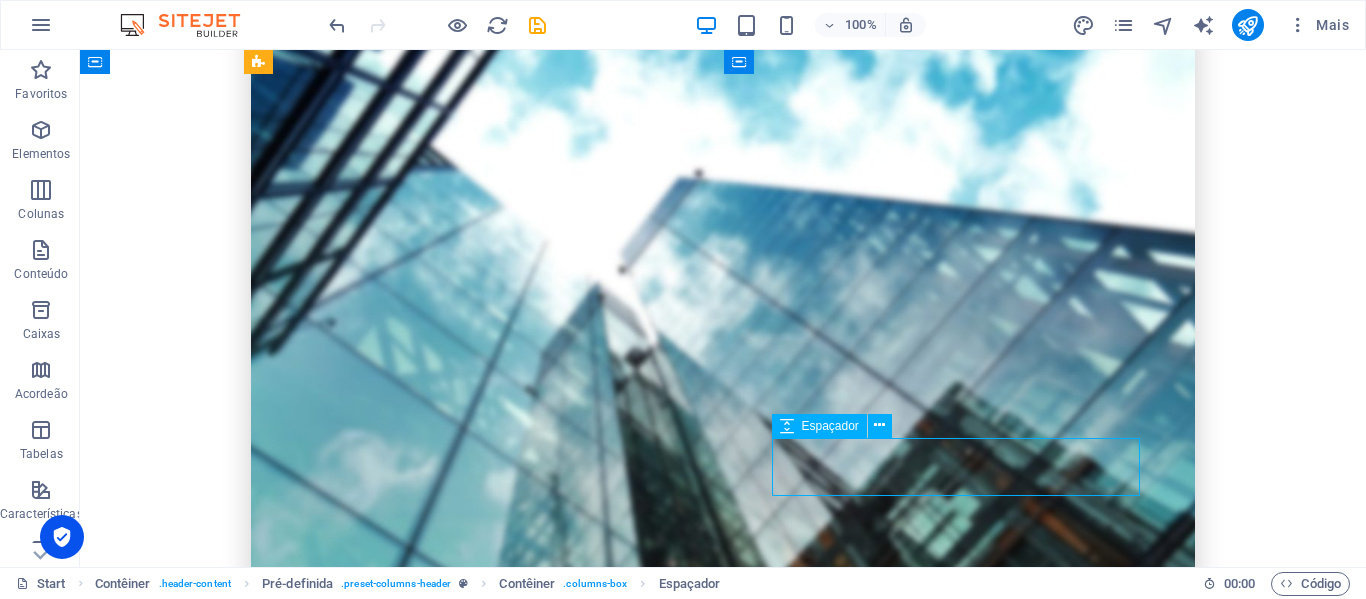 click at bounding box center (723, 2200) 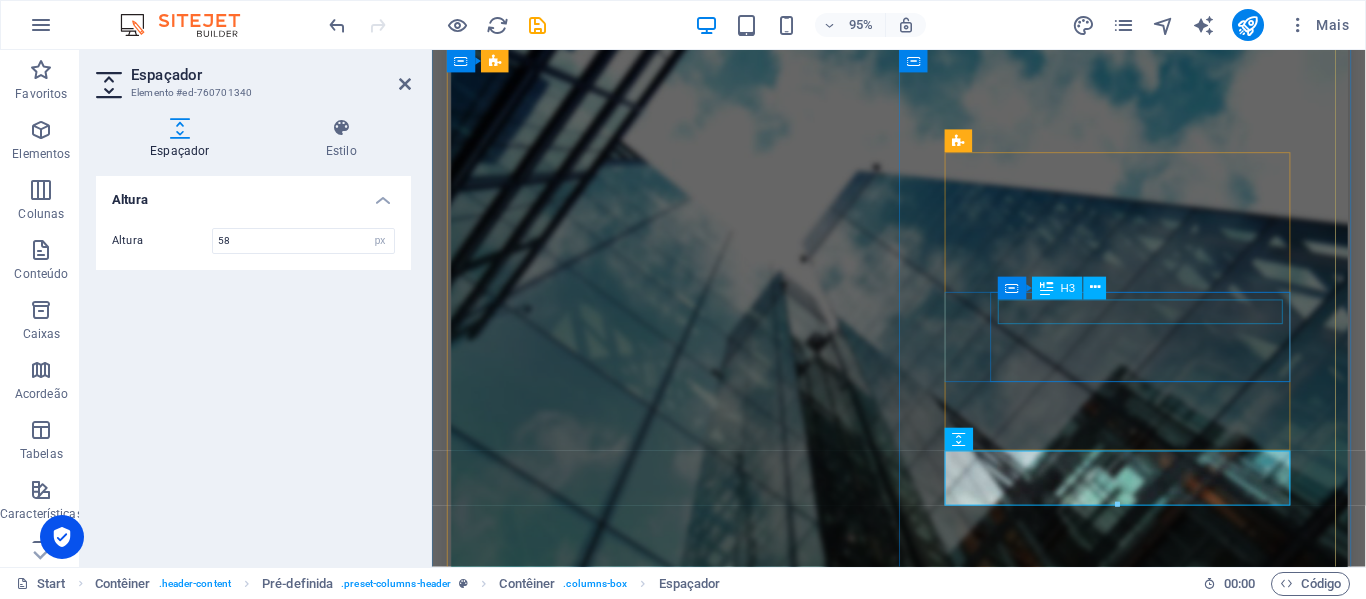 click on "ATENDIMENTO" at bounding box center [924, 2020] 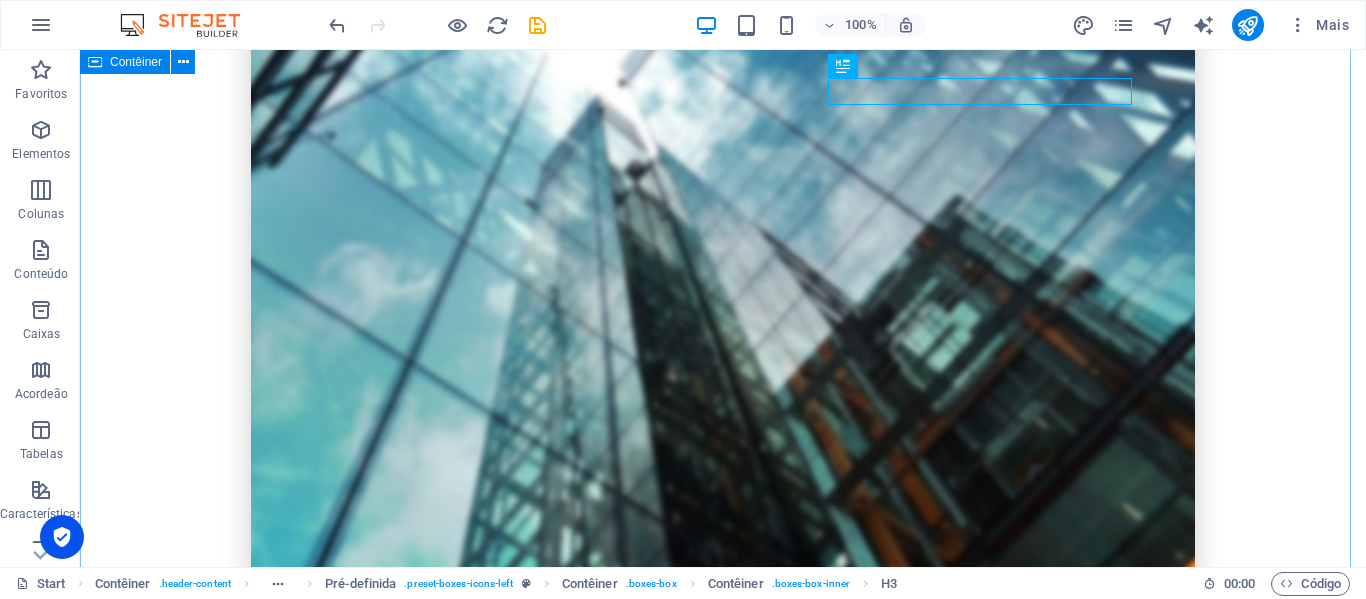 scroll, scrollTop: 500, scrollLeft: 0, axis: vertical 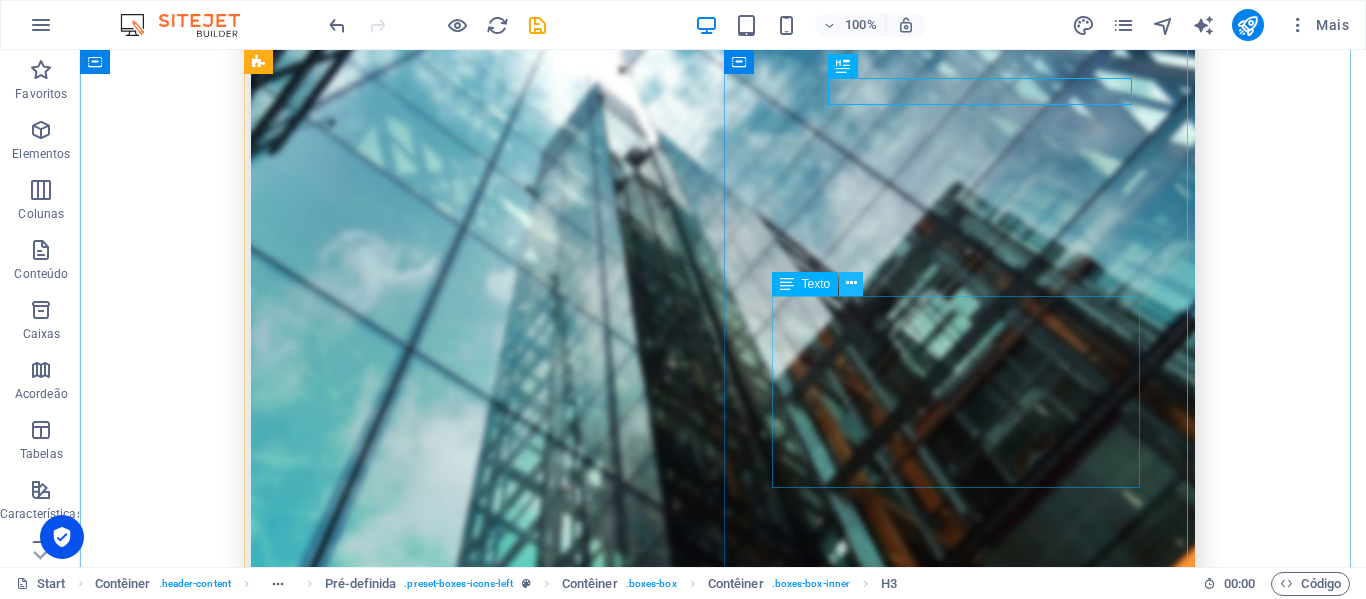 click at bounding box center (851, 283) 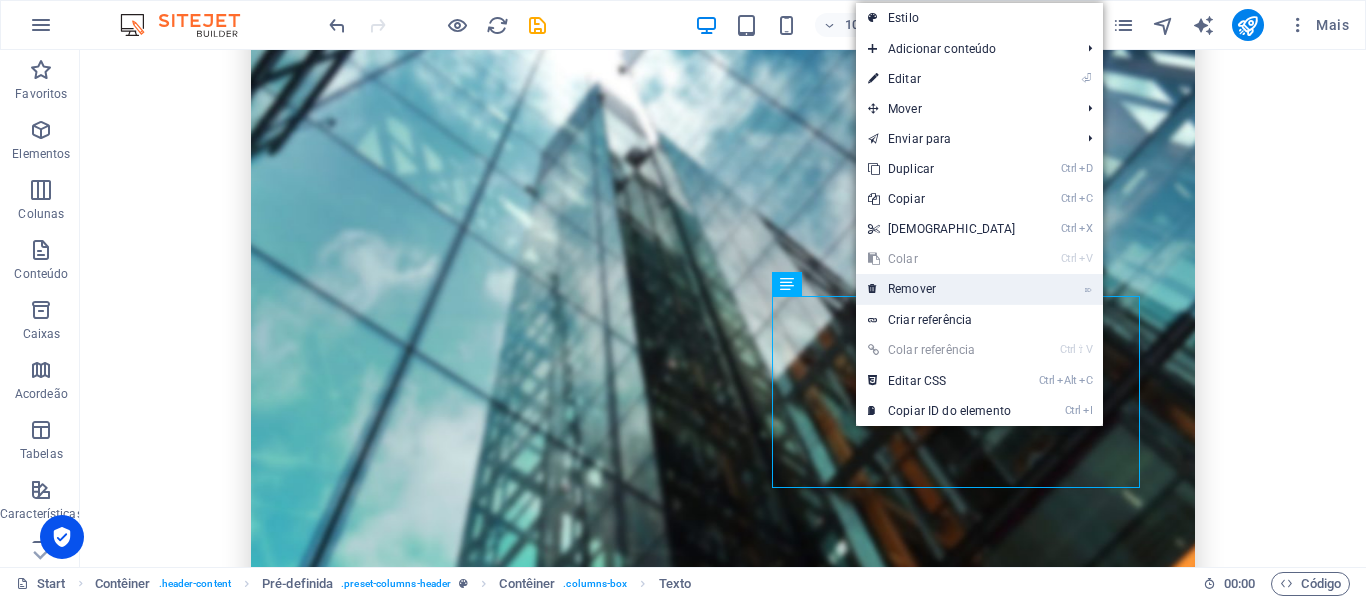 click on "⌦  Remover" at bounding box center [942, 289] 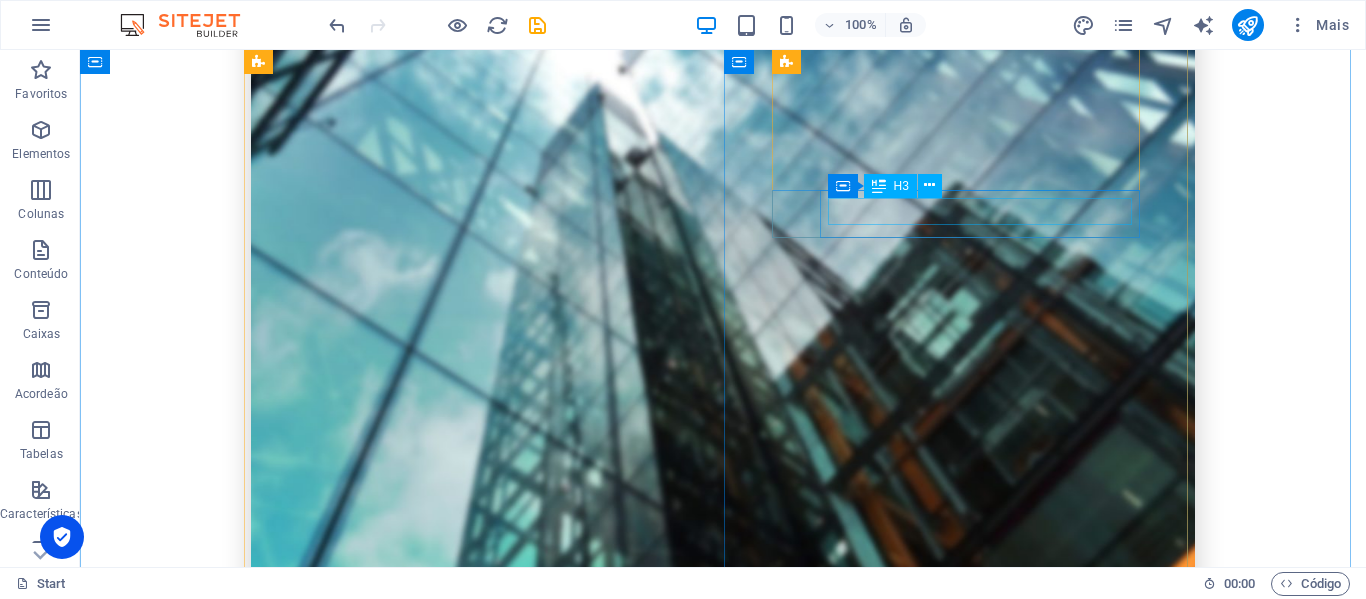 click on "MOVIMENTAÇÕES" at bounding box center [723, 1944] 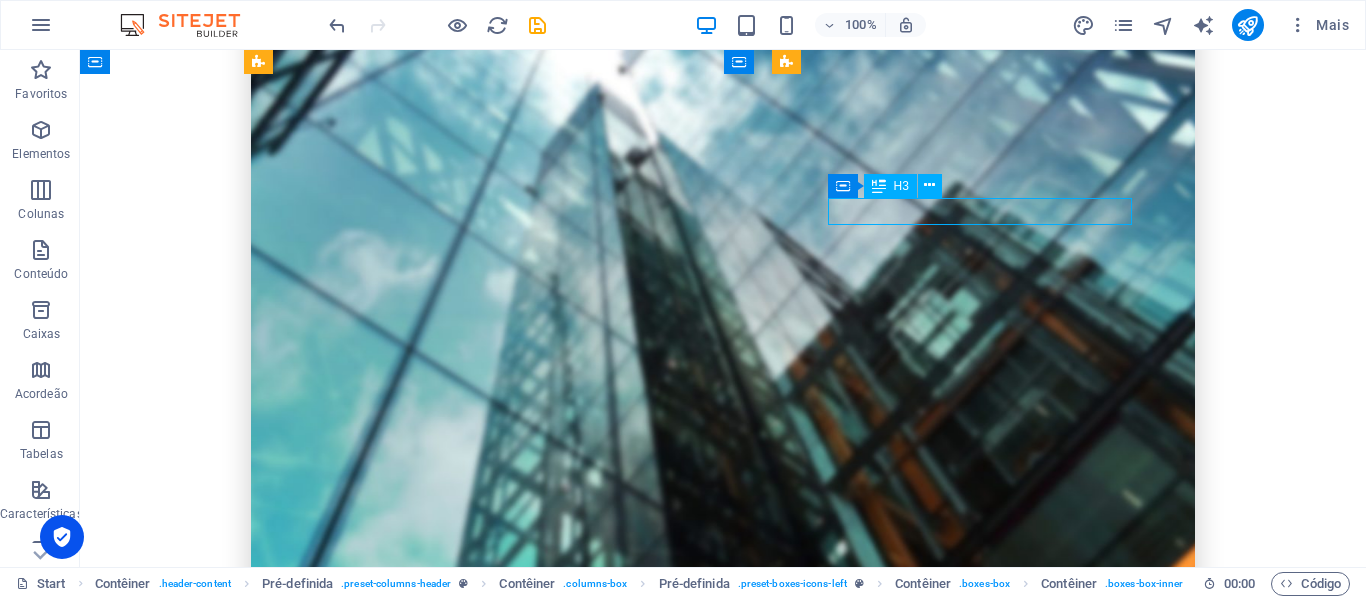 click on "MOVIMENTAÇÕES" at bounding box center [723, 1944] 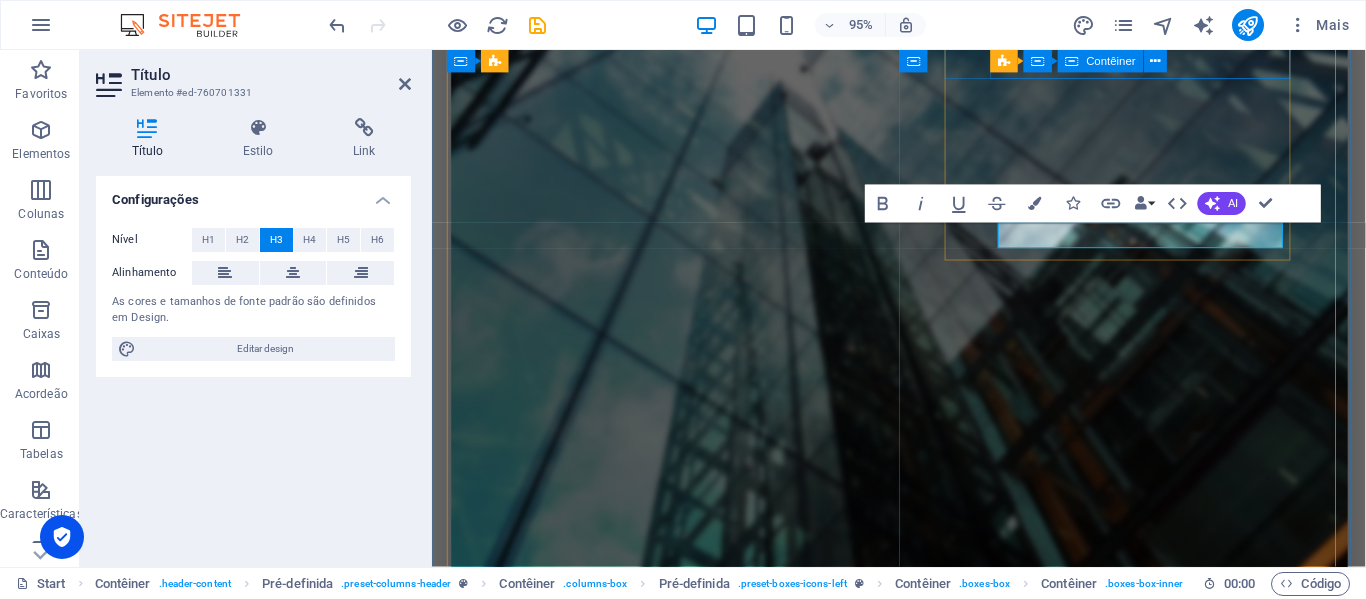click on "COBERTURAS Seguro Convenções Coletivas atende às critérios dos acordos firmados pelos sindicatos de cada categoria" at bounding box center [924, 1711] 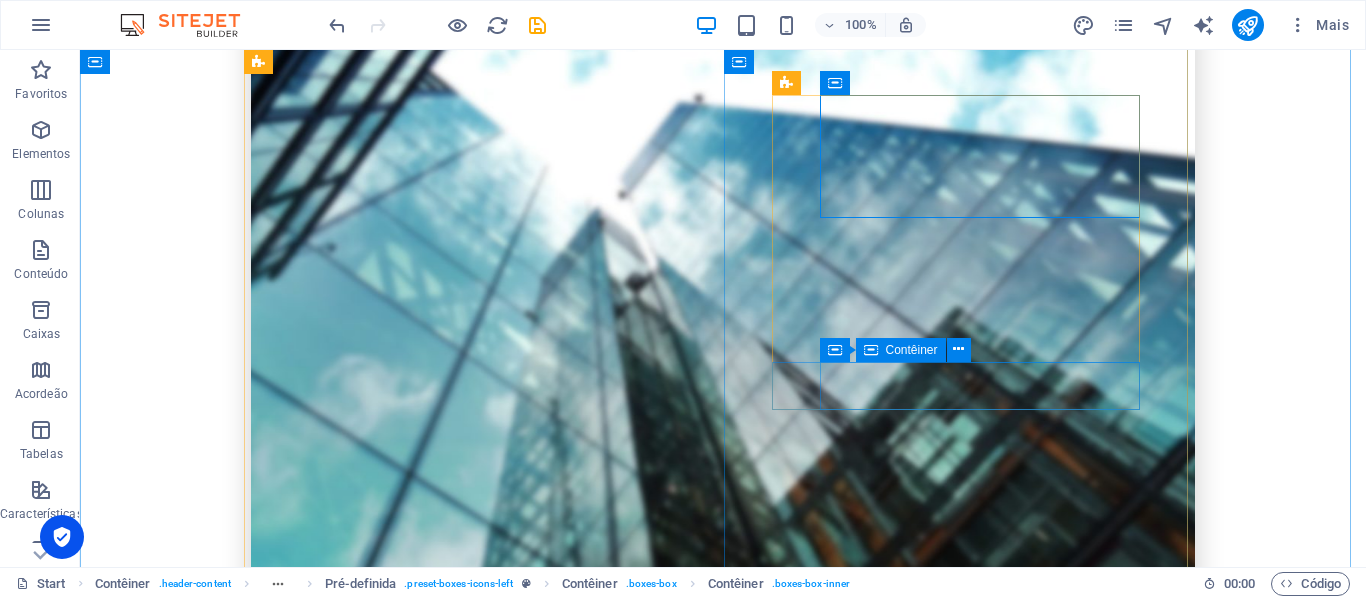 scroll, scrollTop: 376, scrollLeft: 0, axis: vertical 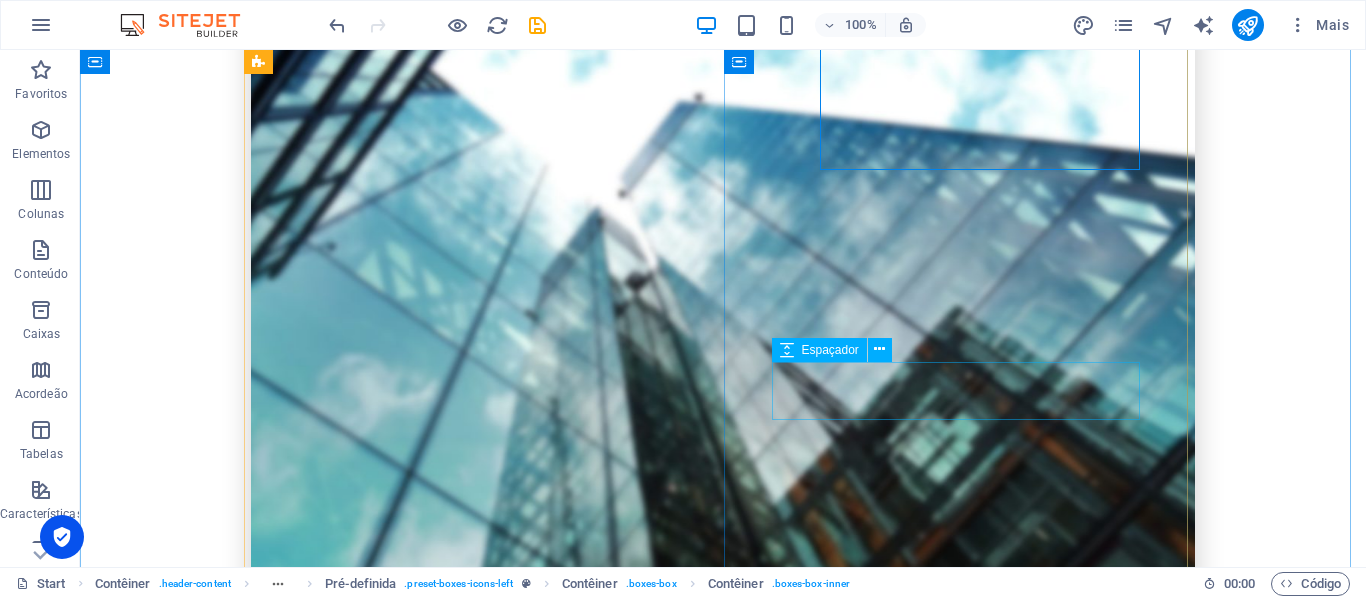 click at bounding box center (723, 2124) 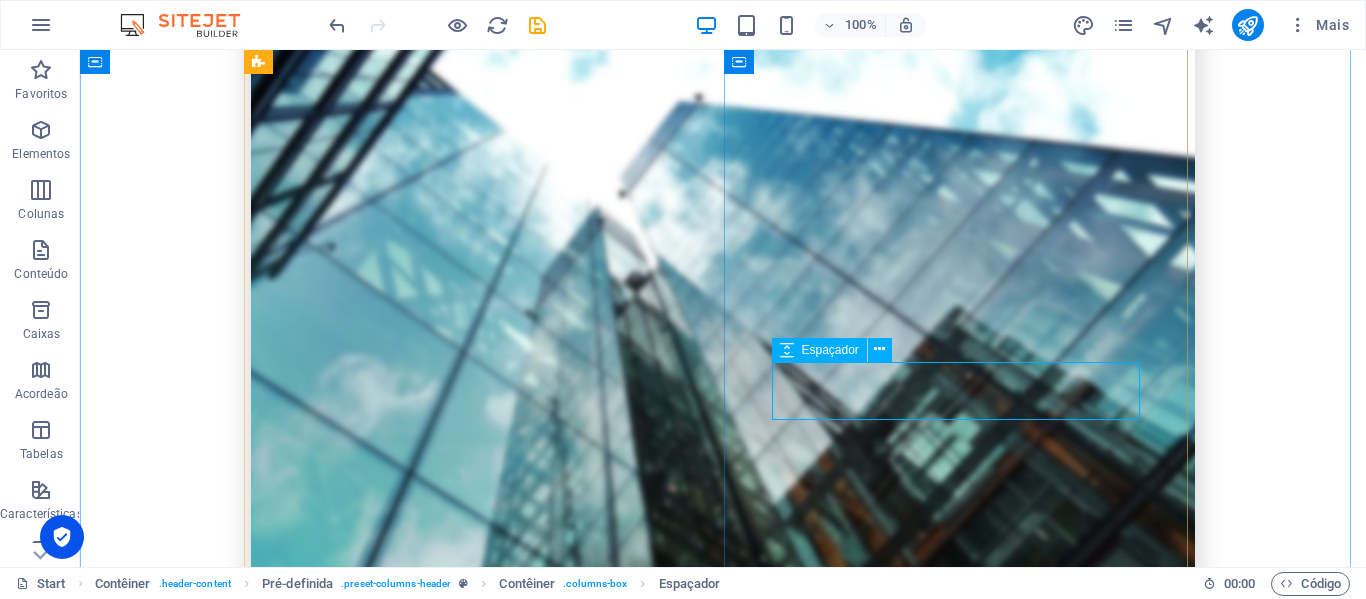click at bounding box center [723, 2124] 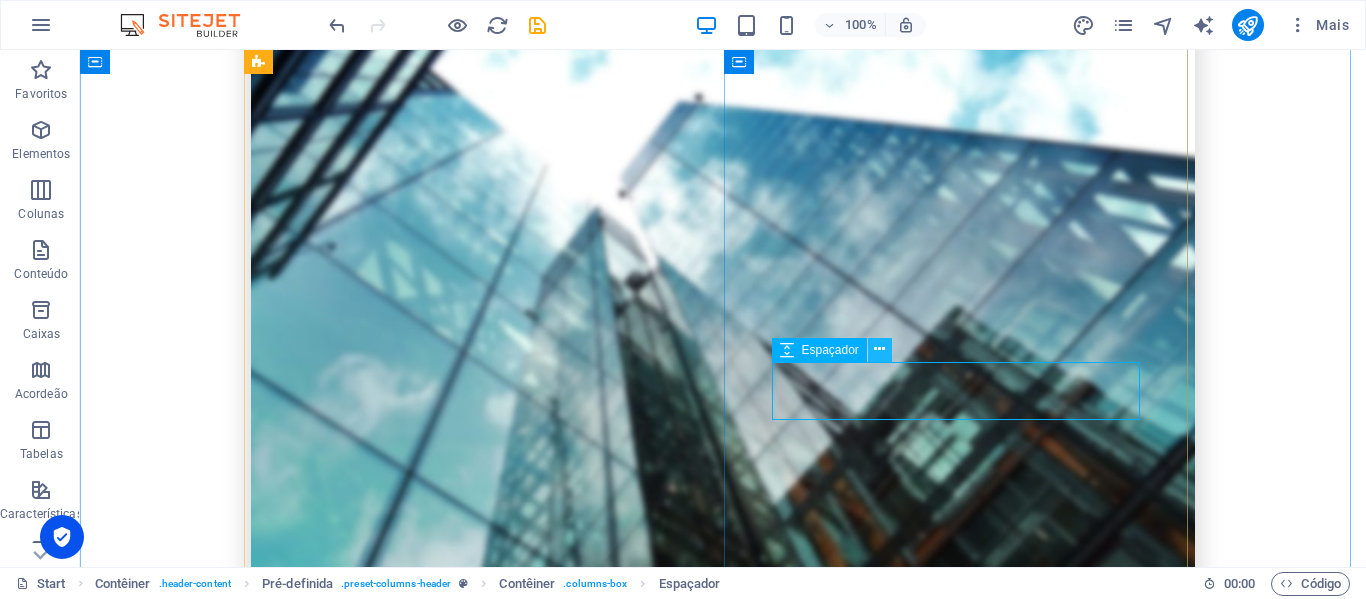 click at bounding box center [879, 349] 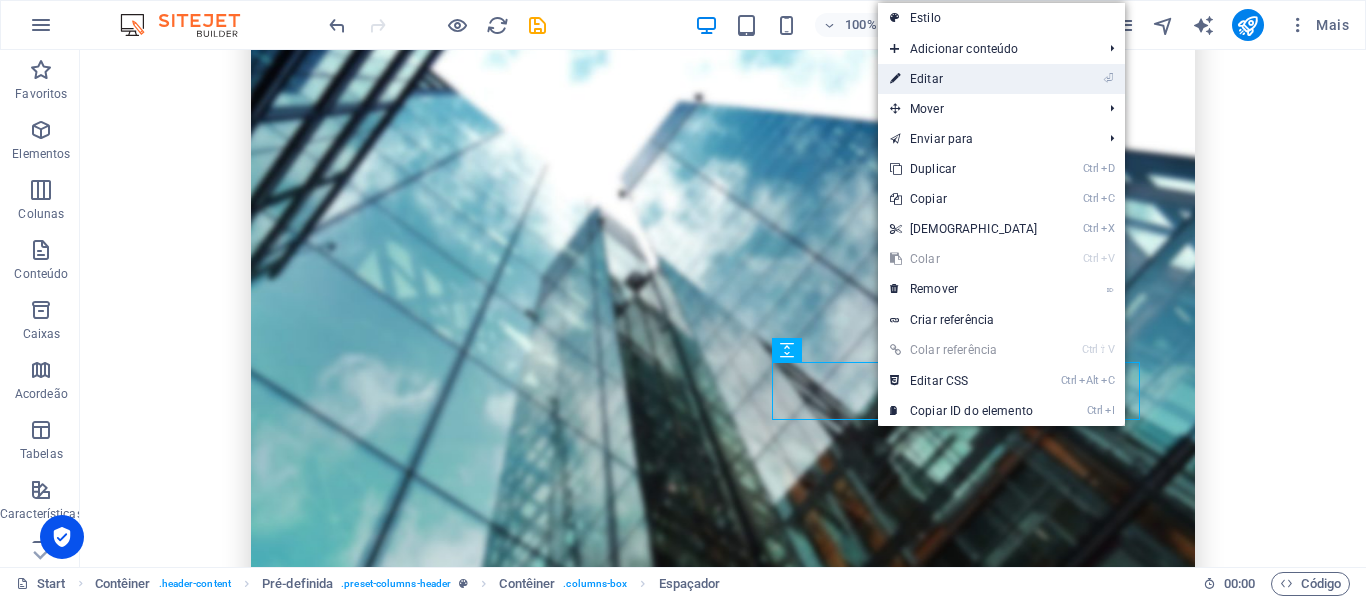 drag, startPoint x: 928, startPoint y: 79, endPoint x: 521, endPoint y: 30, distance: 409.93903 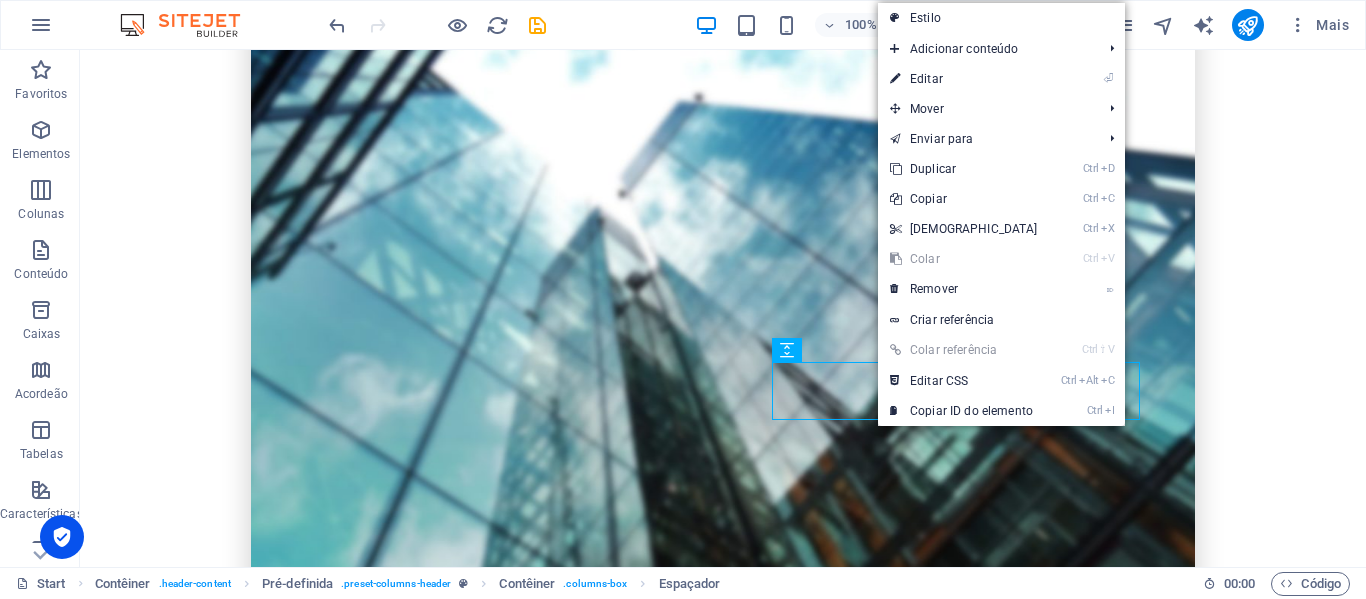select on "px" 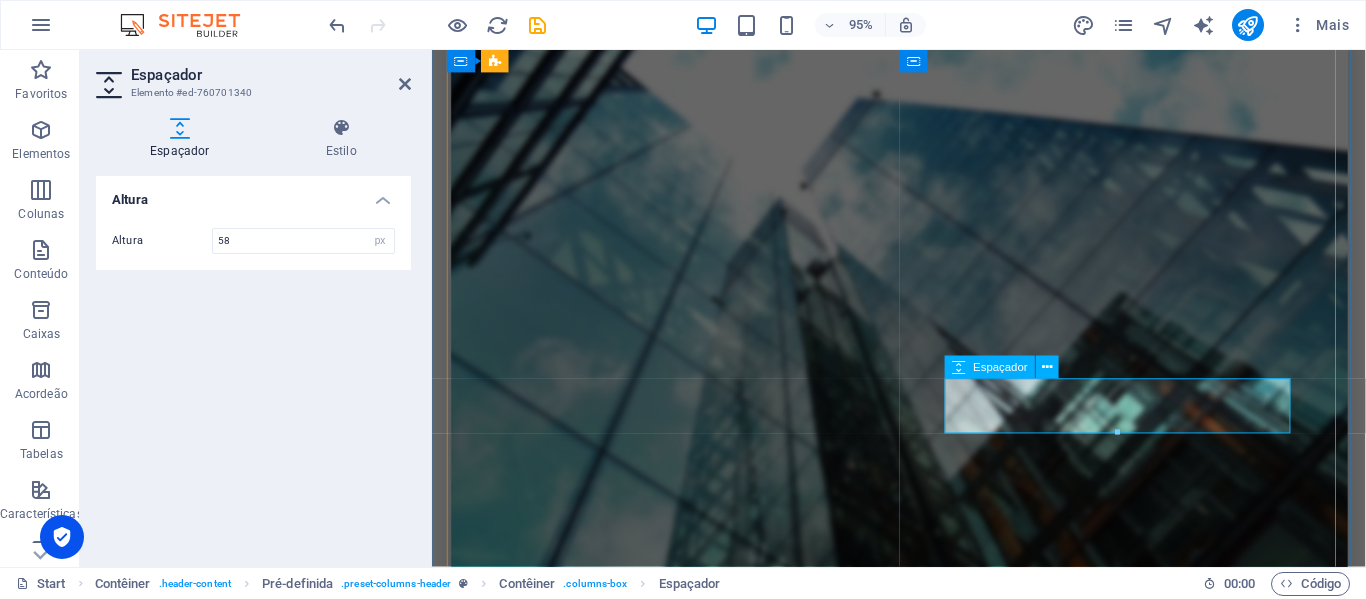 click at bounding box center [924, 2124] 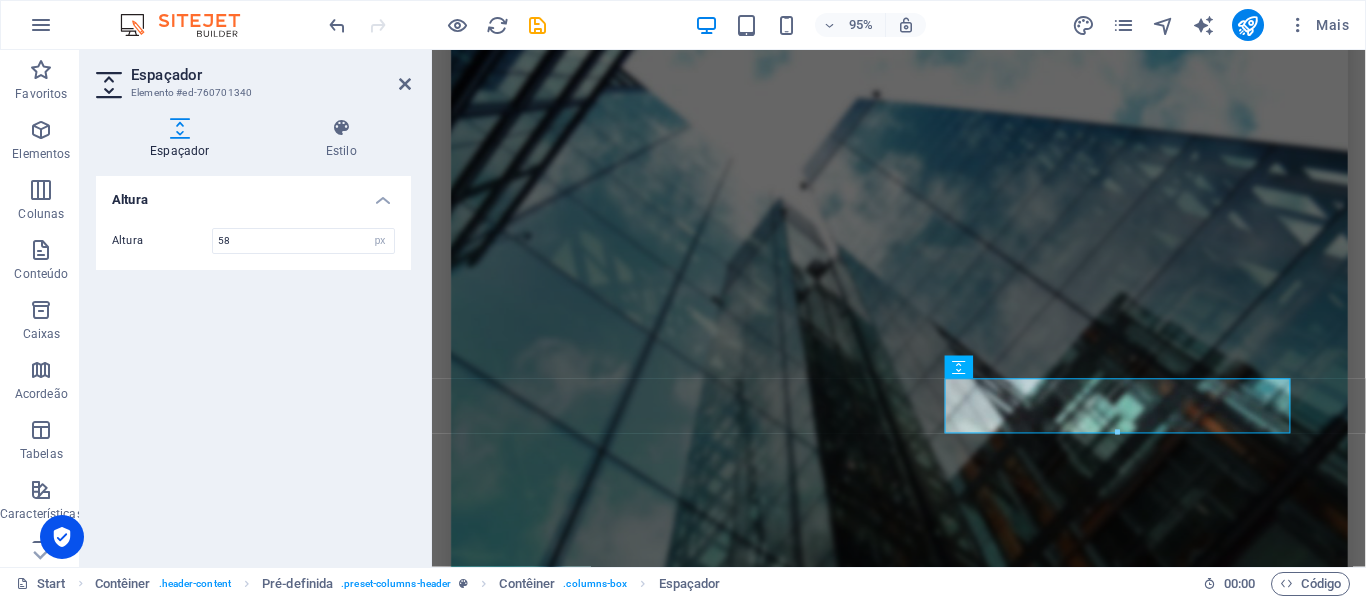click at bounding box center (924, 418) 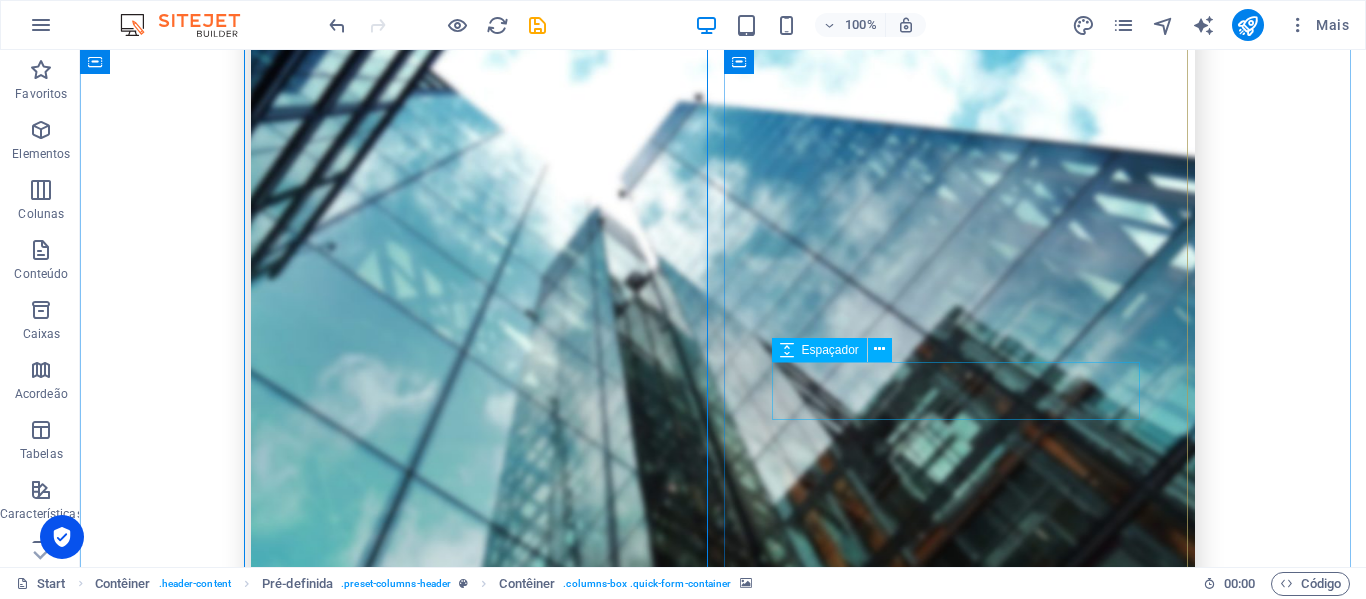 click at bounding box center [723, 2124] 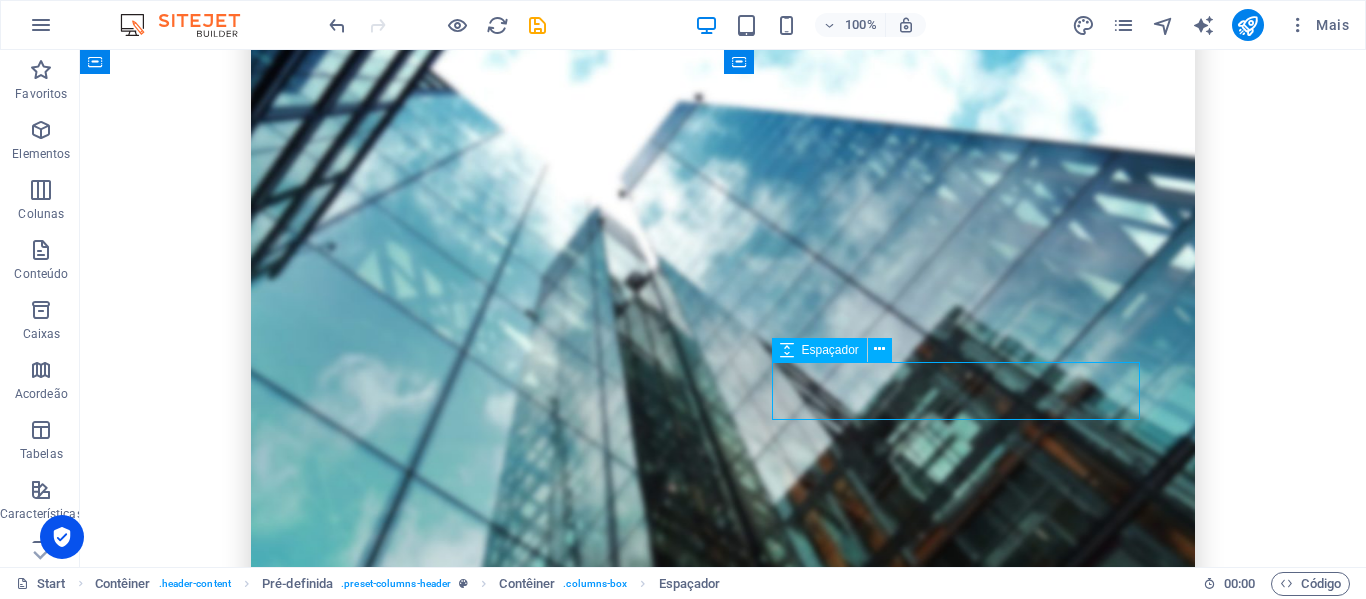 click at bounding box center [723, 2124] 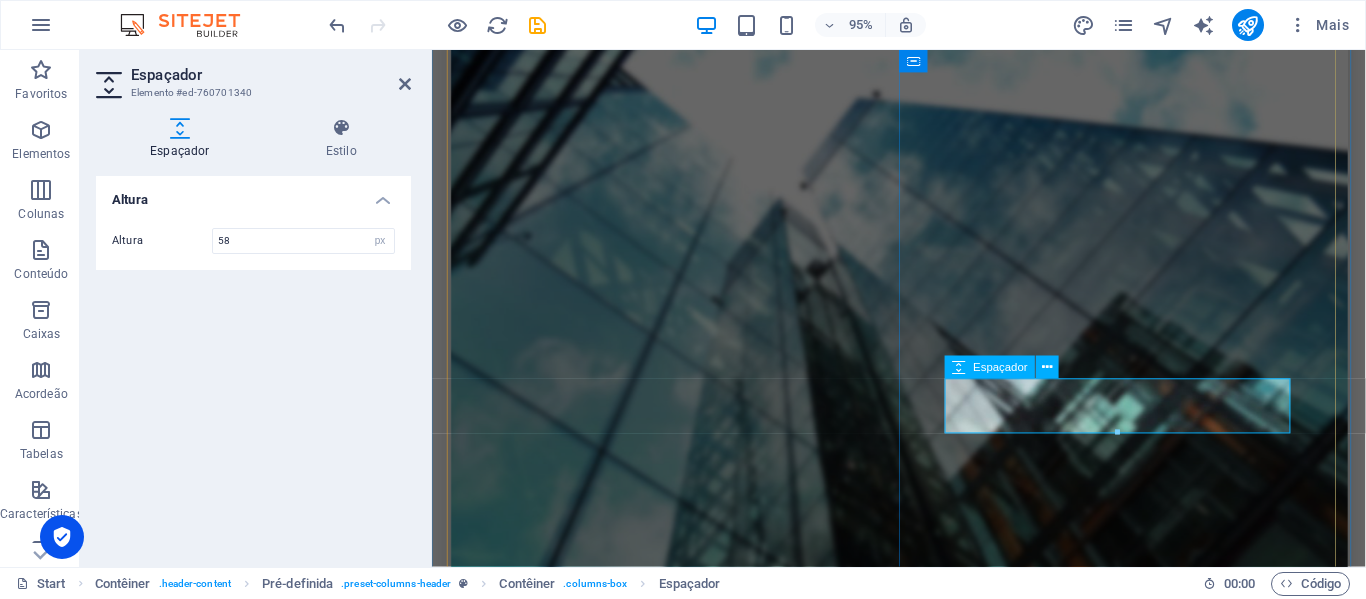 click at bounding box center [924, 2124] 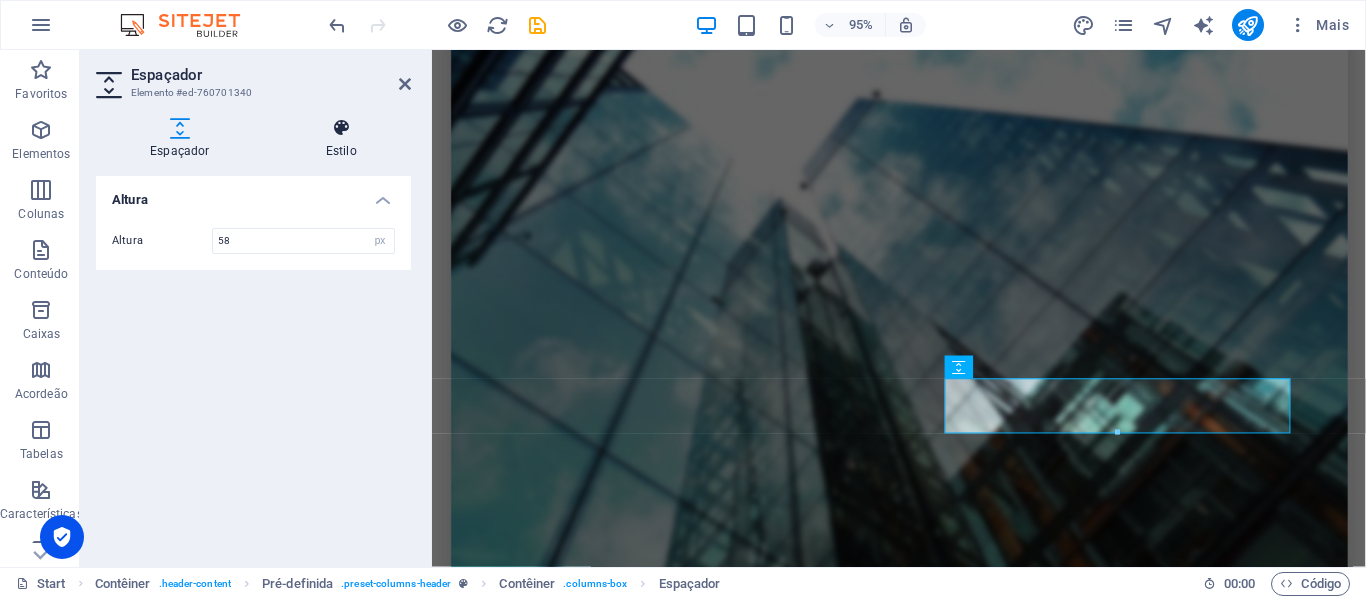 click on "Estilo" at bounding box center (341, 139) 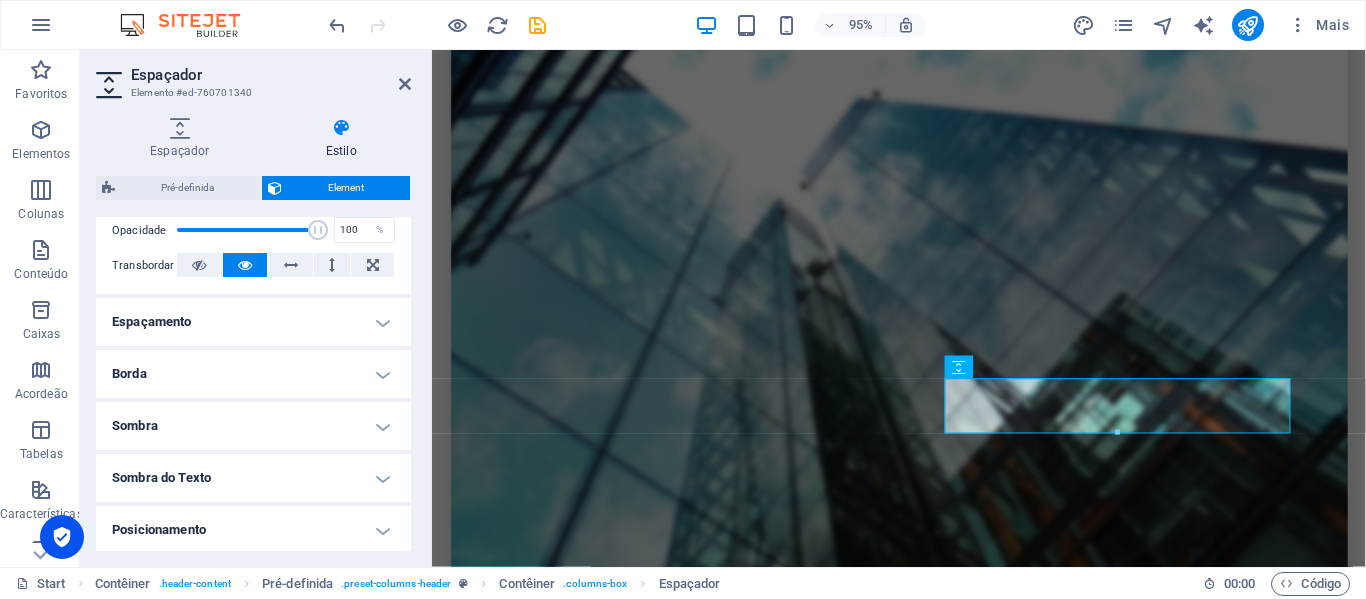 scroll, scrollTop: 0, scrollLeft: 0, axis: both 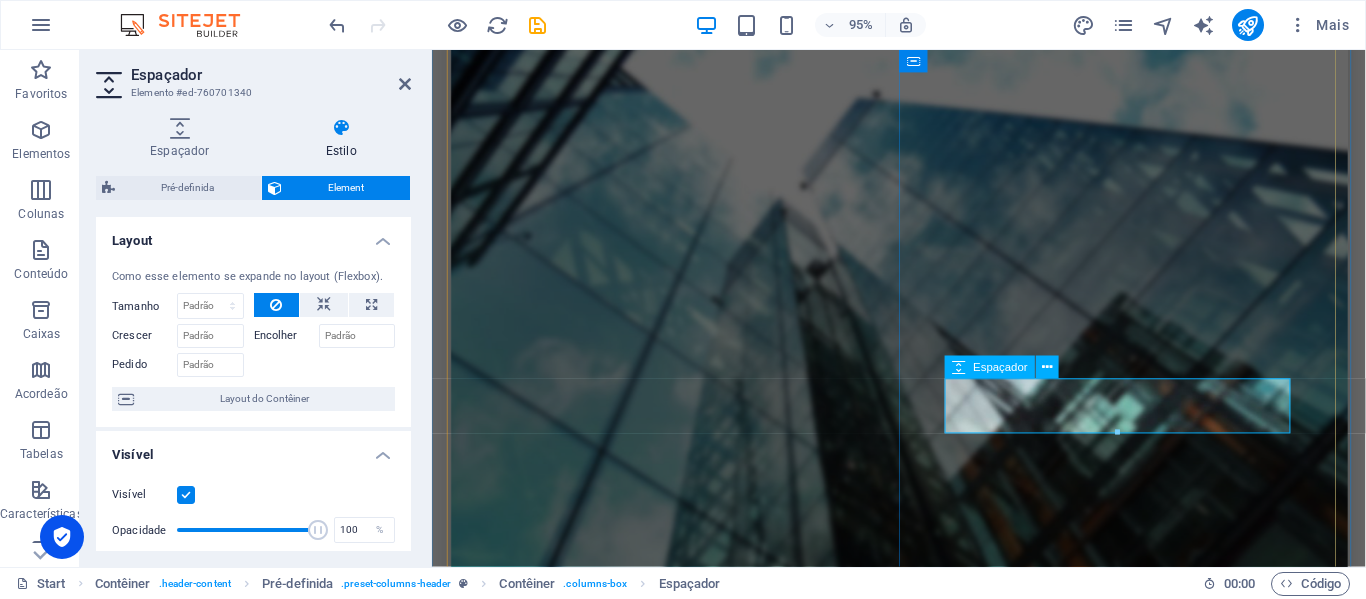 click at bounding box center (924, 2124) 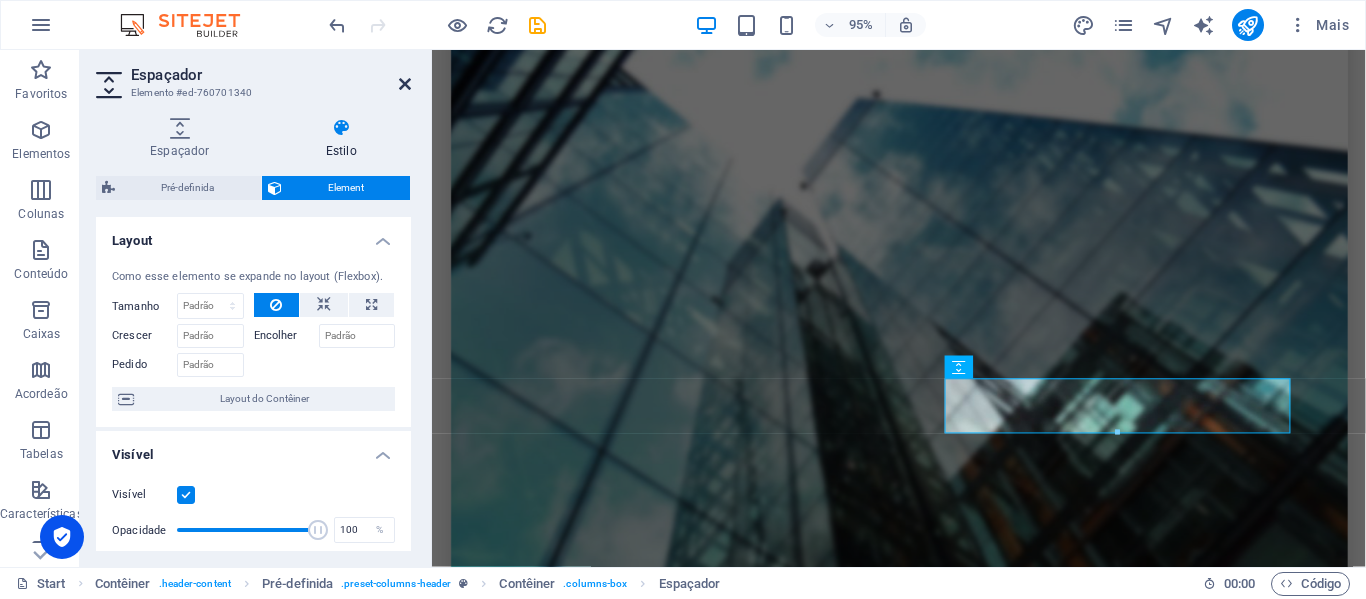 click at bounding box center [405, 84] 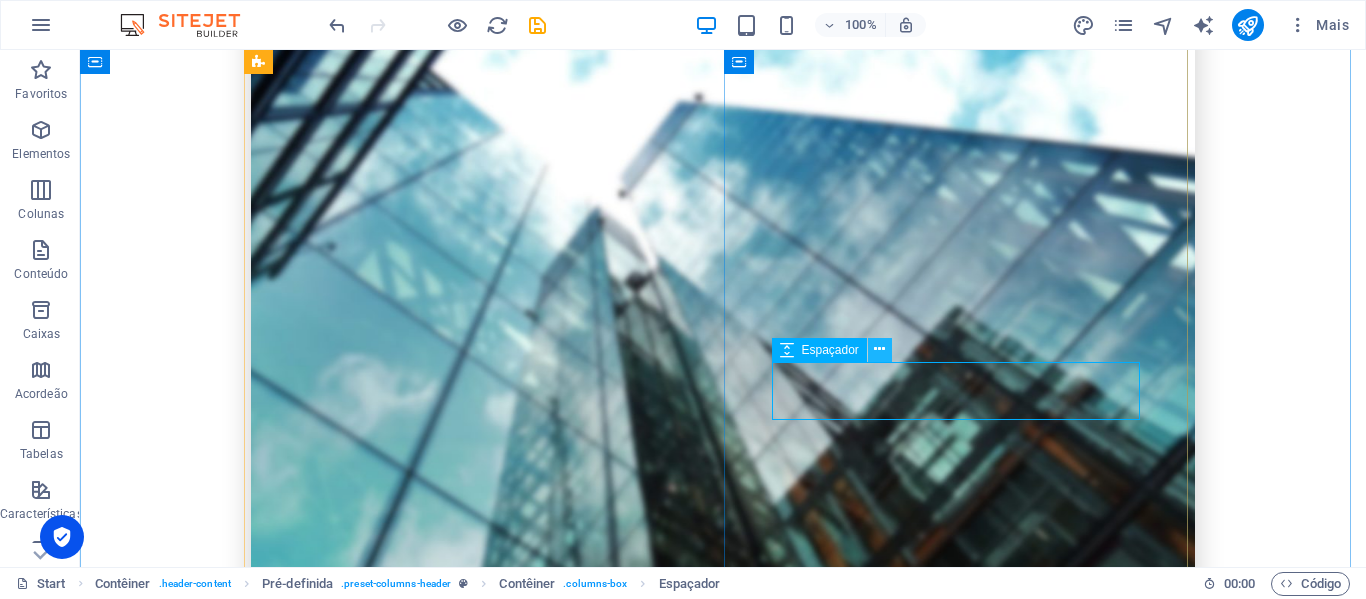 click at bounding box center (879, 349) 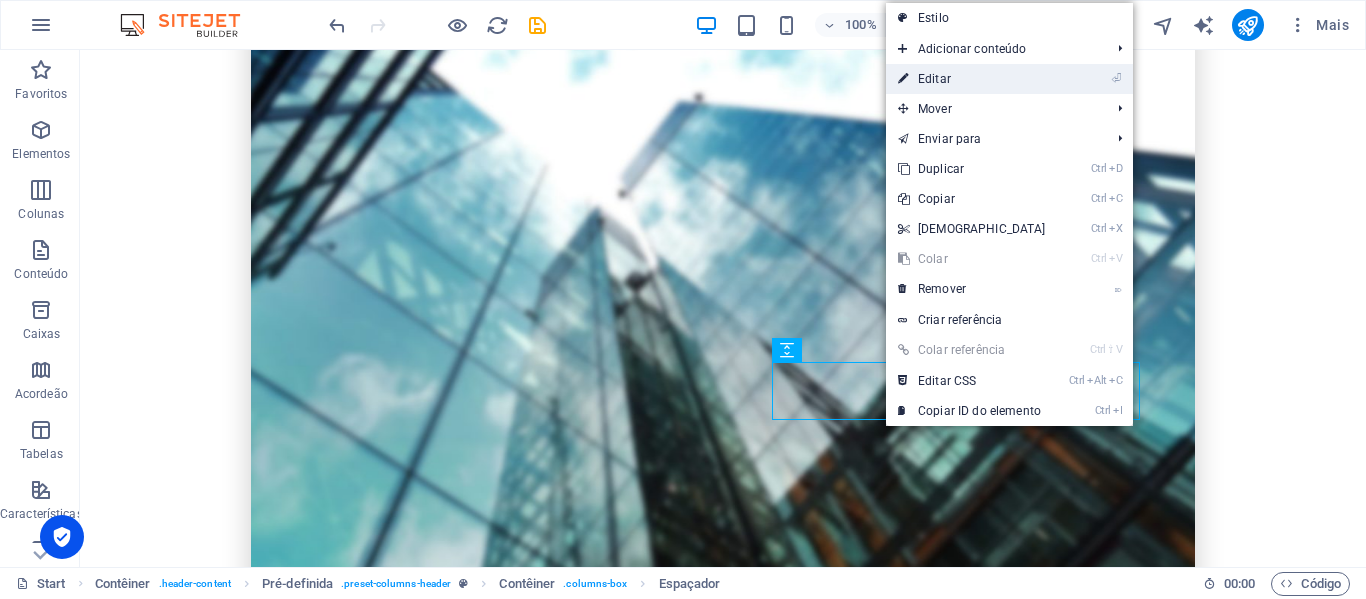 click on "⏎  Editar" at bounding box center [972, 79] 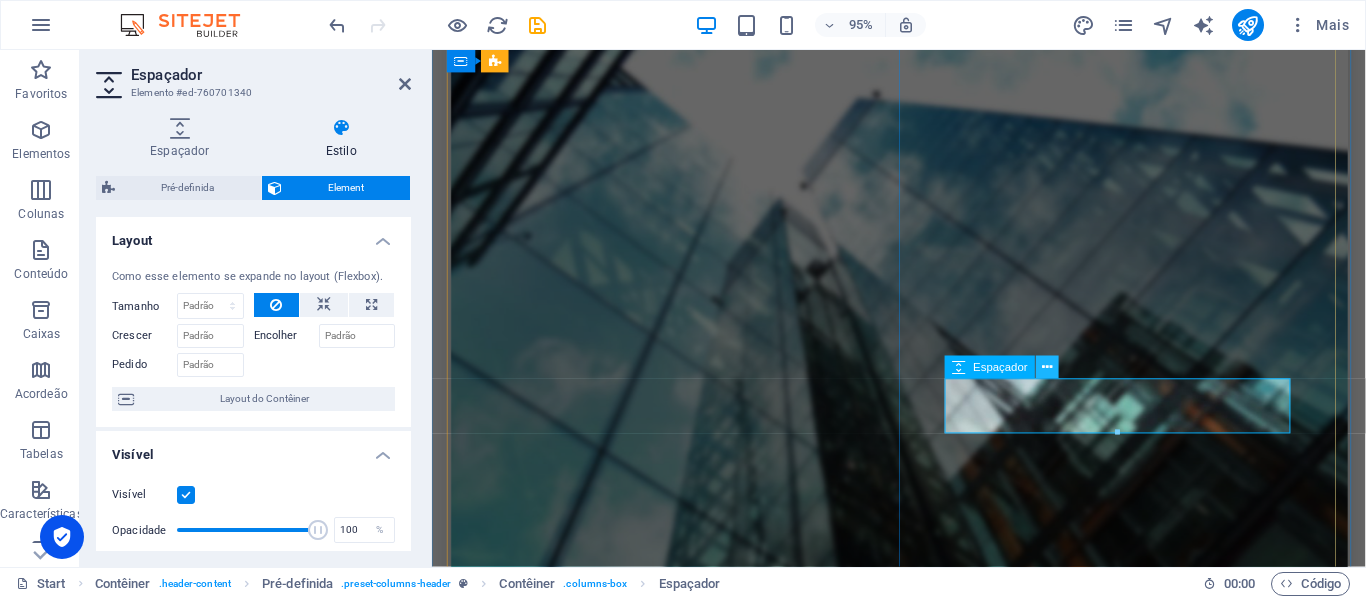 click at bounding box center (1048, 368) 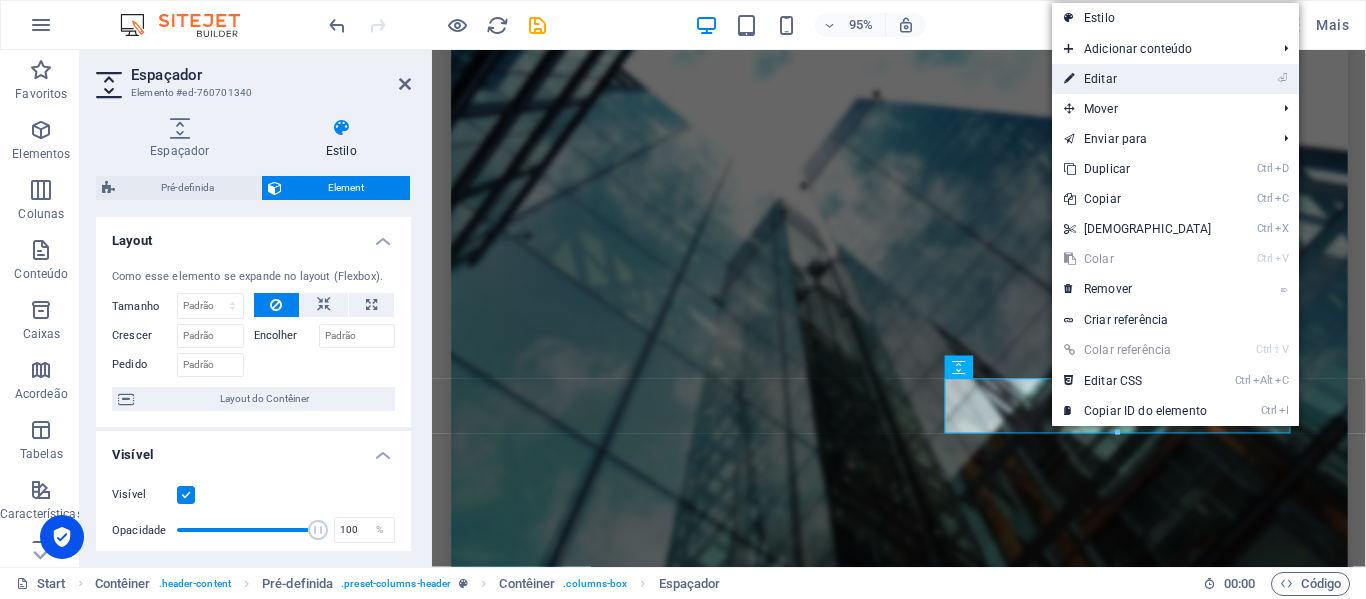click on "⏎  Editar" at bounding box center [1138, 79] 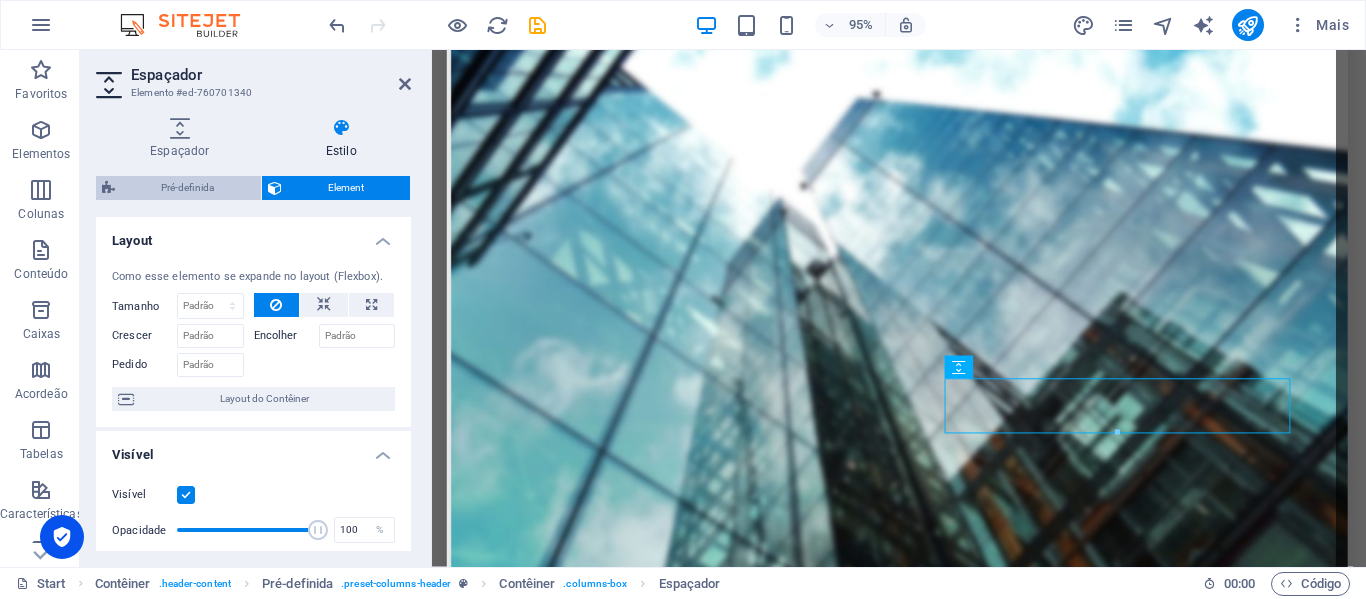 click on "Pré-definida" at bounding box center (188, 188) 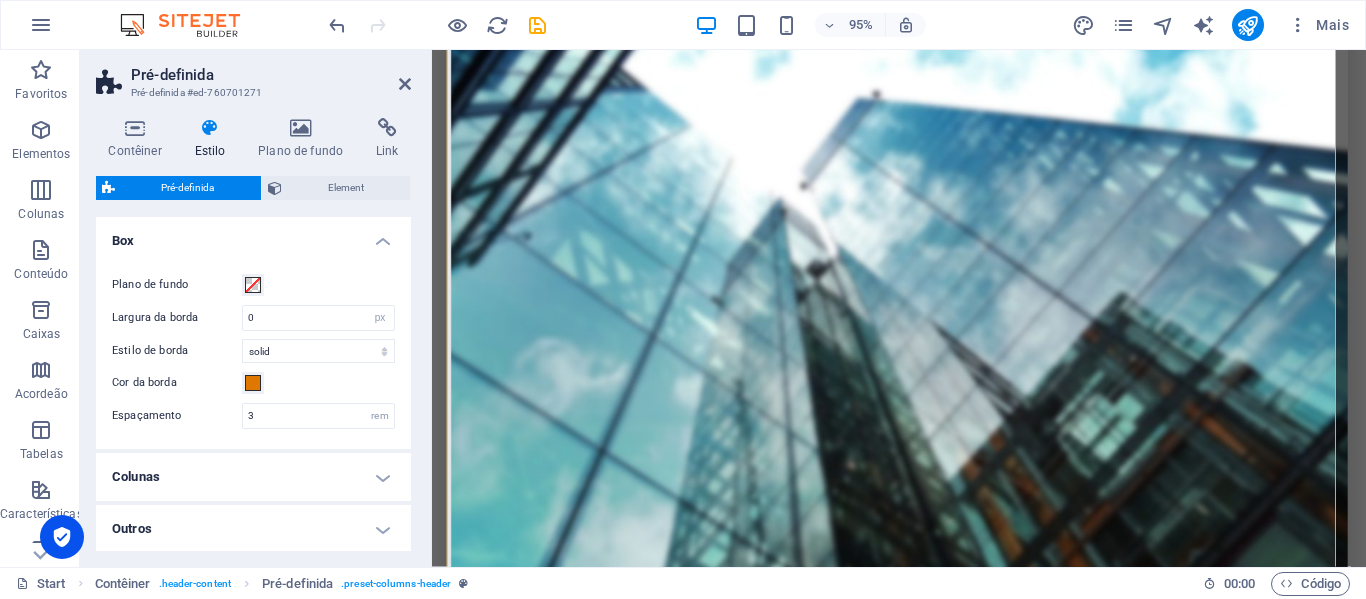 scroll, scrollTop: 82, scrollLeft: 0, axis: vertical 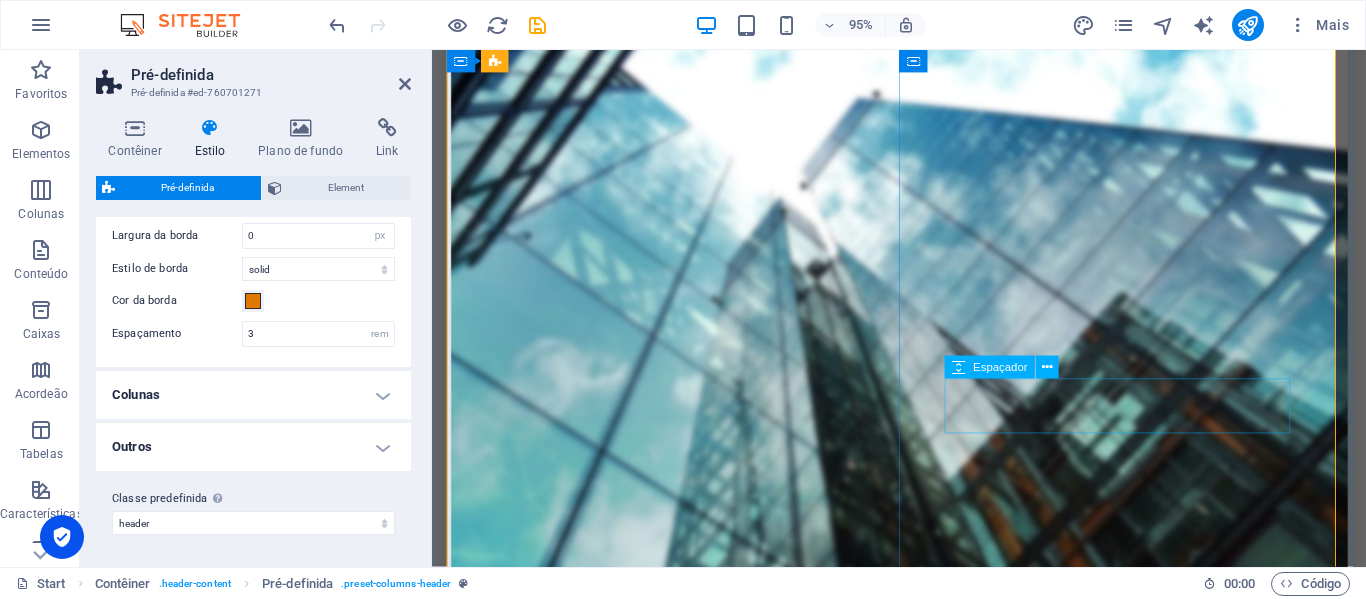 click at bounding box center (924, 2124) 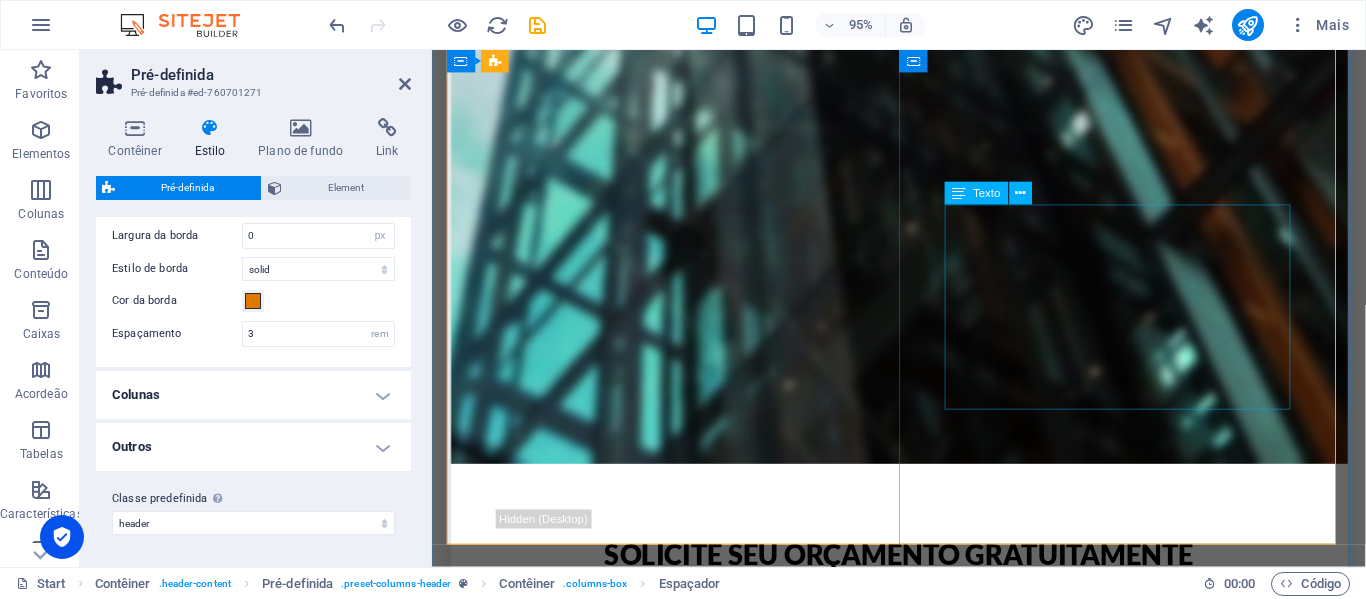 scroll, scrollTop: 1376, scrollLeft: 0, axis: vertical 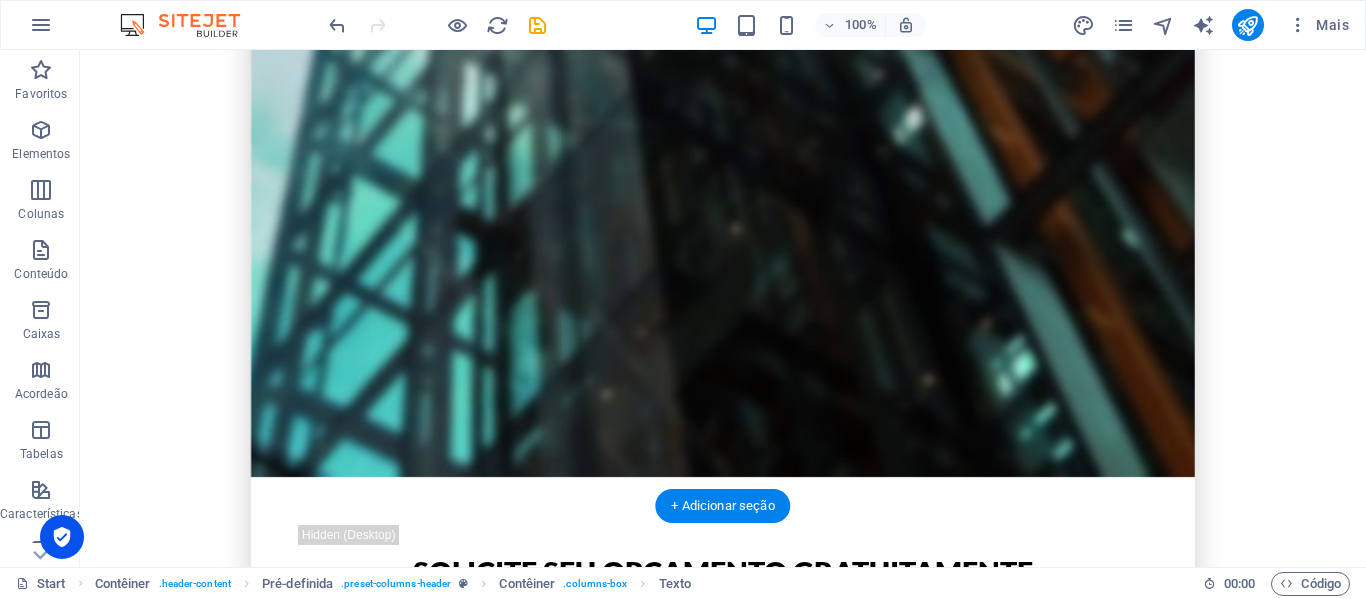 drag, startPoint x: 728, startPoint y: 302, endPoint x: 914, endPoint y: 221, distance: 202.87189 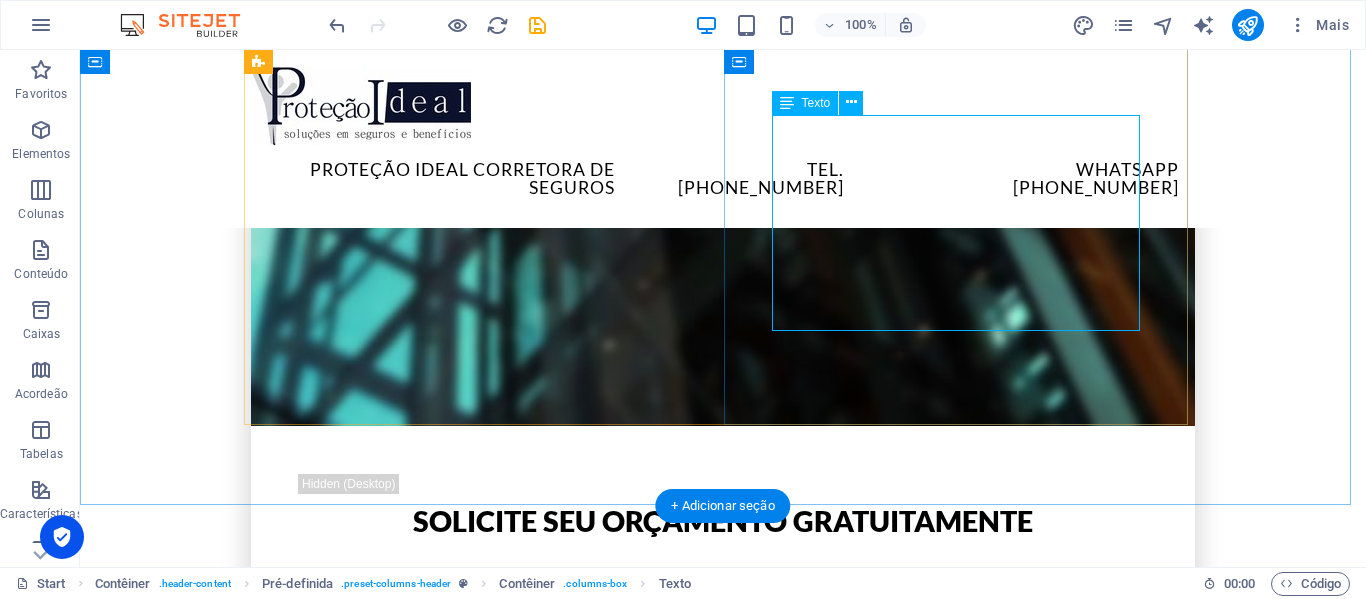 scroll, scrollTop: 1076, scrollLeft: 0, axis: vertical 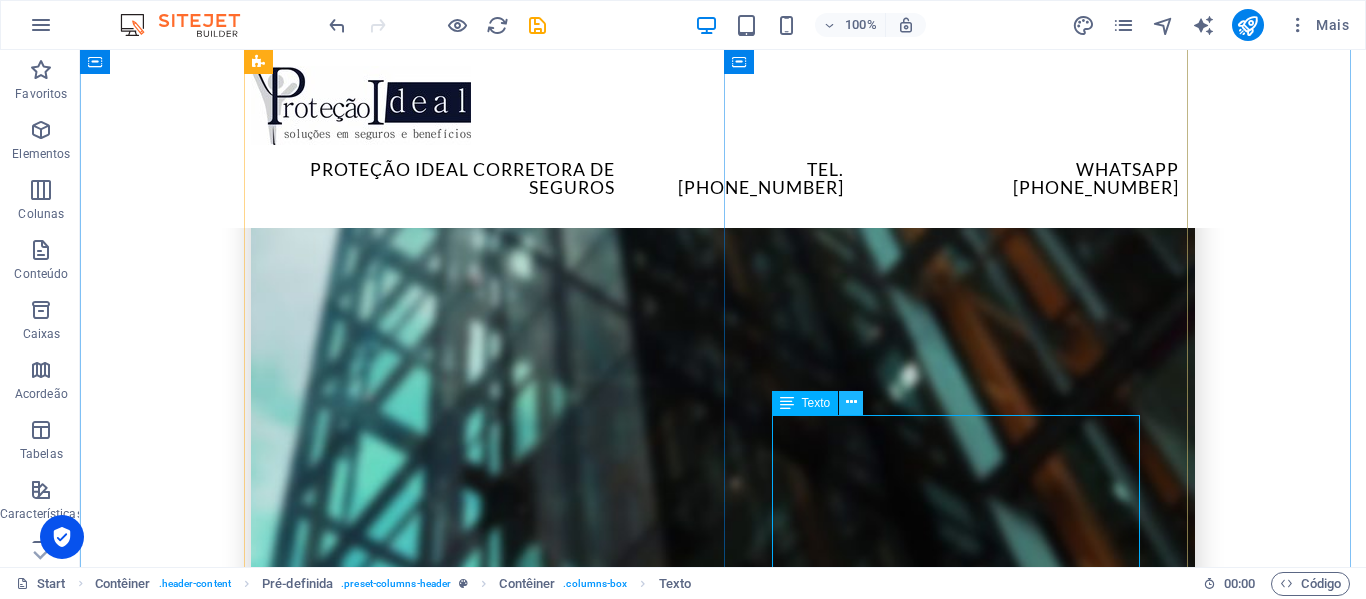 click at bounding box center [851, 402] 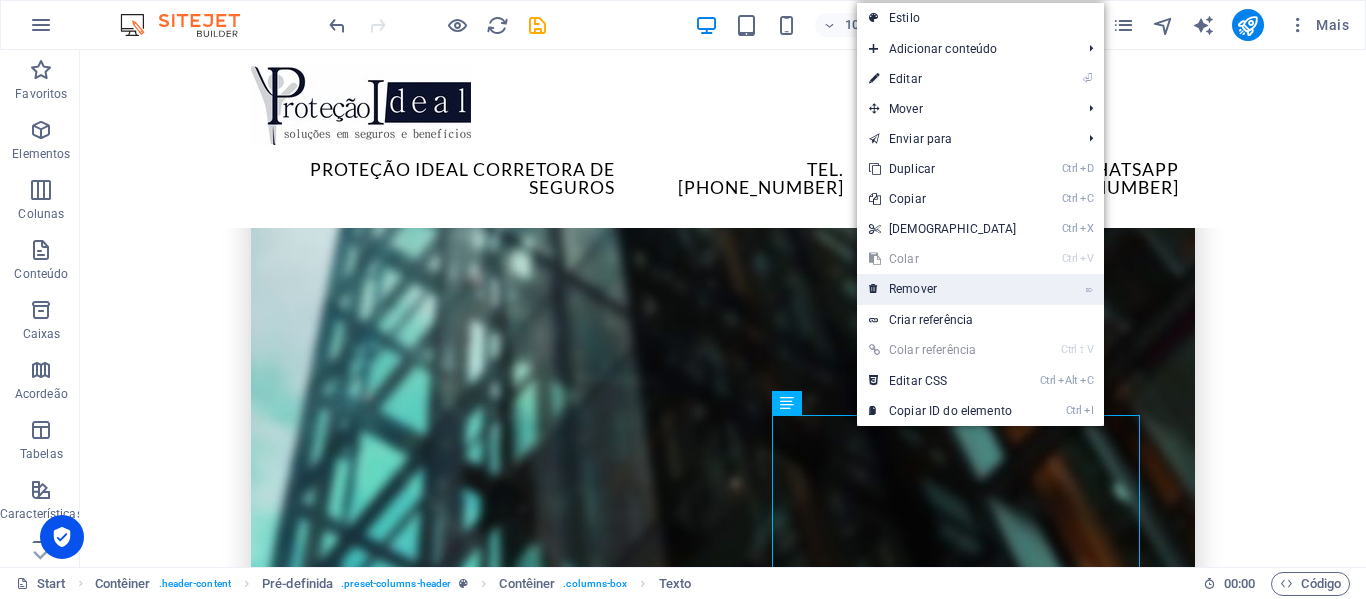 click on "⌦  Remover" at bounding box center (943, 289) 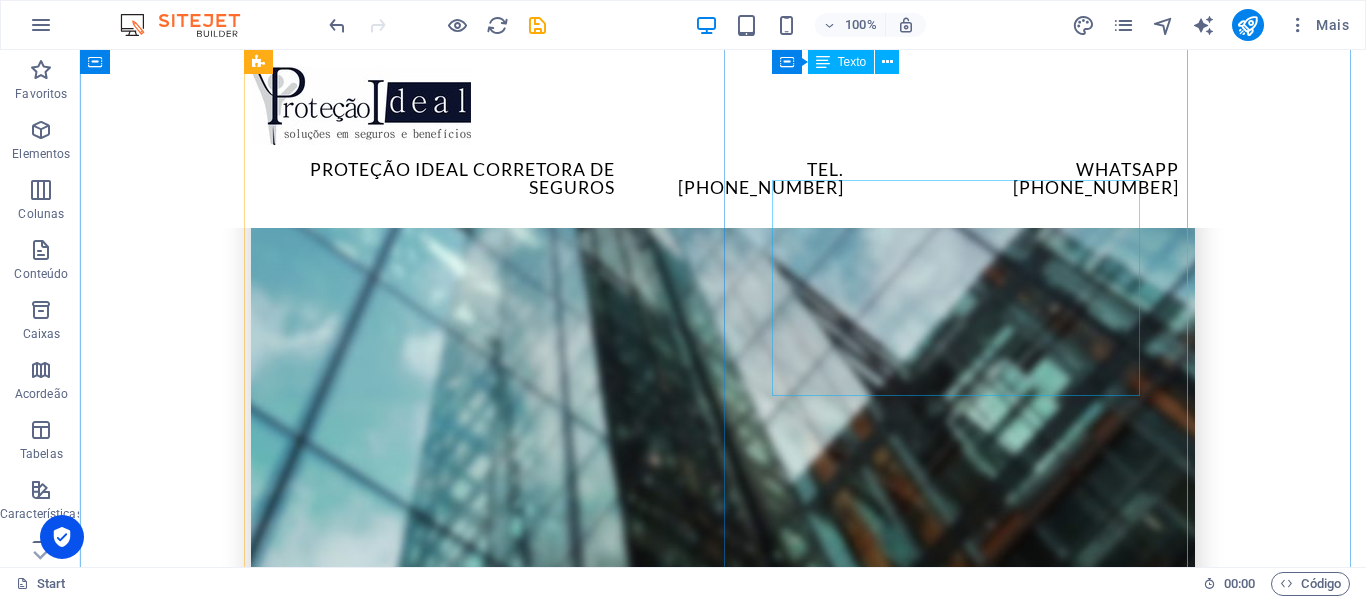 scroll, scrollTop: 576, scrollLeft: 0, axis: vertical 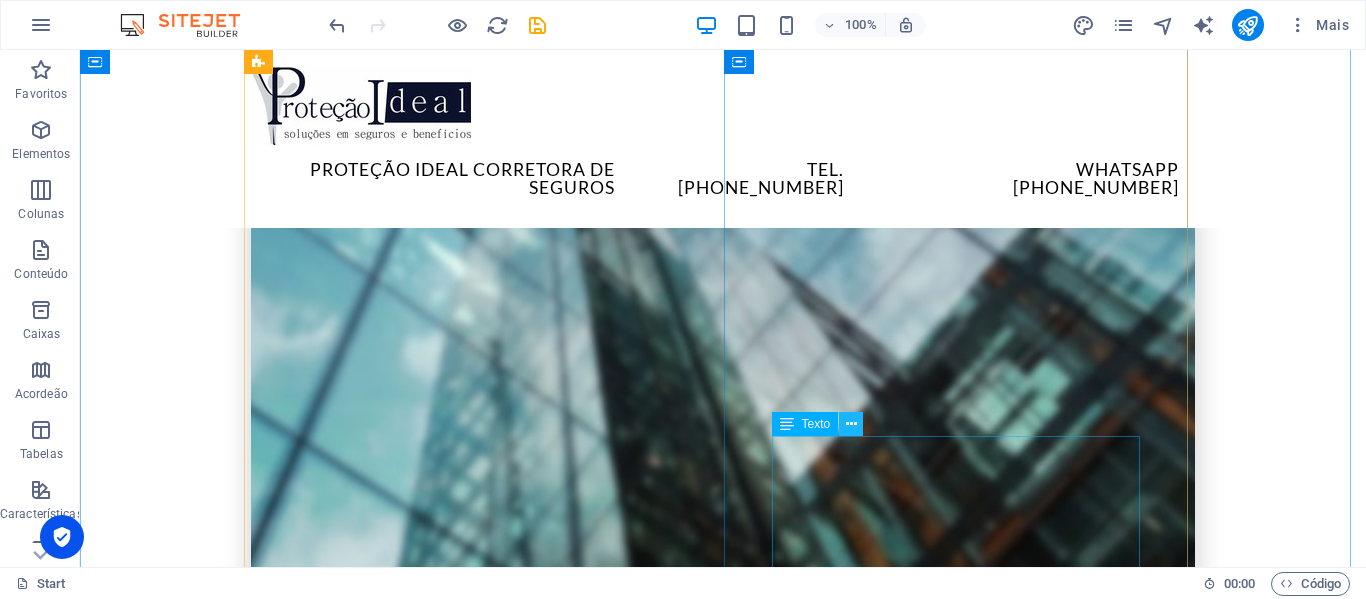 click at bounding box center (851, 424) 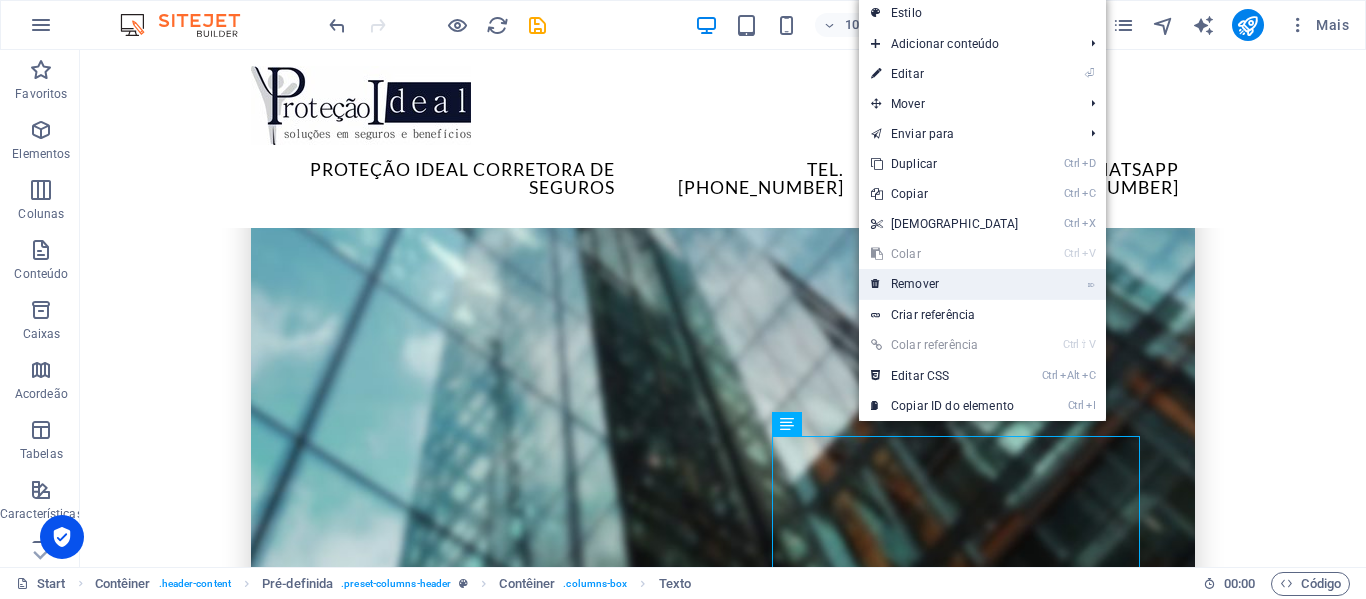 click on "⌦  Remover" at bounding box center [945, 284] 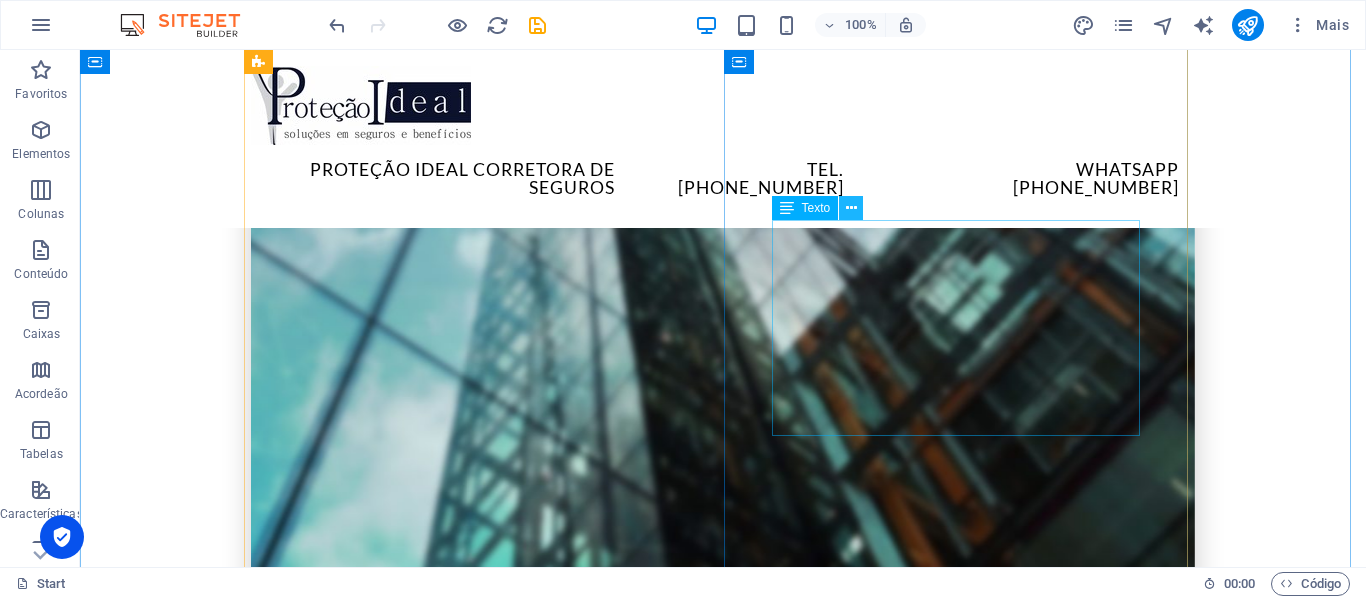 click at bounding box center [851, 208] 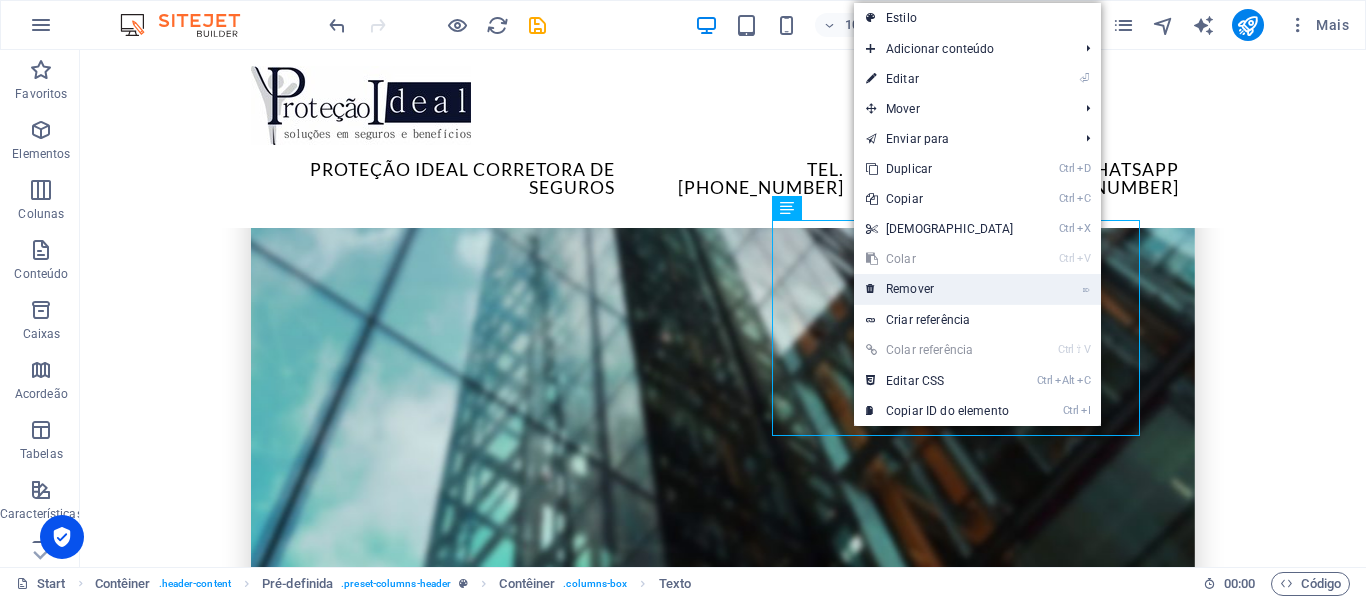 click on "⌦  Remover" at bounding box center (940, 289) 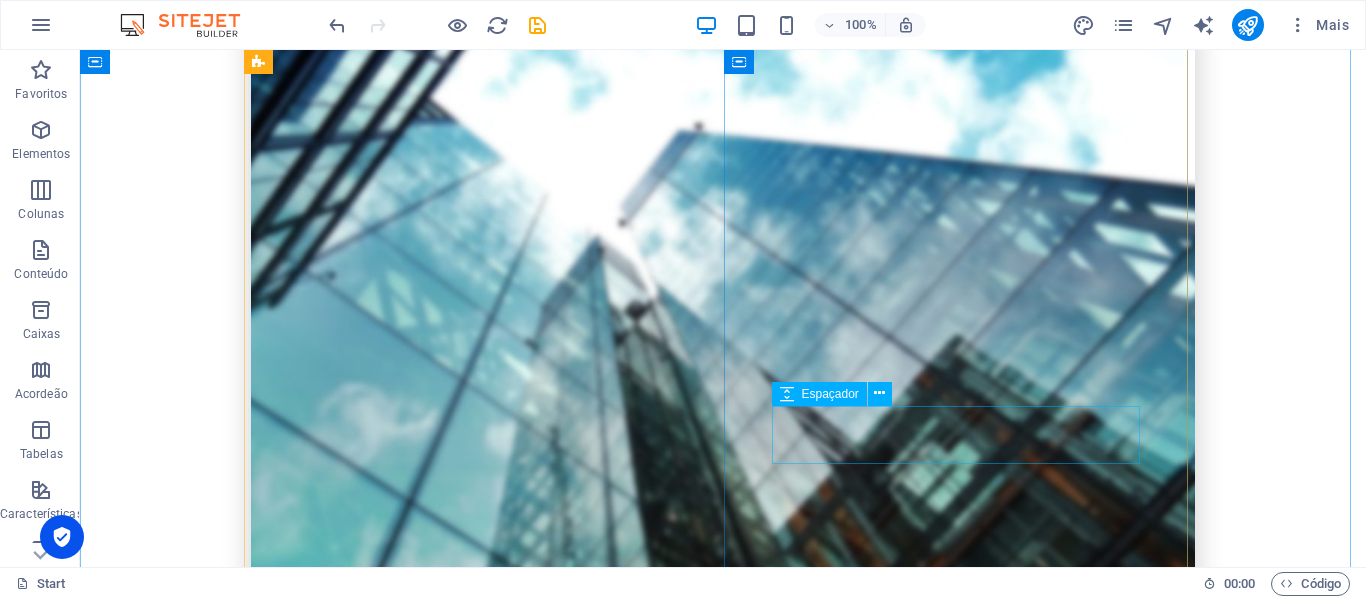 scroll, scrollTop: 376, scrollLeft: 0, axis: vertical 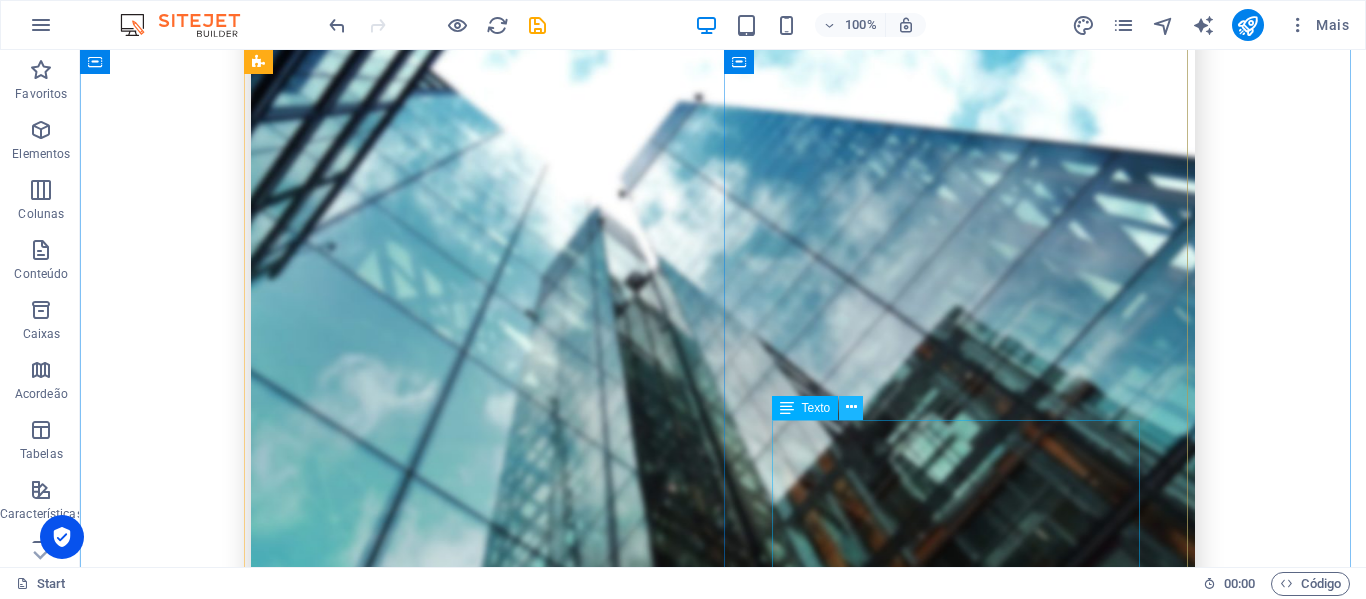 click at bounding box center (851, 407) 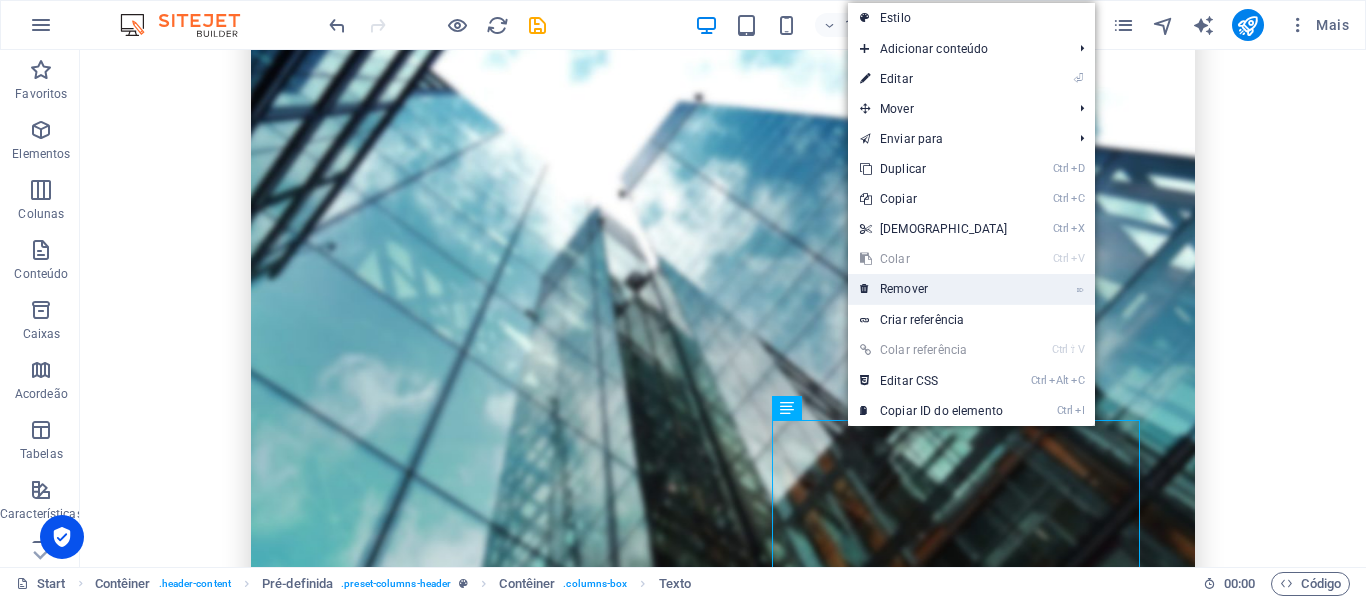 click on "⌦  Remover" at bounding box center [934, 289] 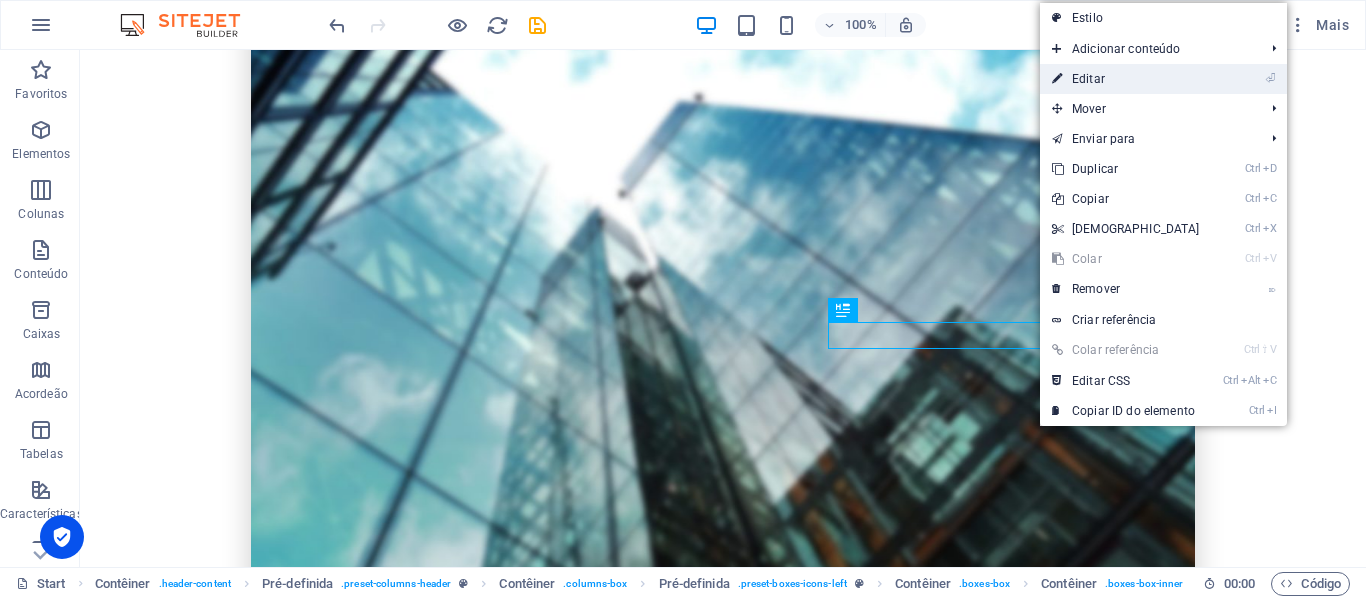 click on "⏎  Editar" at bounding box center (1126, 79) 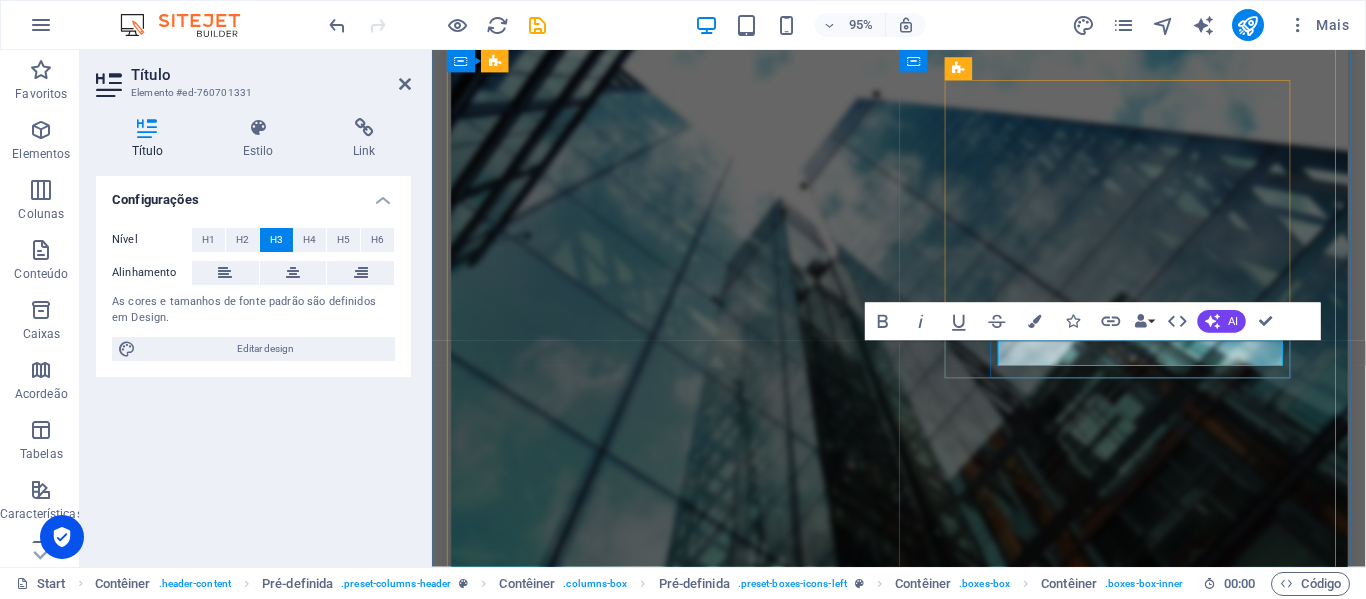 click on "MOVIMENTAÇÕES" at bounding box center [924, 2068] 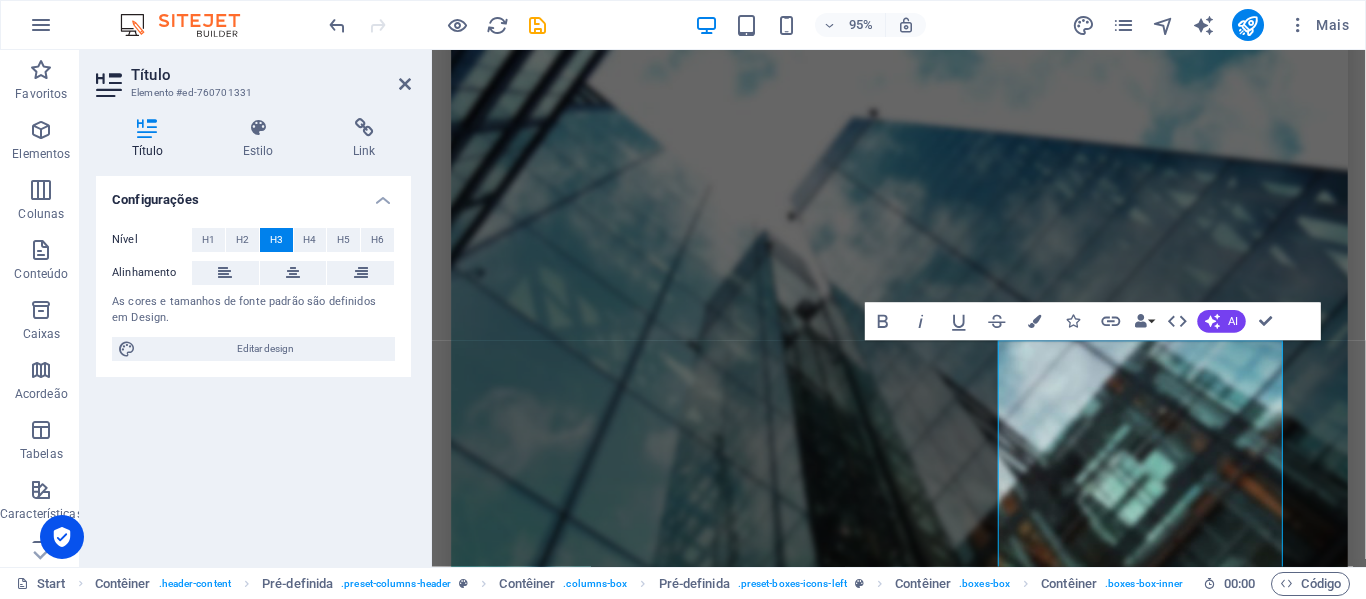 click at bounding box center [924, 479] 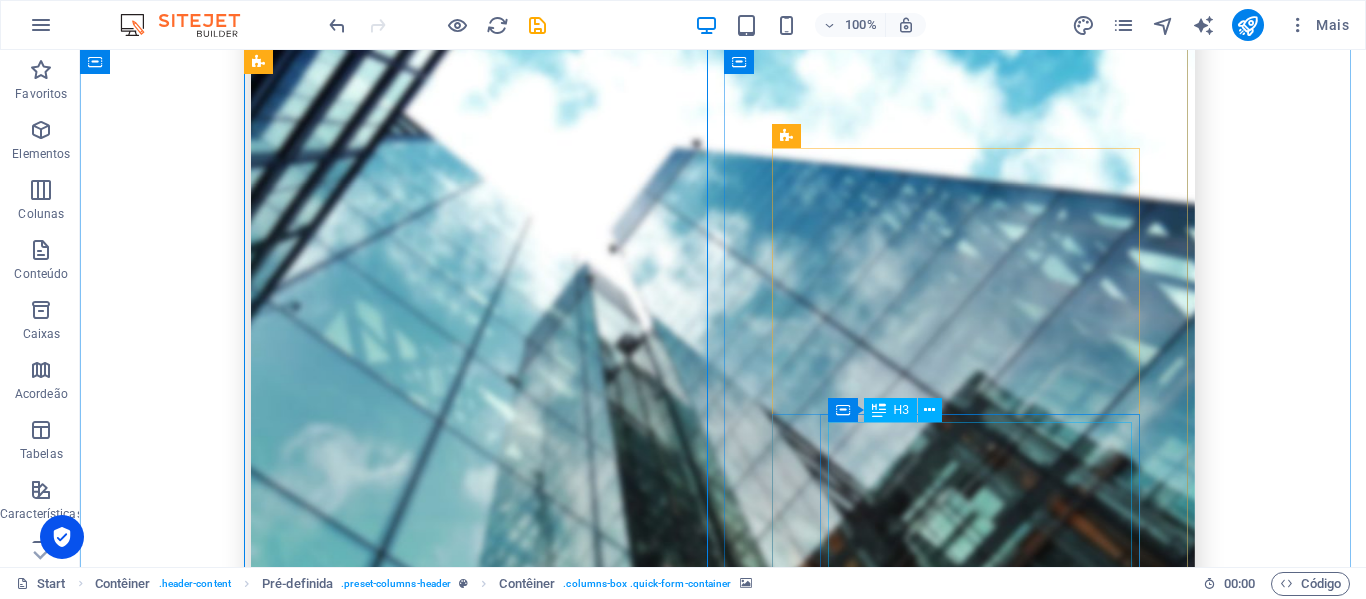 scroll, scrollTop: 376, scrollLeft: 0, axis: vertical 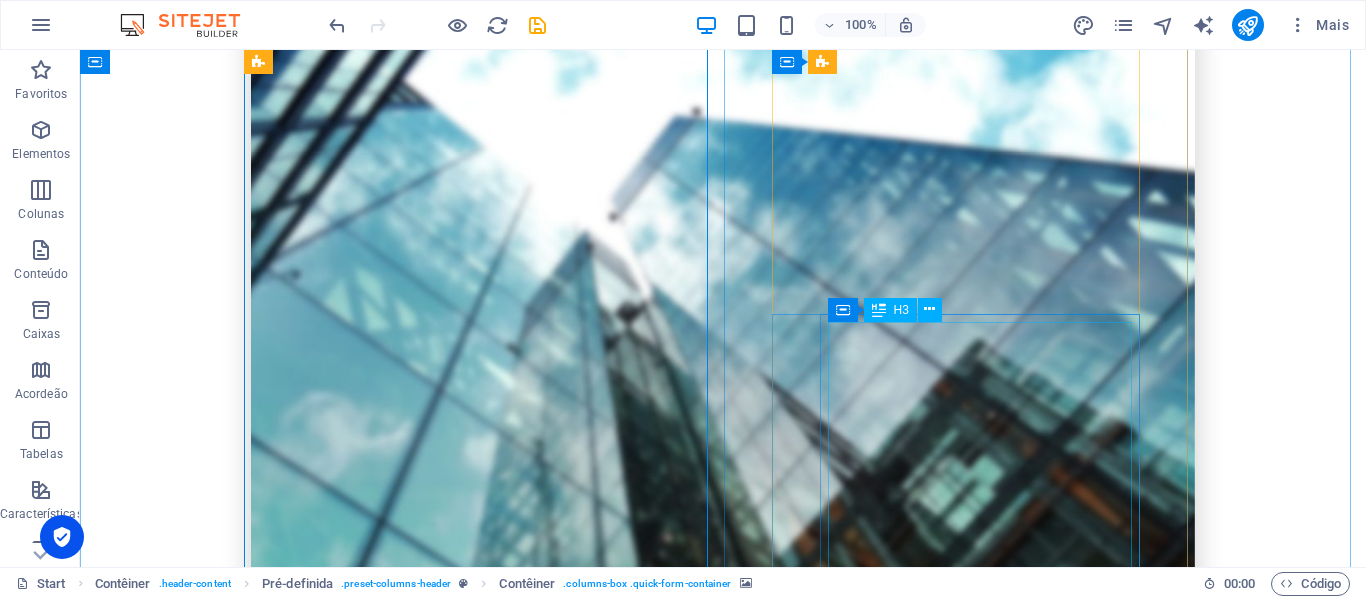 click on "MOVIMENTAÇÕES Apoio ao RH na Gestão do Seguro de VidaA Proteção Ideal Corretora de Seguros realiza todas as movimentações do seguro de vida dos colaboradores, oferecendo suporte completo ao RH da sua empresa. Cuidamos de inclusões, exclusões e atualizações, garantindo agilidade, conformidade e tranquilidade para sua equipe.Conte com a gente para simplificar a gestão dos benefícios!" at bounding box center (723, 2222) 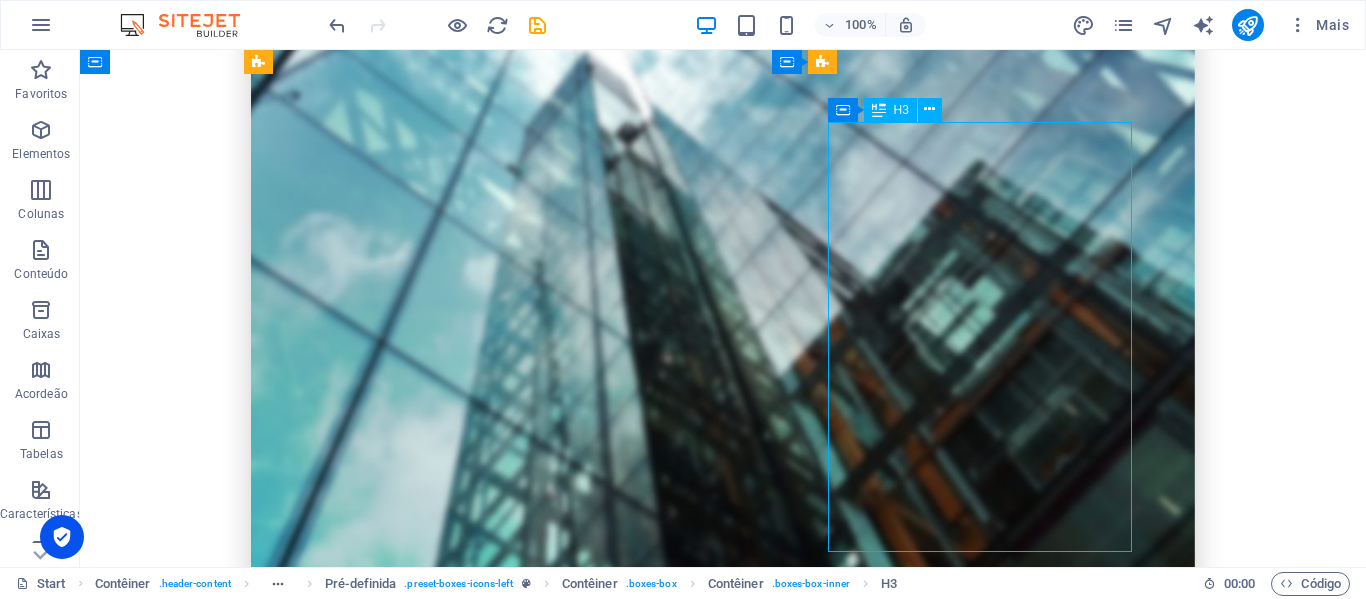 scroll, scrollTop: 576, scrollLeft: 0, axis: vertical 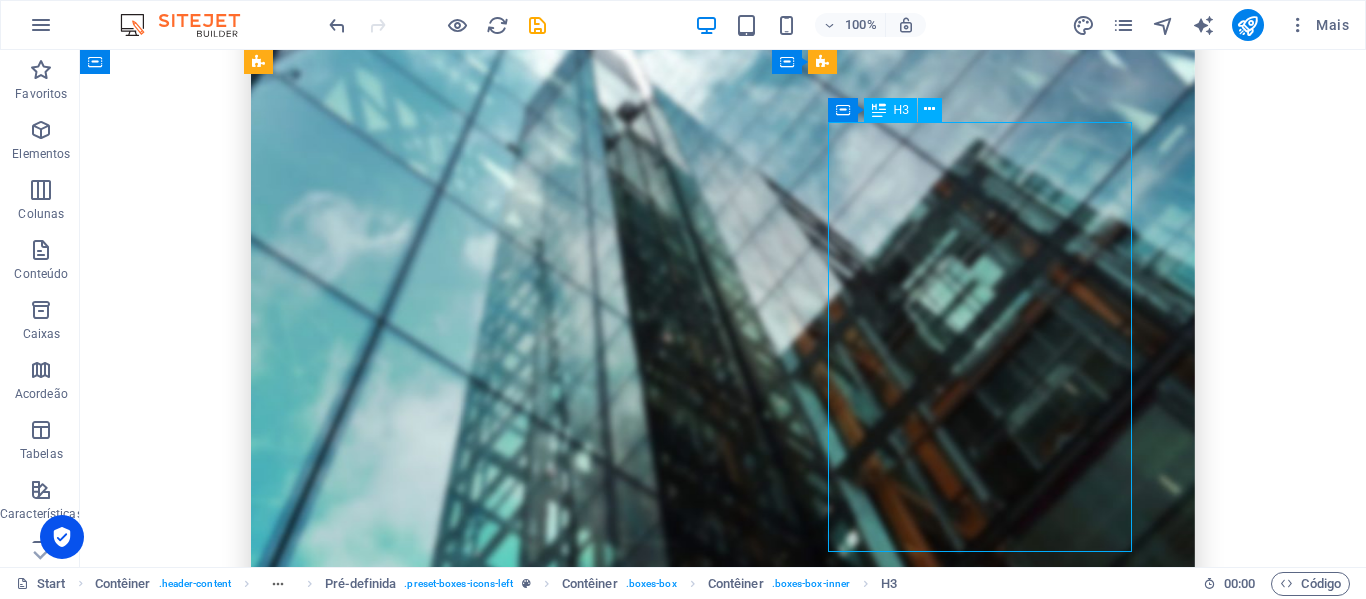 click on "MOVIMENTAÇÕES Apoio ao RH na Gestão do Seguro de VidaA Proteção Ideal Corretora de Seguros realiza todas as movimentações do seguro de vida dos colaboradores, oferecendo suporte completo ao RH da sua empresa. Cuidamos de inclusões, exclusões e atualizações, garantindo agilidade, conformidade e tranquilidade para sua equipe.Conte com a gente para simplificar a gestão dos benefícios!" at bounding box center (723, 2022) 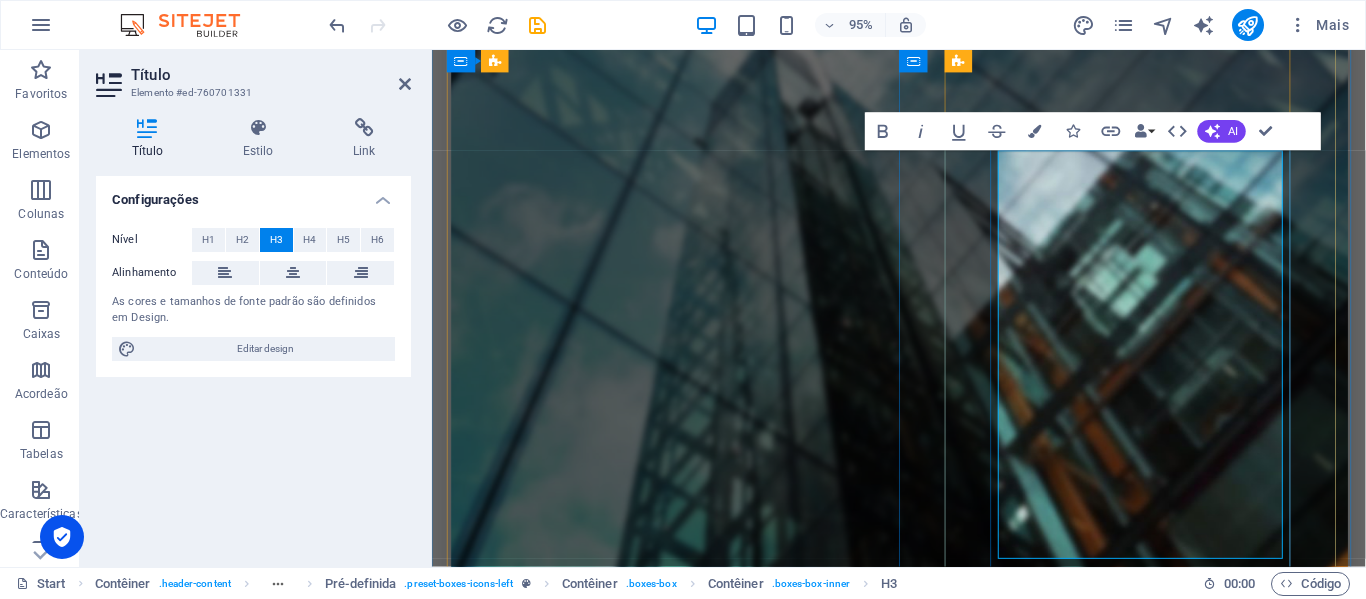 click on "MOVIMENTAÇÕES Apoio ao RH na Gestão do Seguro de VidaA Proteção Ideal Corretora de Seguros realiza todas as movimentações do seguro de vida dos colaboradores, oferecendo suporte completo ao RH da sua empresa. Cuidamos de inclusões, exclusões e atualizações, garantindo agilidade, conformidade e tranquilidade para sua equipe.Conte com a gente para simplificar a gestão dos benefícios!" at bounding box center [924, 2022] 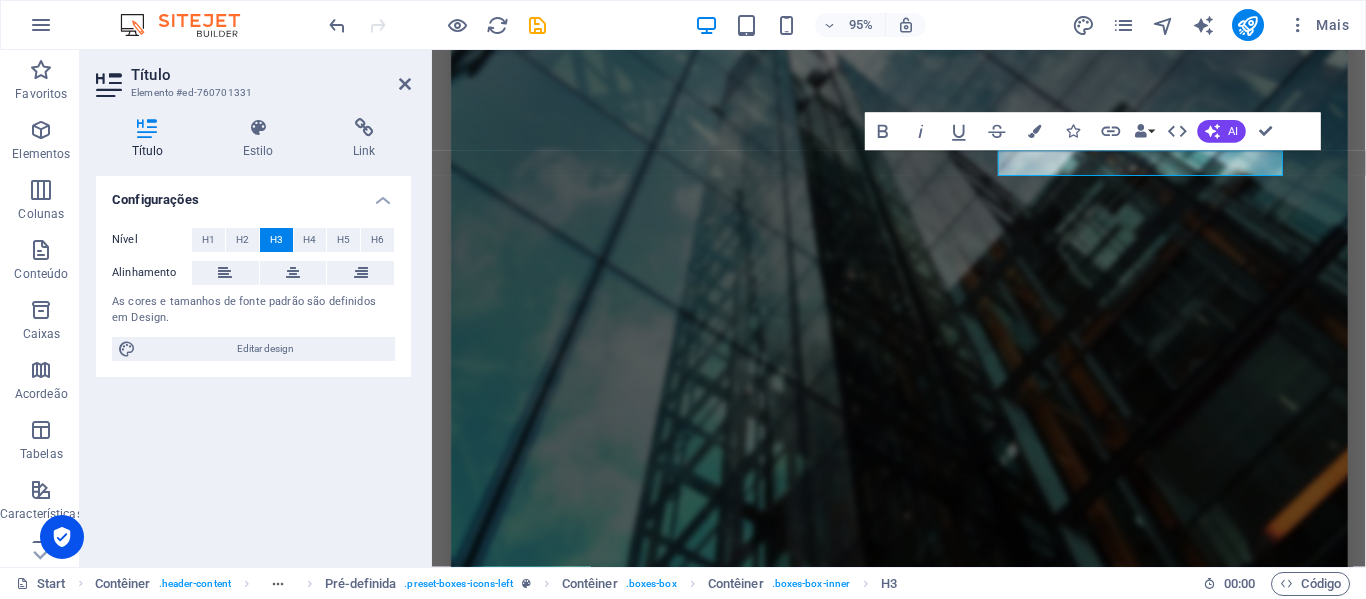 click at bounding box center [924, 218] 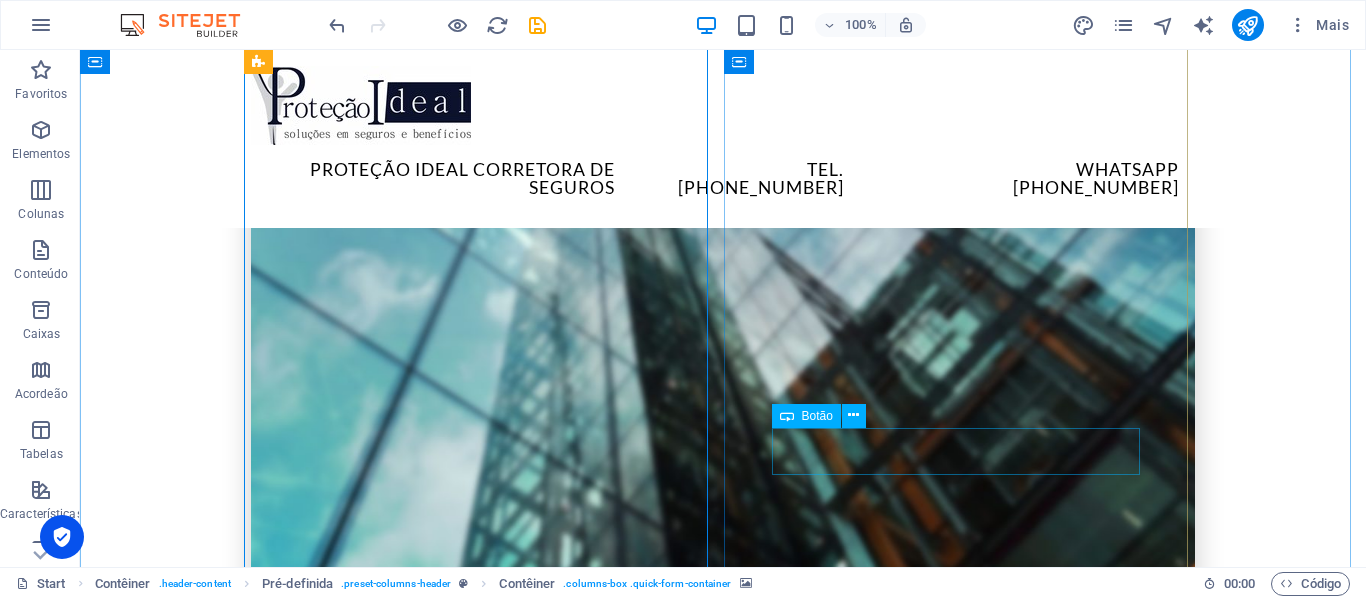 scroll, scrollTop: 376, scrollLeft: 0, axis: vertical 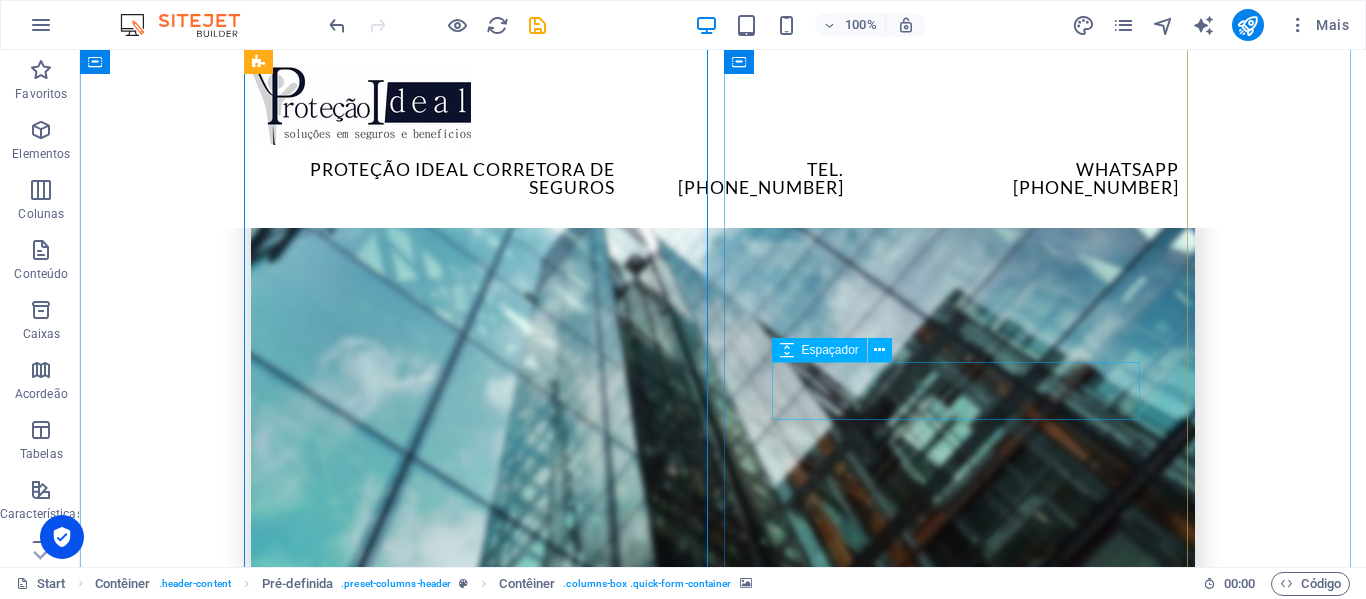 click on "Espaçador" at bounding box center (830, 350) 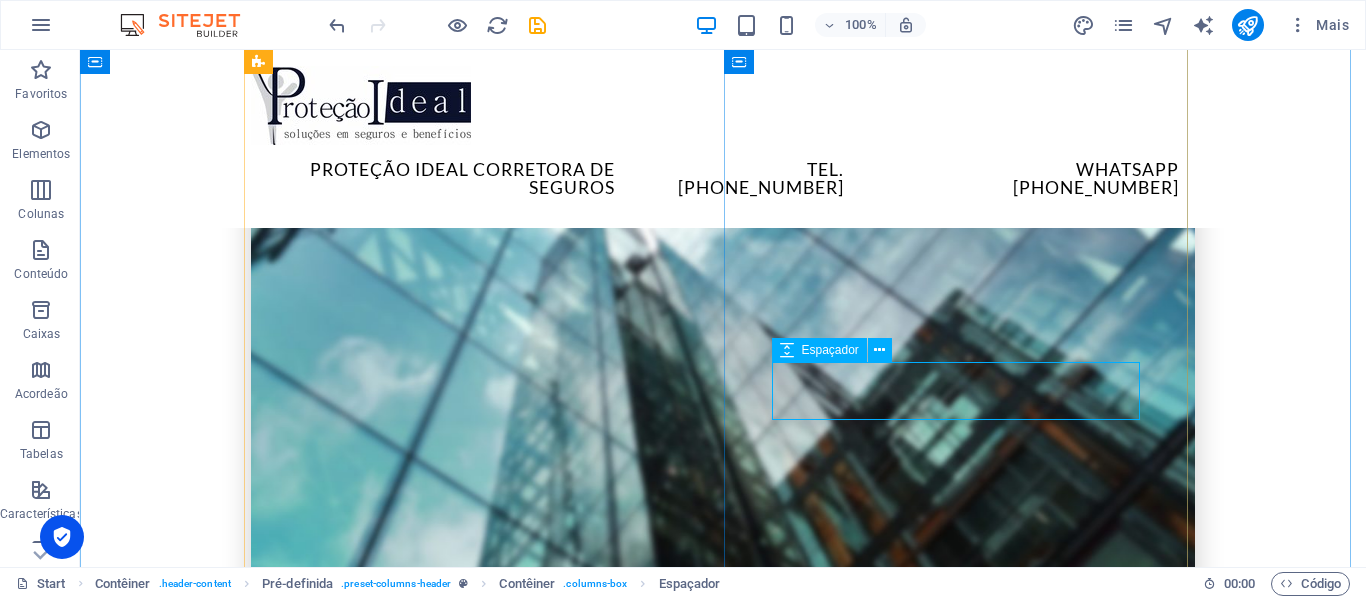 click at bounding box center (723, 2107) 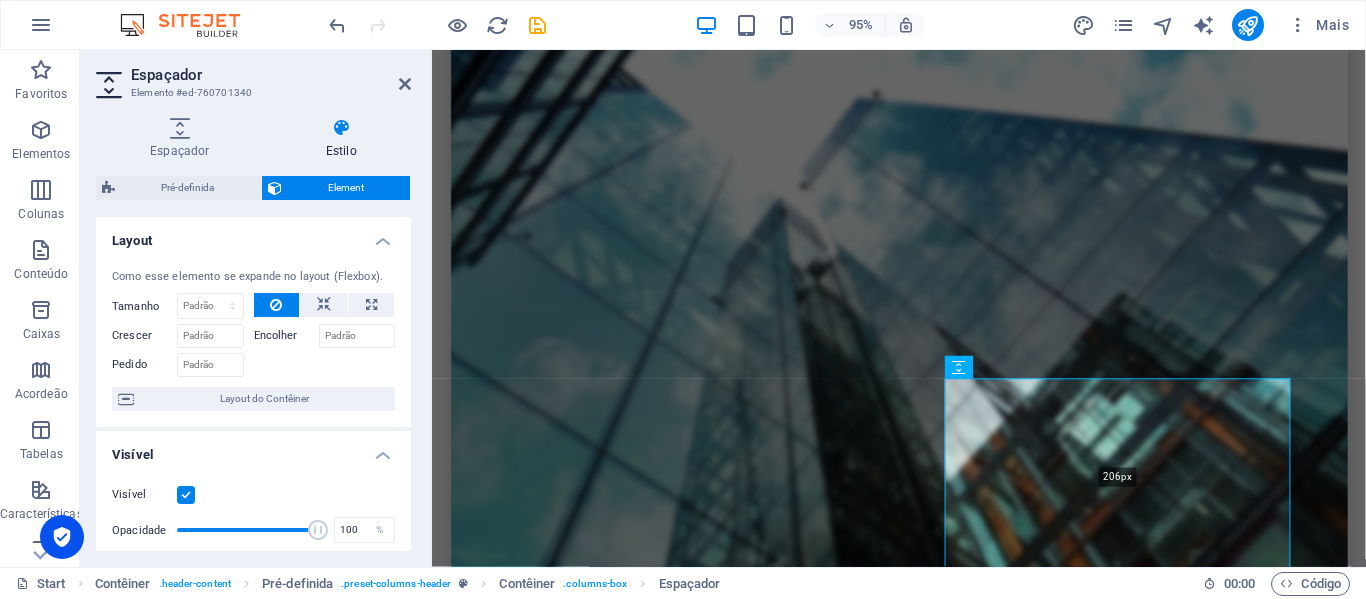 drag, startPoint x: 1115, startPoint y: 433, endPoint x: 674, endPoint y: 541, distance: 454.03195 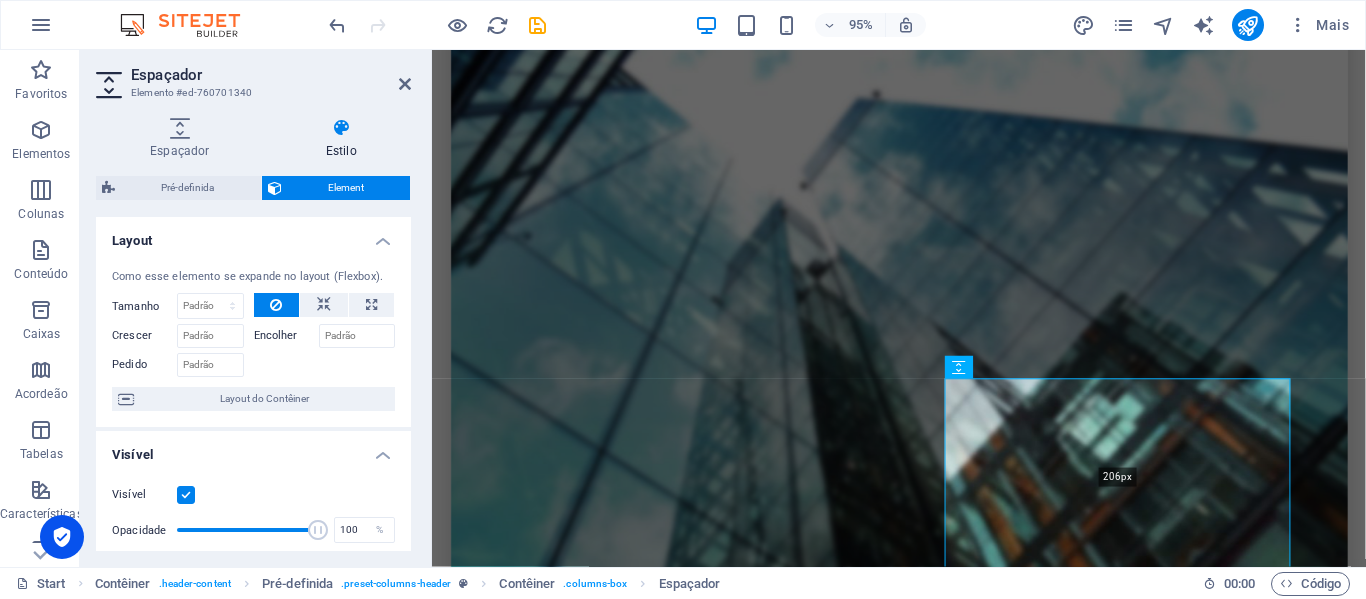 click on "Favoritos Elementos Colunas Conteúdo Caixas Acordeão Tabelas Características Imagens Slider Cabeçalho Rodapé Formas Marketing Coleções Espaçador Elemento #ed-760701340 Espaçador Estilo Altura Altura 58 px rem vh vw Pré-definida Element Layout Como esse elemento se expande no layout (Flexbox). Tamanho Padrão automático px % 1/1 1/2 1/3 1/4 1/5 1/6 1/7 1/8 1/9 1/10 Crescer Encolher Pedido Layout do Contêiner Visível Visível Opacidade 100 % Transbordar Espaçamento Margem Padrão automático px % rem vw vh Cliente Cliente automático px % rem vw vh automático px % rem vw vh automático px % rem vw vh automático px % rem vw vh Espaçamento Padrão px rem % vh vw Cliente Cliente px rem % vh vw px rem % vh vw px rem % vh vw px rem % vh vw Borda Estilo              - Largura 1 automático px rem % vh vw Cliente Cliente 1 automático px rem % vh vw 1 automático px rem % vh vw 1 automático px rem % vh vw 1 automático px rem % vh vw  - Cor Cantos arredondados Padrão px rem % vh vw Cliente" at bounding box center (683, 308) 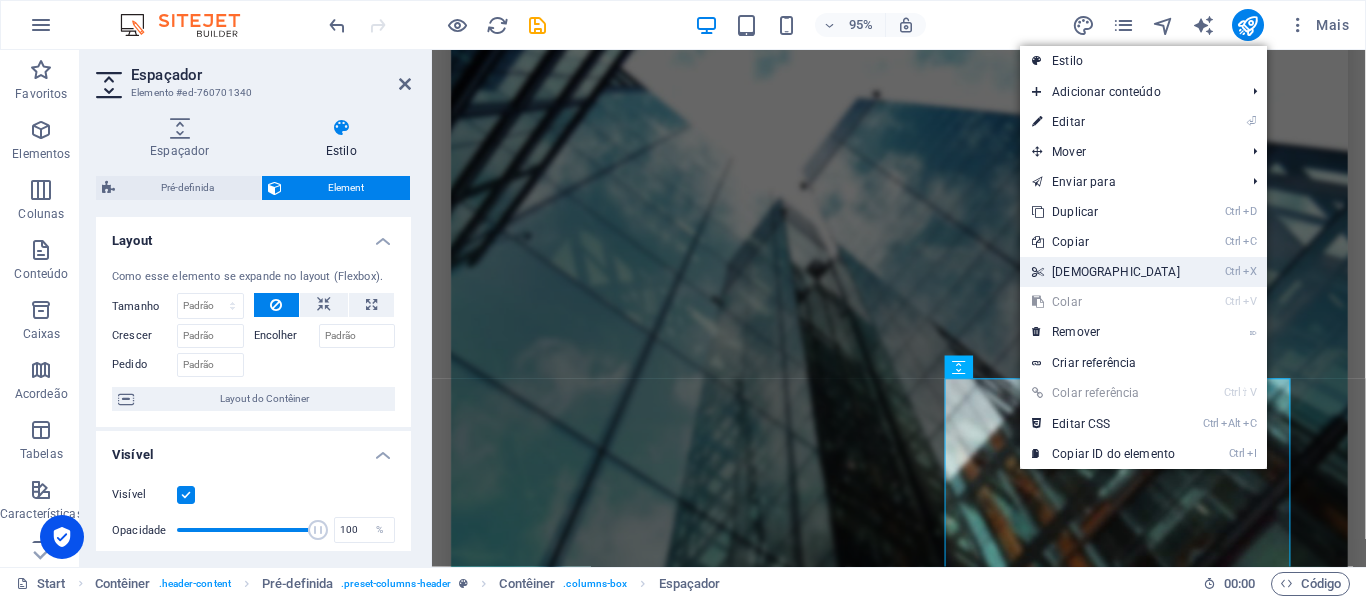click on "Ctrl X  Cortar" at bounding box center (1106, 272) 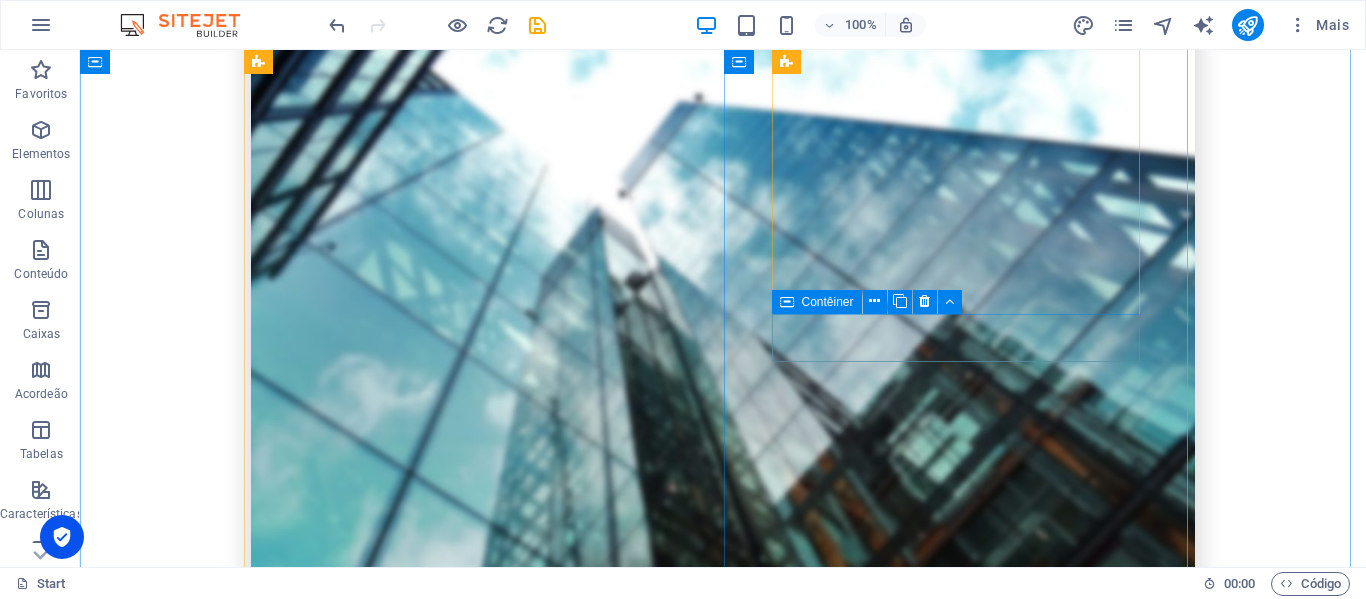 click on "Contêiner" at bounding box center [828, 302] 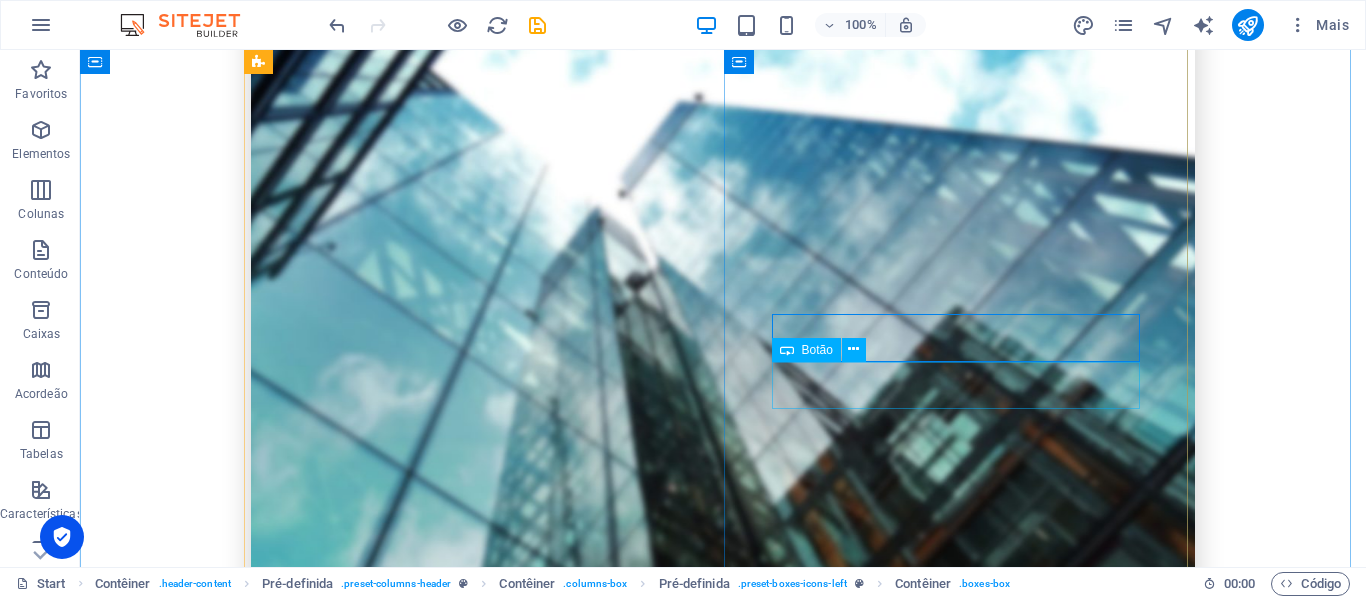 click on "Solicite orçamento GRÁTIS" at bounding box center (723, 2118) 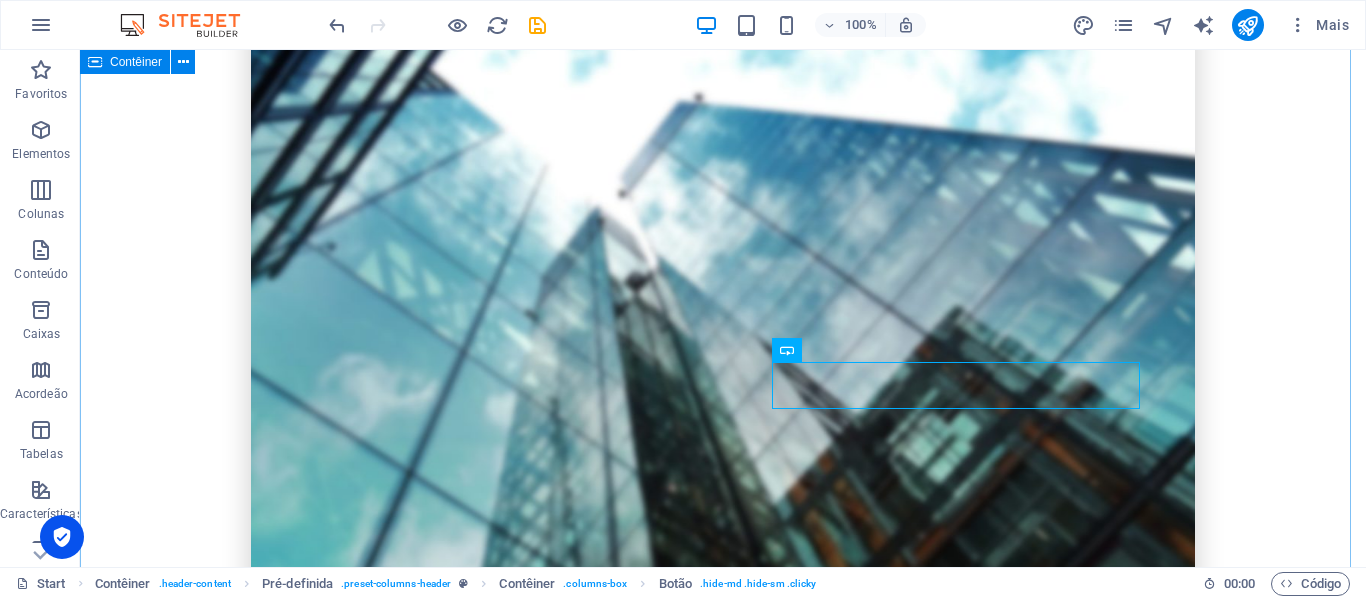 click on "SOLICITE SEU ORÇAMENTO GRATUITAMENTE Preencha o Formulário e Simule Seu Seguro  Nome completo Seu e-mail Sua empresa Site   Li e entendi a política de privacidade. Ilegível? Regenerar Cadastre-se gratuitamente Seguro  Convenção Coletiva COBERTURAS Seguro Convenções Coletivas atende às critérios dos acordos firmados pelos sindicatos de cada categoria ATENDIMENTO SÃO MAIS DE 100 SINDICATOS CREDENCIADOS. MOVIMENTAÇÕES  Solicite orçamento GRÁTIS   QUERO SIMULAR AGORA" at bounding box center (723, 1084) 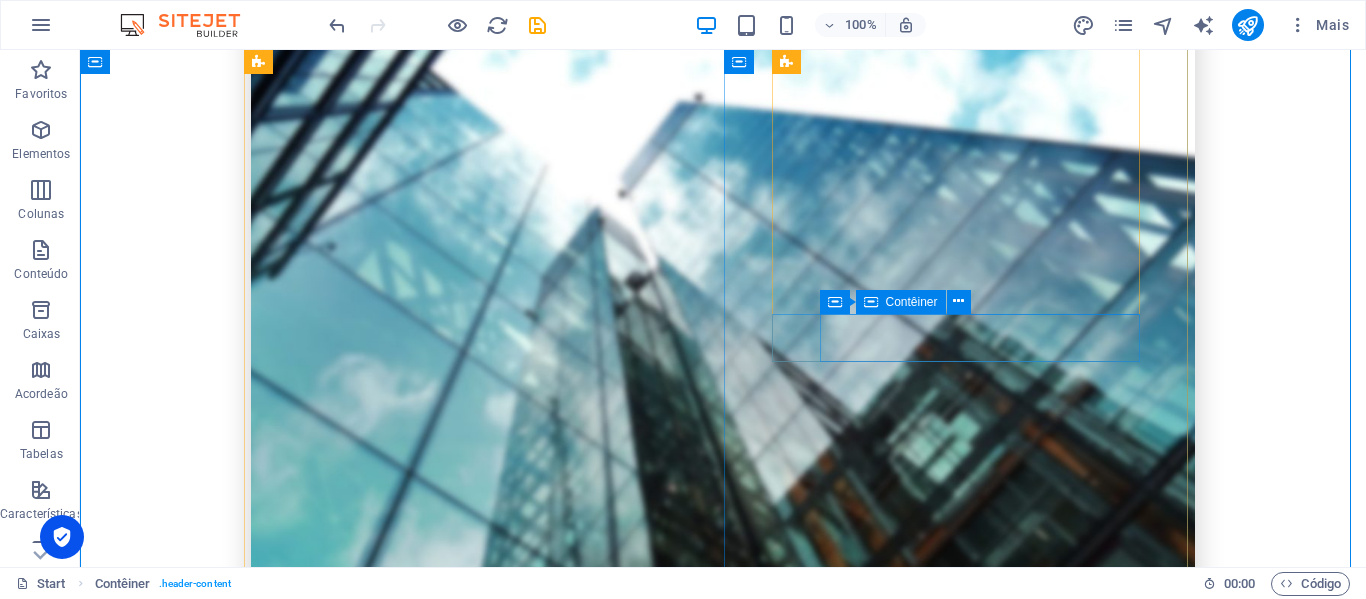 drag, startPoint x: 104, startPoint y: 191, endPoint x: 886, endPoint y: 357, distance: 799.4248 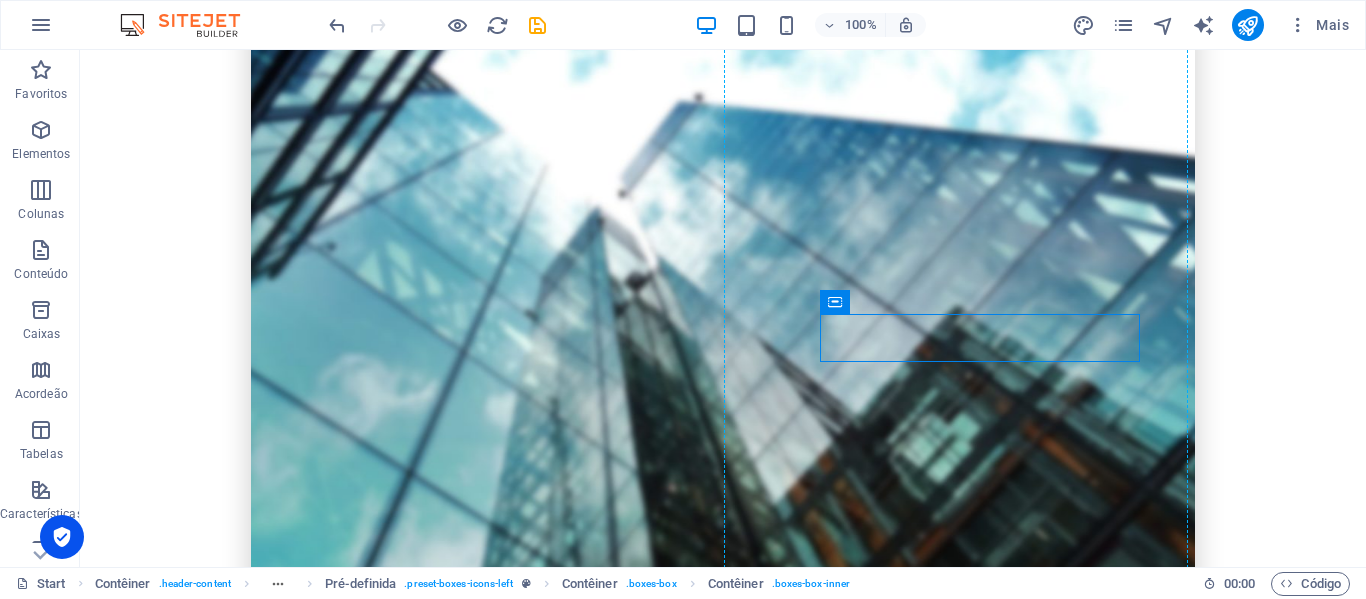 drag, startPoint x: 983, startPoint y: 356, endPoint x: 914, endPoint y: 372, distance: 70.83079 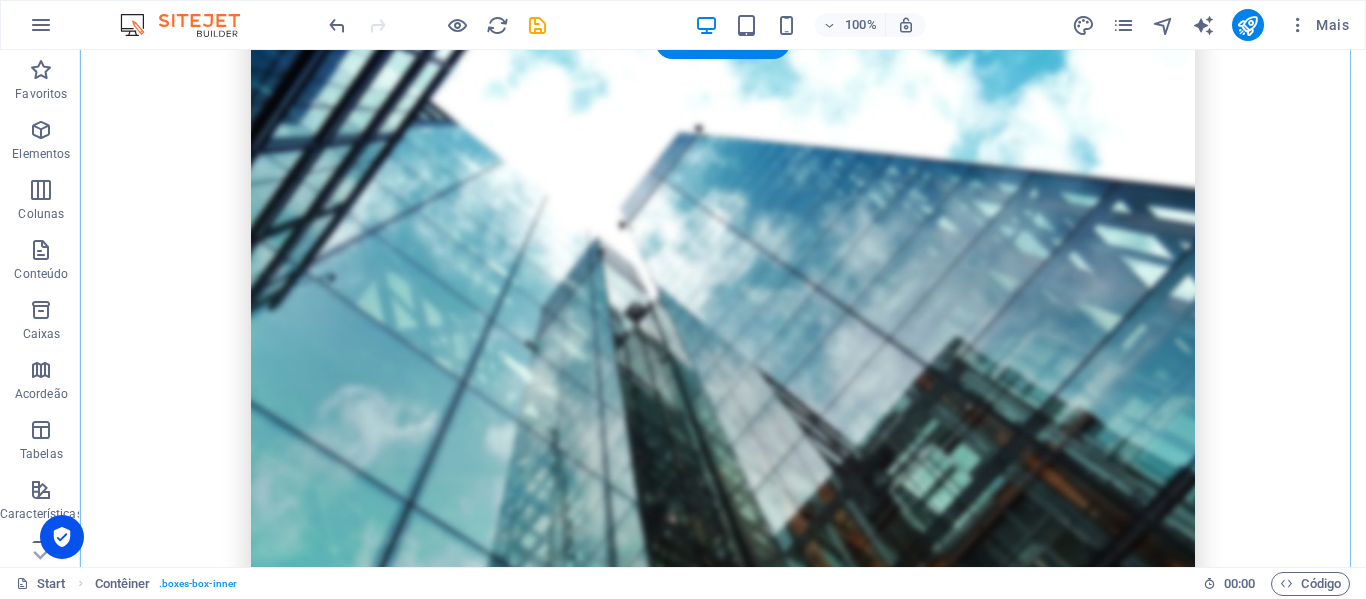 scroll, scrollTop: 400, scrollLeft: 0, axis: vertical 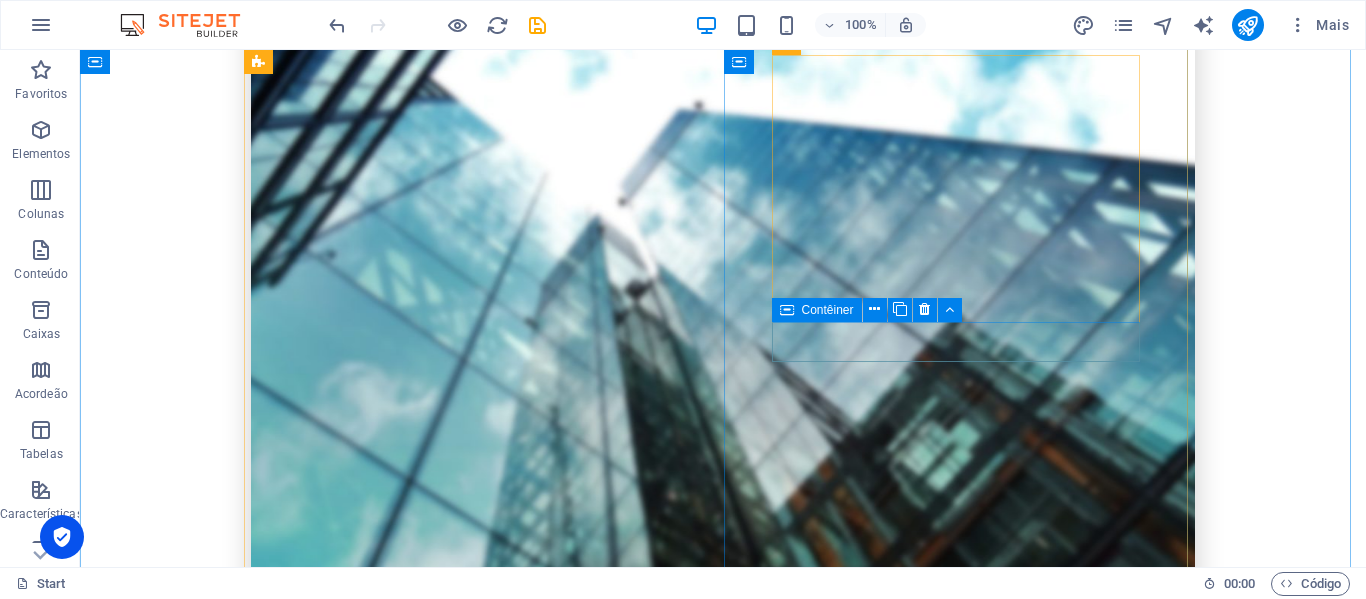 click at bounding box center [723, 2035] 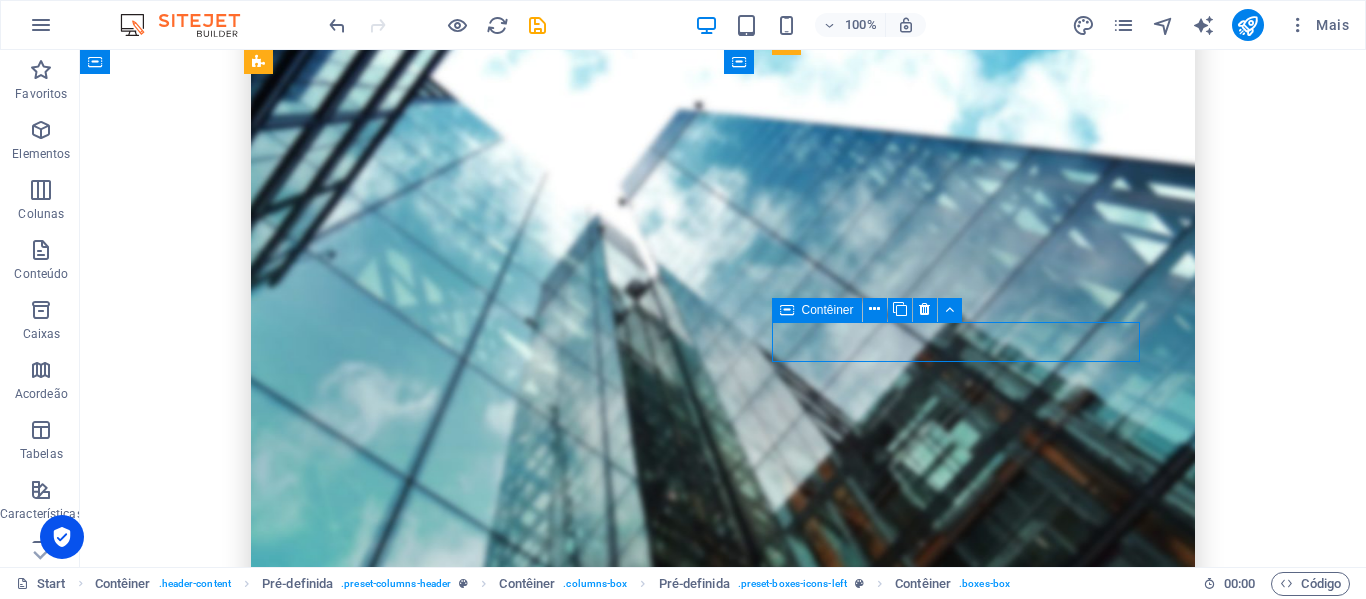 click at bounding box center (723, 2035) 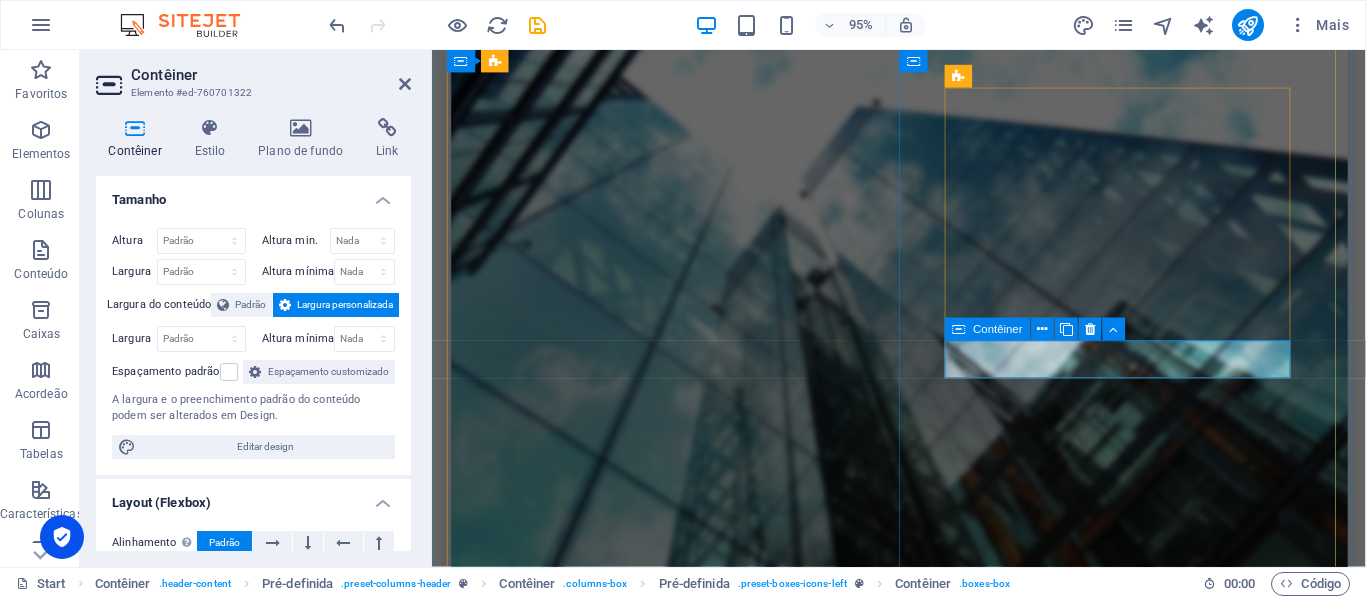 click at bounding box center (924, 2035) 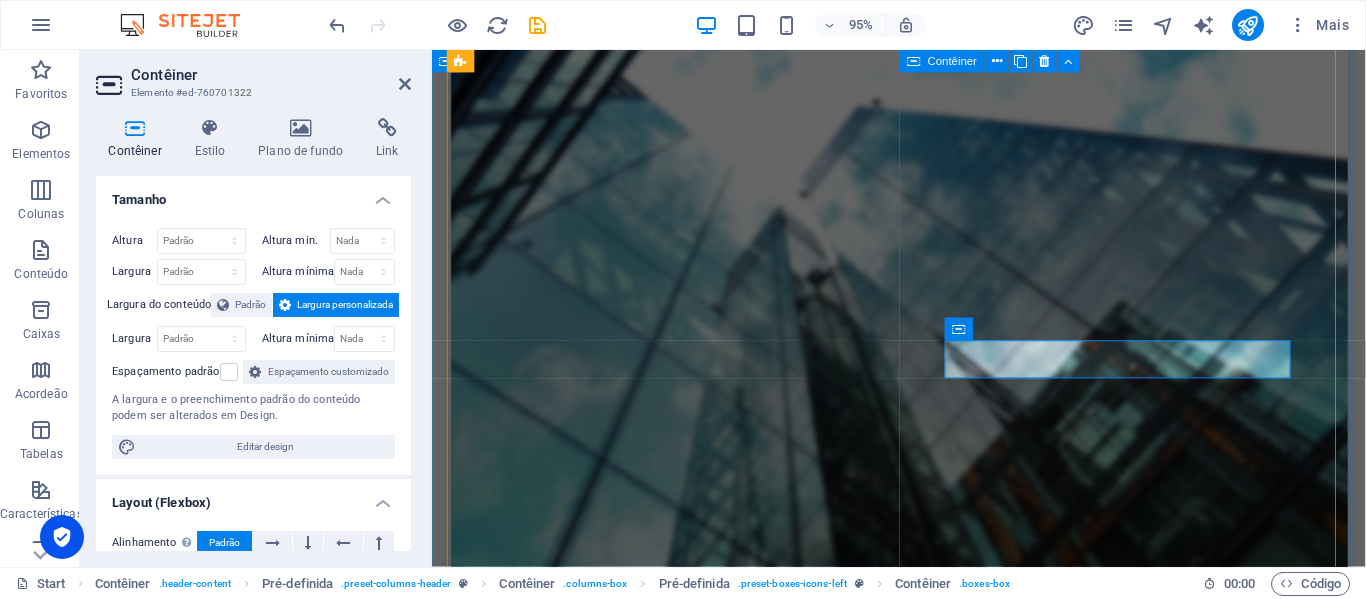 click on "Seguro  Convenção Coletiva COBERTURAS Seguro Convenções Coletivas atende às critérios dos acordos firmados pelos sindicatos de cada categoria ATENDIMENTO SÃO MAIS DE 100 SINDICATOS CREDENCIADOS. Solicite orçamento GRÁTIS   QUERO SIMULAR AGORA" at bounding box center (924, 1920) 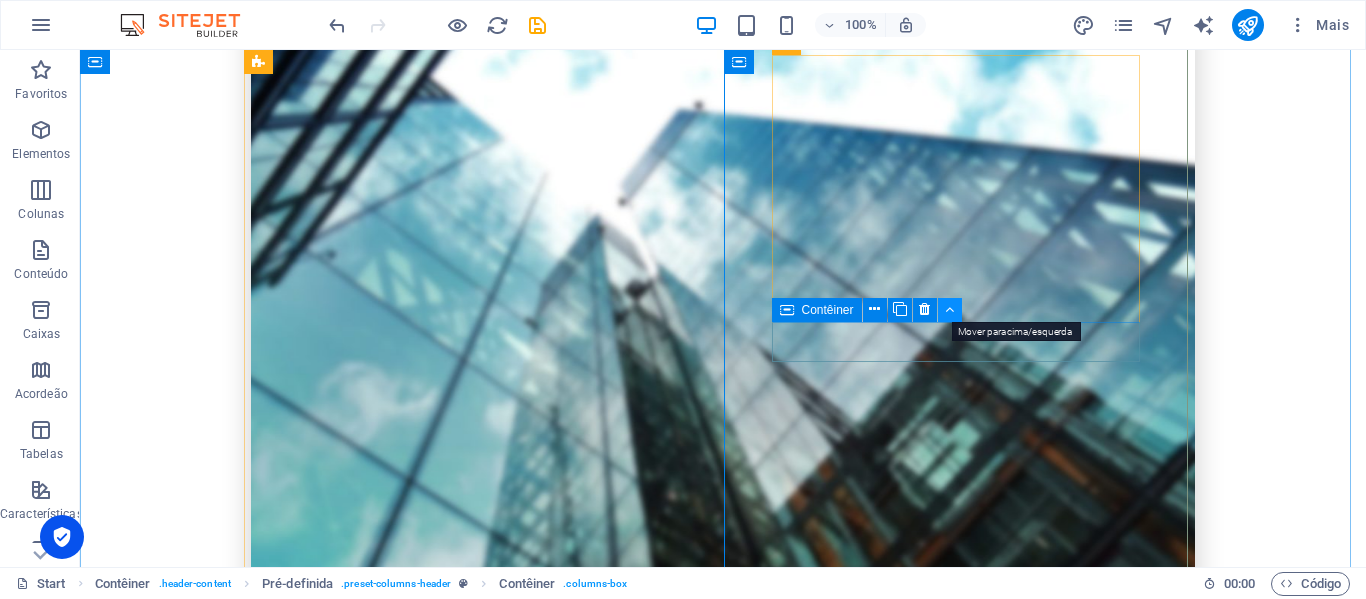 click at bounding box center [949, 309] 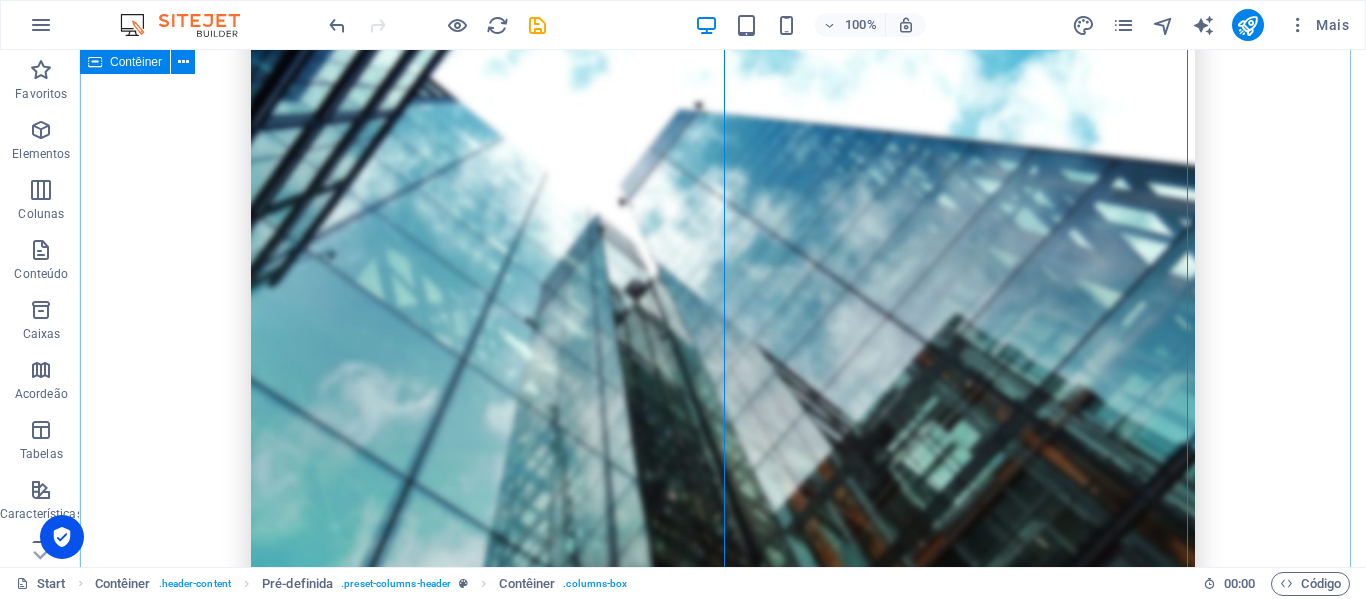 click on "SOLICITE SEU ORÇAMENTO GRATUITAMENTE Preencha o Formulário e Simule Seu Seguro  Nome completo Seu e-mail Sua empresa Site   Li e entendi a política de privacidade. Ilegível? Regenerar Cadastre-se gratuitamente Seguro  Convenção Coletiva COBERTURAS Seguro Convenções Coletivas atende às critérios dos acordos firmados pelos sindicatos de cada categoria ATENDIMENTO SÃO MAIS DE 100 SINDICATOS CREDENCIADOS. Solicite orçamento GRÁTIS   QUERO SIMULAR AGORA" at bounding box center (723, 1068) 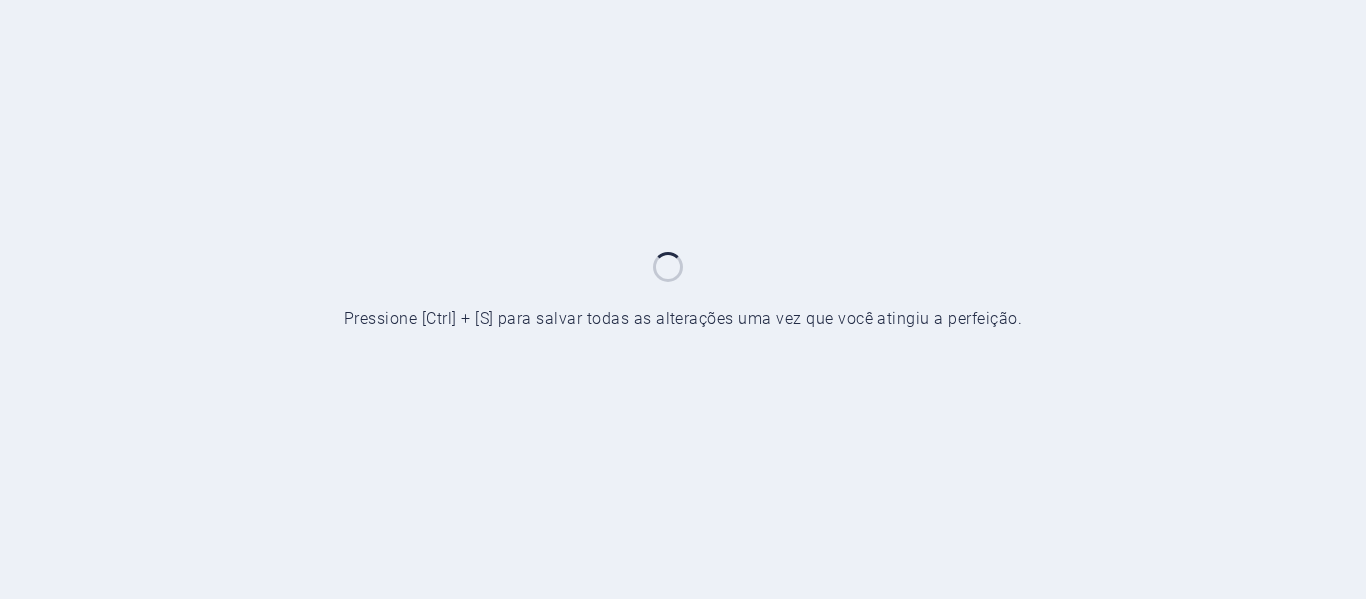 scroll, scrollTop: 0, scrollLeft: 0, axis: both 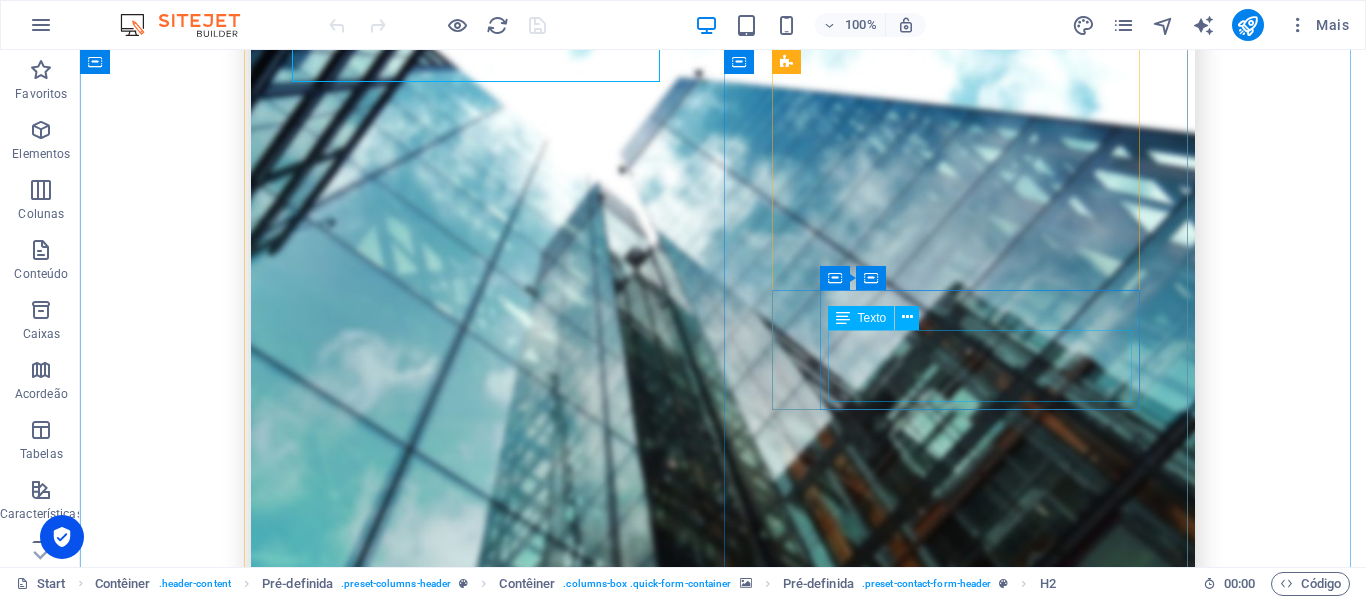 click on "A Proteção Ideal Corretora de Seguros faz toda movimentação para sua empresa, auxiliando o RH de sua empresa*" at bounding box center [723, 2075] 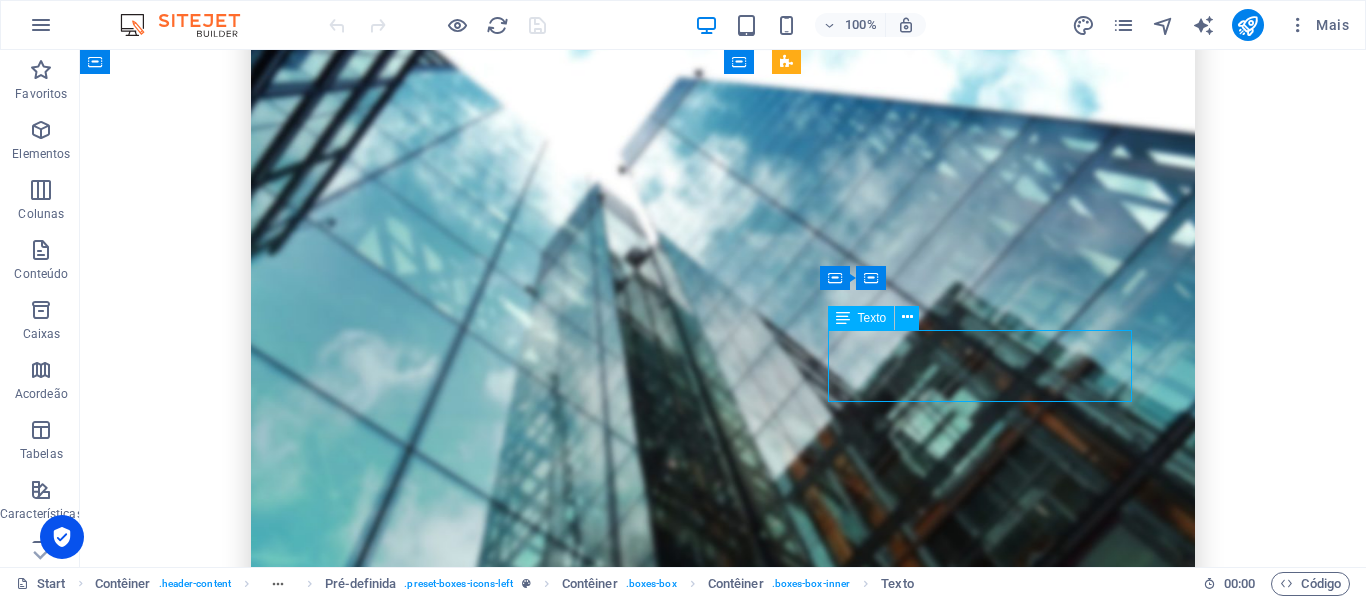 click on "A Proteção Ideal Corretora de Seguros faz toda movimentação para sua empresa, auxiliando o RH de sua empresa*" at bounding box center (723, 2075) 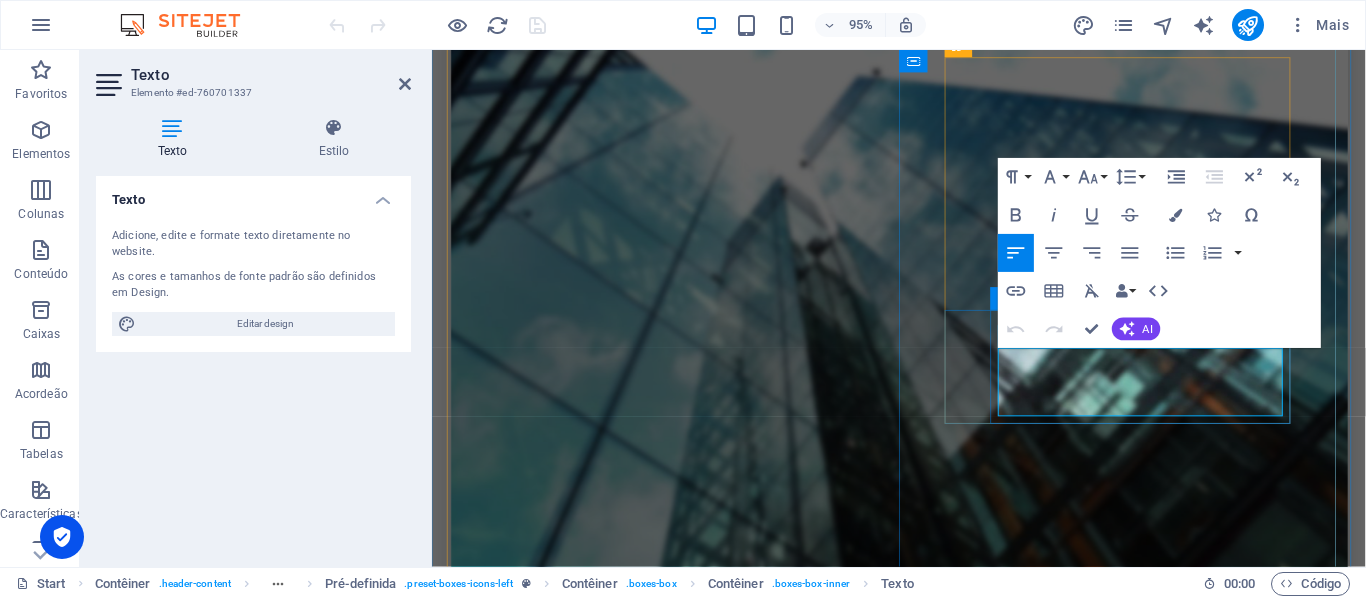 drag, startPoint x: 1256, startPoint y: 425, endPoint x: 1026, endPoint y: 379, distance: 234.5549 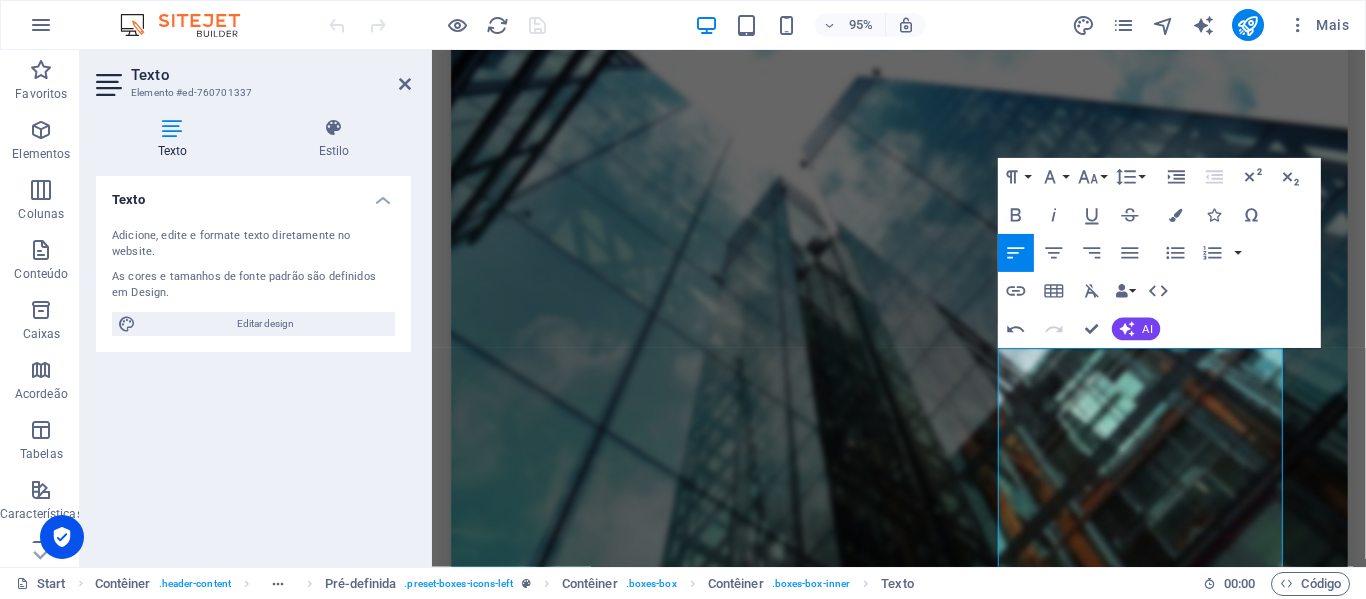 click on "Paragraph Format Normal Heading 1 Heading 2 Heading 3 Heading 4 Heading 5 Heading 6 Code Font Family Arial [US_STATE] Impact Tahoma Times New Roman Verdana Lato Font Size 8 9 10 11 12 14 18 24 30 36 48 60 72 96 Line Height Default Single 1.15 1.5 Double Increase Indent Decrease Indent Superscript Subscript Bold Italic Underline Strikethrough Colors Icons Special Characters Align Left Align Center Align Right Align Justify Unordered List   Default Circle Disc Square    Ordered List   Default Lower Alpha Lower Greek Lower Roman Upper Alpha Upper Roman    Insert Link Insert Table Clear Formatting Data Bindings Empresa Nome Sobrenome Rua CEP Cidade E-mail Telefone Celular Fax Campo customizado 1 Campo customizado 2 Campo personalizado 3 Campo personalizado 4 Campo personalizado 5 Campo personalizado 6 HTML Undo Redo Confirm (Ctrl+⏎) AI Melhorar Faça mais curto Faça mais cumprido Corrigir ortografia e gramática Traduzir para Português Gerar texto" at bounding box center [1159, 254] 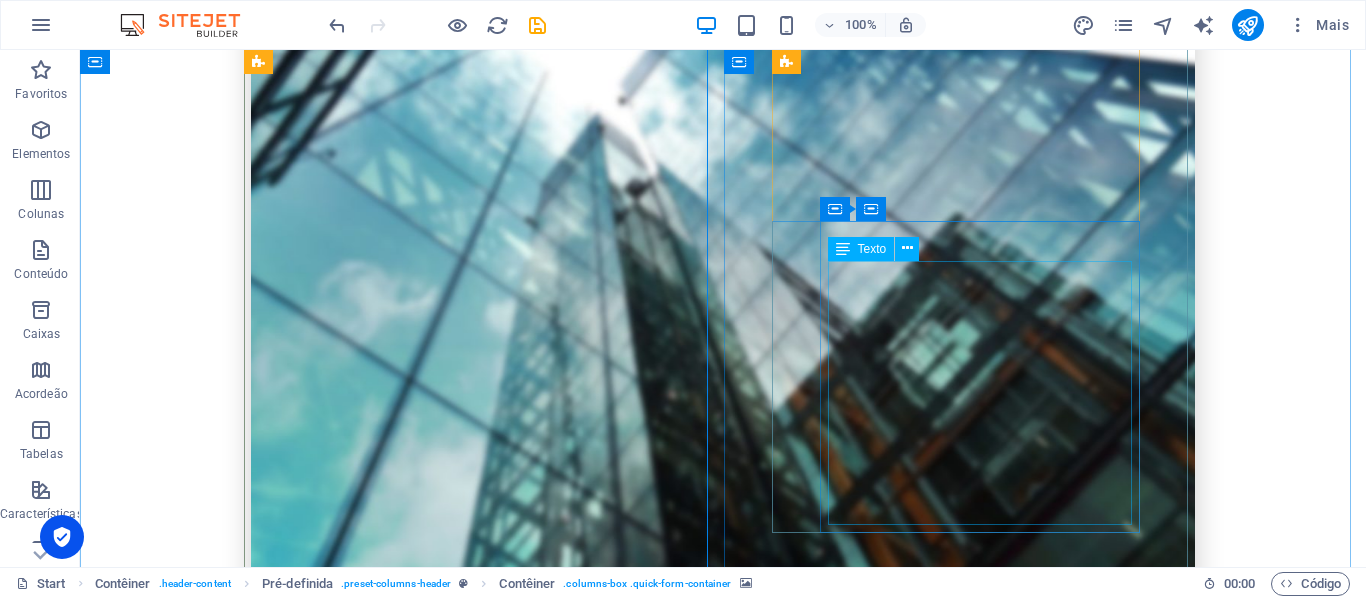 scroll, scrollTop: 500, scrollLeft: 0, axis: vertical 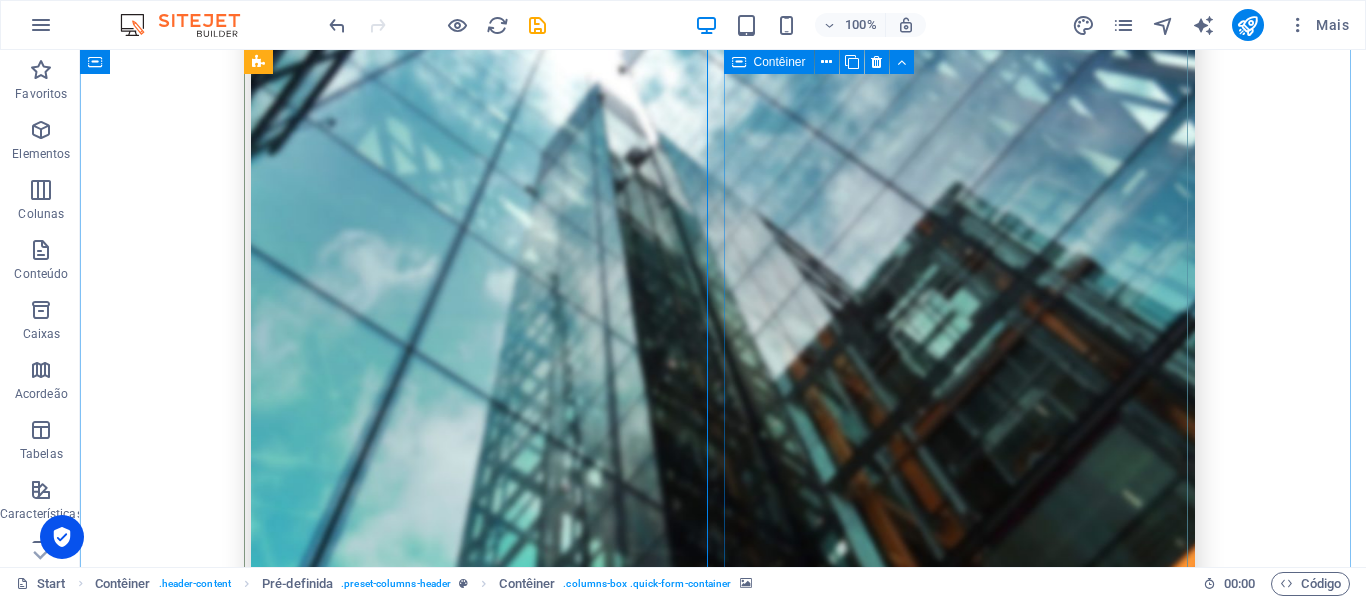 click on "Seguro  Convenção Coletiva COBERTURAS Seguro Convenções Coletivas atende às critérios dos acordos firmados pelos sindicatos de cada categoria ATENDIMENTO SÃO MAIS DE 100 SINDICATOS CREDENCIADOS. MOVIMENTAÇÕES Apoio ao RH na Gestão do Seguro de Vida A Proteção Ideal Corretora de Seguros realiza todas as movimentações do seguro de vida dos colaboradores, oferecendo suporte completo ao RH da sua empresa. Cuidamos de inclusões, exclusões e atualizações, garantindo agilidade, conformidade e tranquilidade para sua equipe. [PERSON_NAME] com a gente para simplificar a gestão dos benefícios! Solicite orçamento GRÁTIS   QUERO SIMULAR AGORA" at bounding box center [723, 1892] 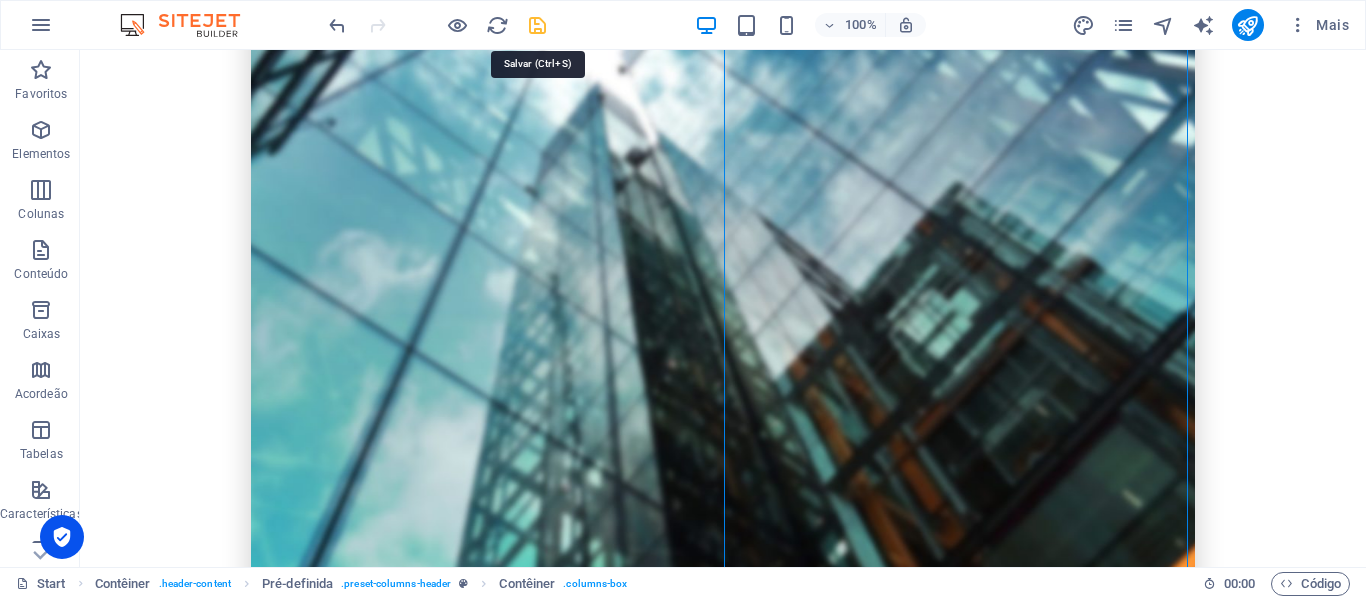 click at bounding box center [537, 25] 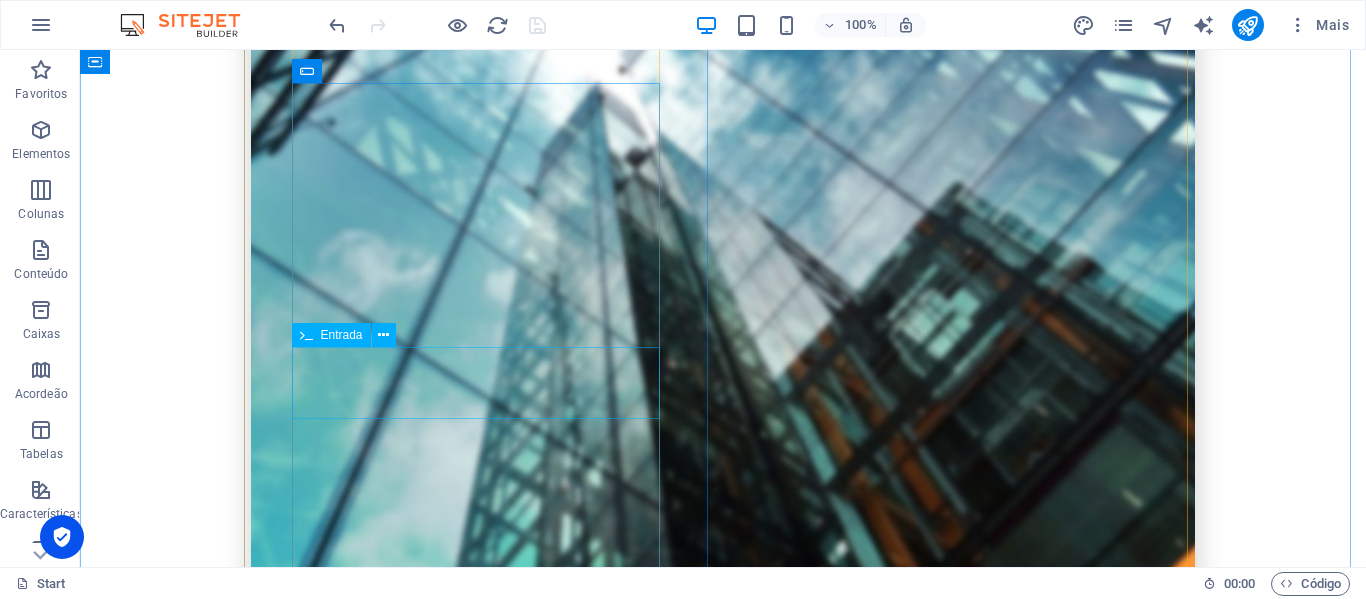click on "Site" at bounding box center [723, 1173] 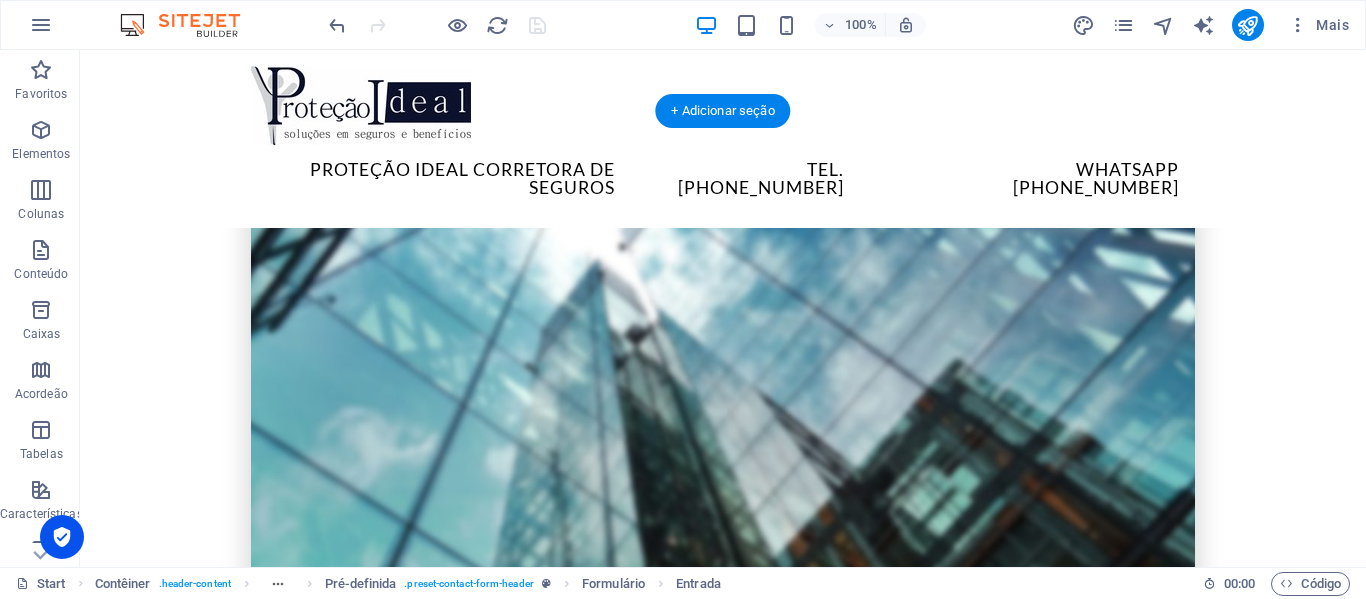 scroll, scrollTop: 100, scrollLeft: 0, axis: vertical 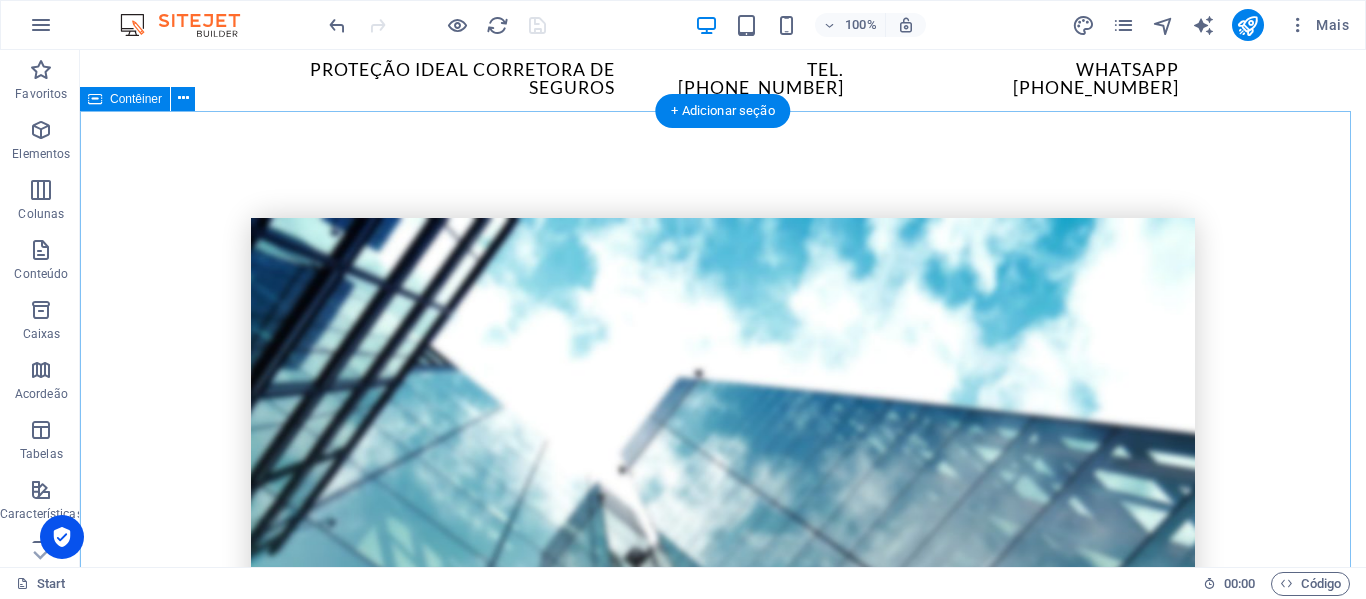 click on "SOLICITE SEU ORÇAMENTO GRATUITAMENTE Preencha o Formulário e Simule Seu Seguro  Nome completo Seu e-mail Sua empresa Site   Li e entendi a política de privacidade. Ilegível? Regenerar Cadastre-se gratuitamente Seguro  Convenção Coletiva COBERTURAS Seguro Convenções Coletivas atende às critérios dos acordos firmados pelos sindicatos de cada categoria ATENDIMENTO SÃO MAIS DE 100 SINDICATOS CREDENCIADOS. MOVIMENTAÇÕES Apoio ao RH na Gestão do Seguro de Vida A Proteção Ideal Corretora de Seguros realiza todas as movimentações do seguro de vida dos colaboradores, oferecendo suporte completo ao RH da sua empresa. Cuidamos de inclusões, exclusões e atualizações, garantindo agilidade, conformidade e tranquilidade para sua equipe. [PERSON_NAME] com a gente para simplificar a gestão dos benefícios! Solicite orçamento GRÁTIS   QUERO SIMULAR AGORA" at bounding box center (723, 1440) 